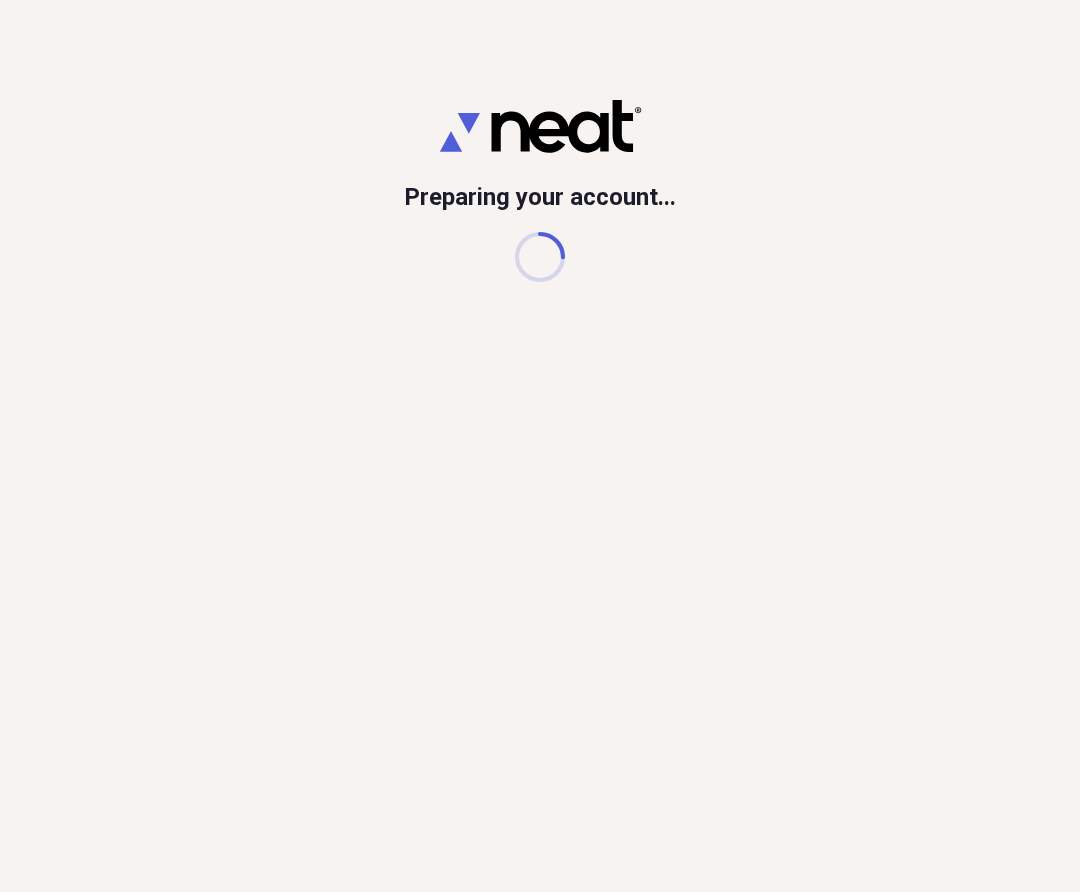 scroll, scrollTop: 0, scrollLeft: 0, axis: both 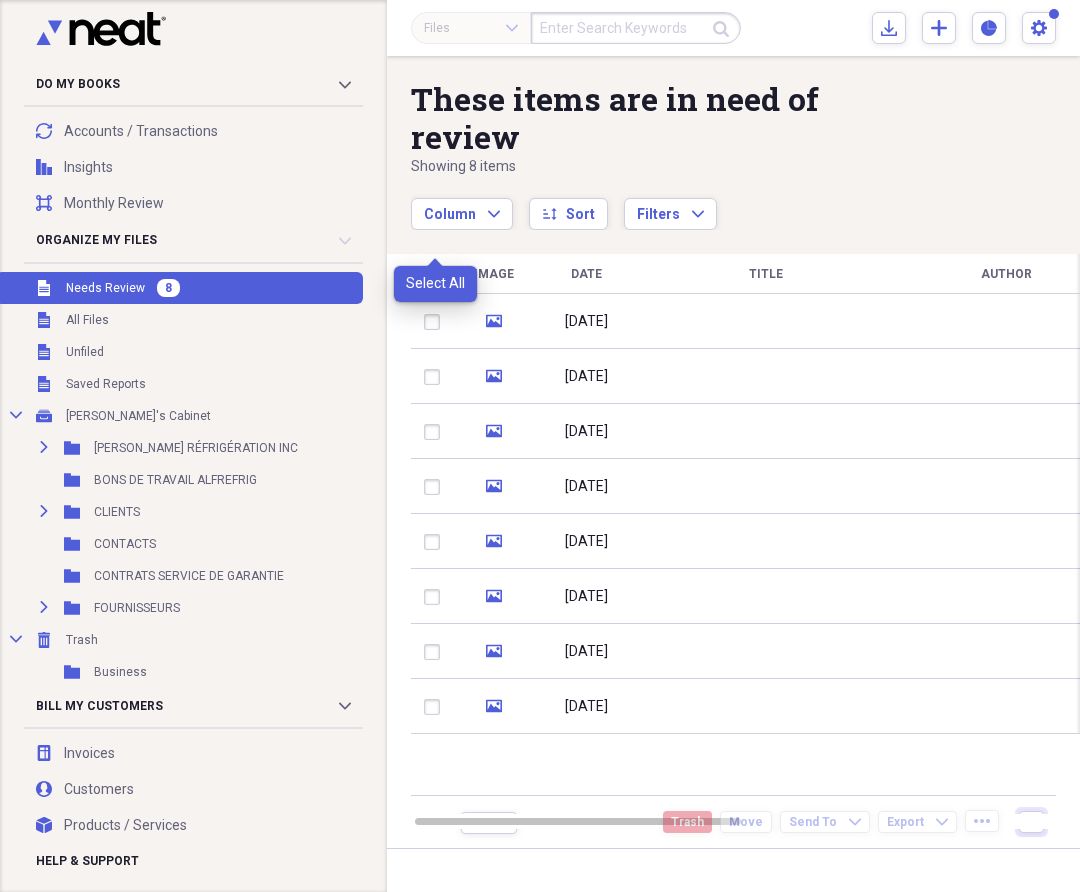 click at bounding box center [436, 274] 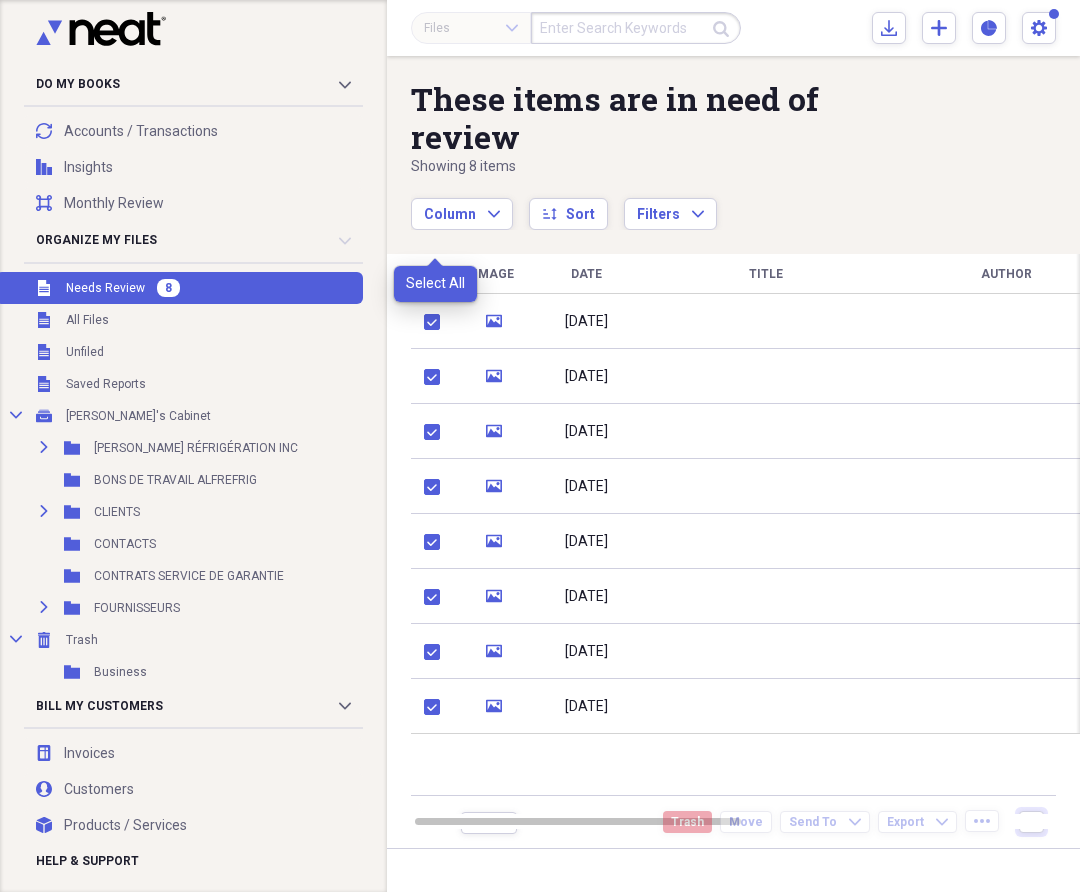 checkbox on "true" 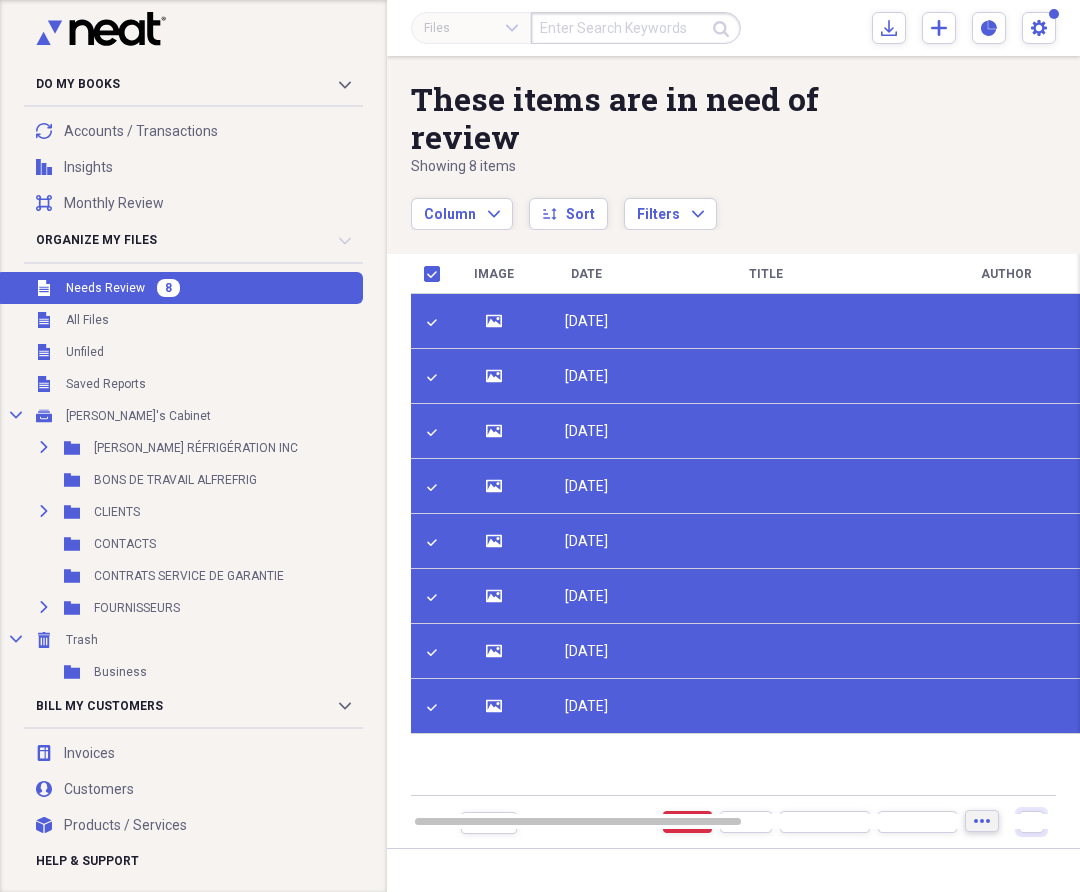 click on "more" at bounding box center (982, 821) 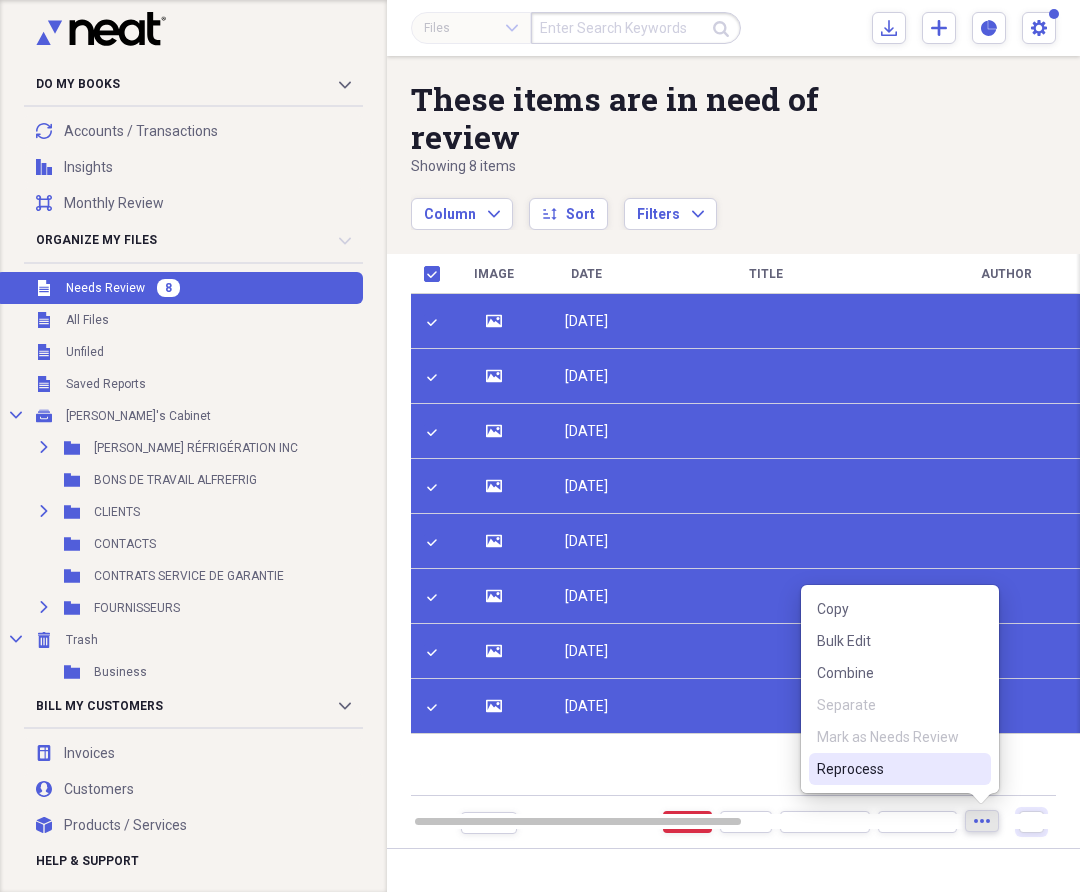 click on "Reprocess" at bounding box center (900, 769) 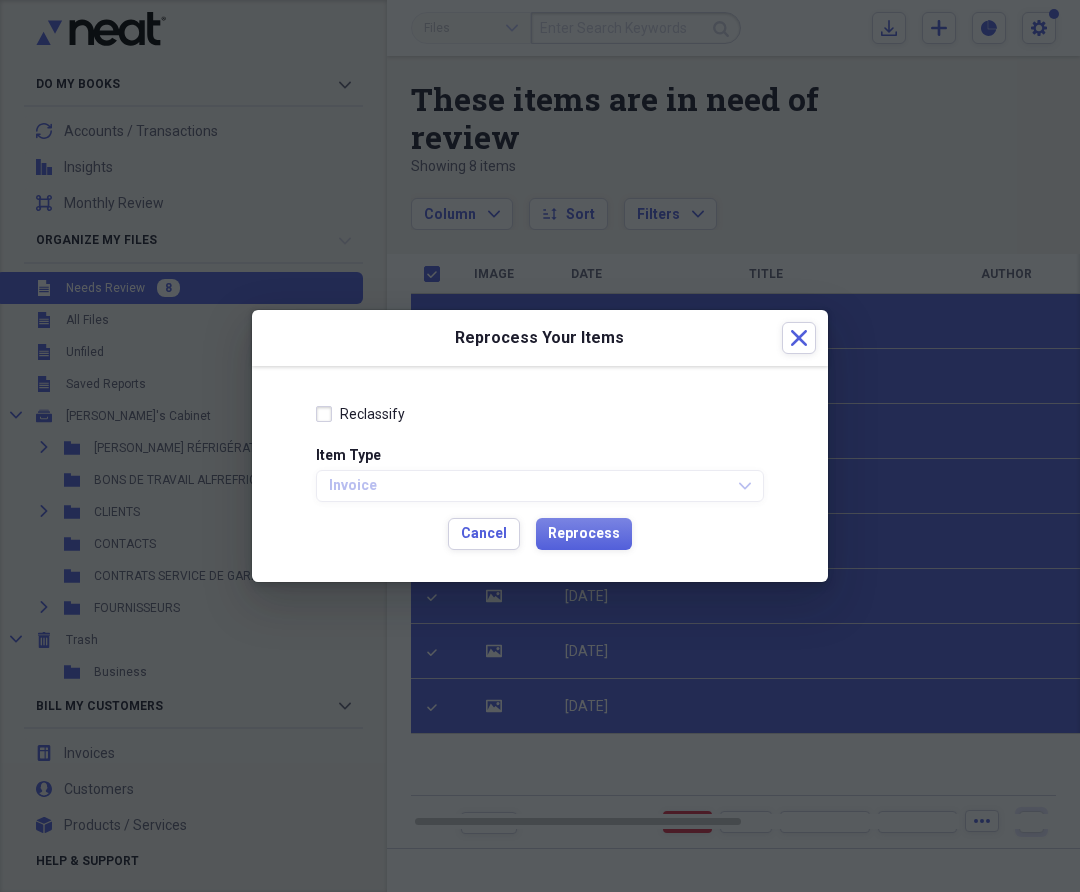 click on "Reclassify" at bounding box center [540, 414] 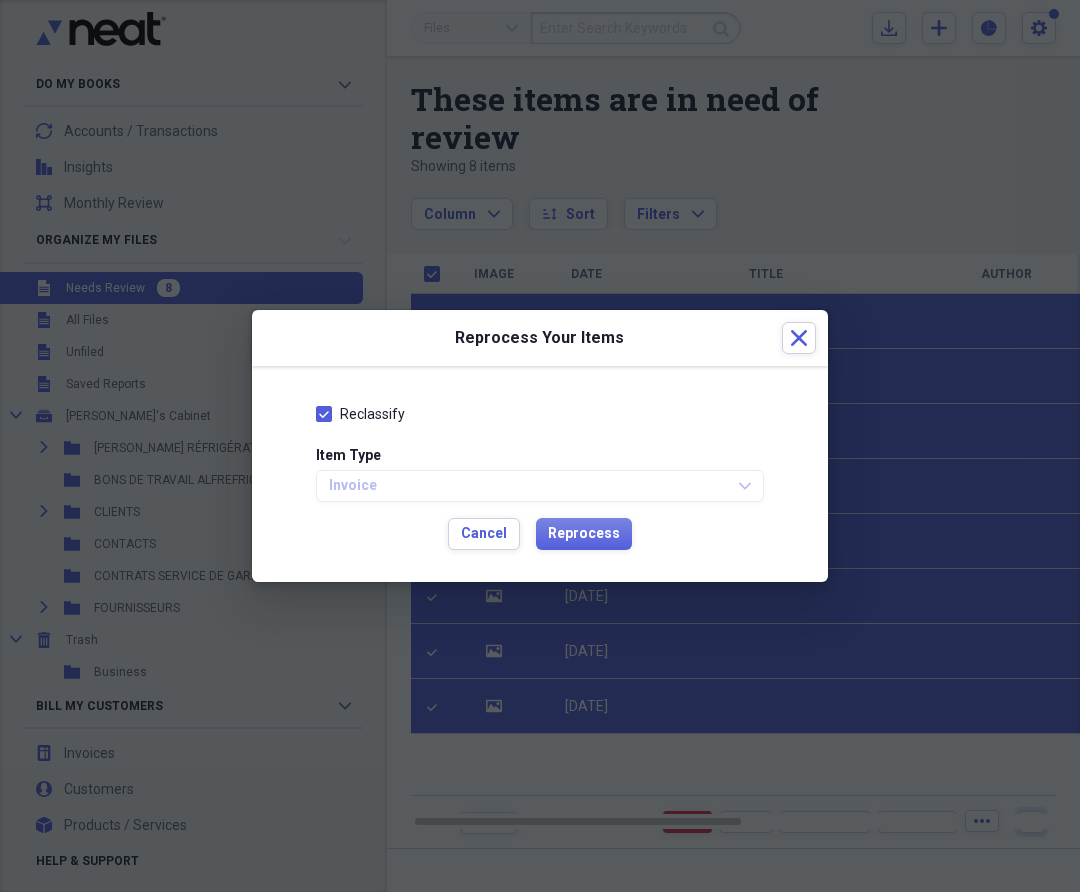 checkbox on "true" 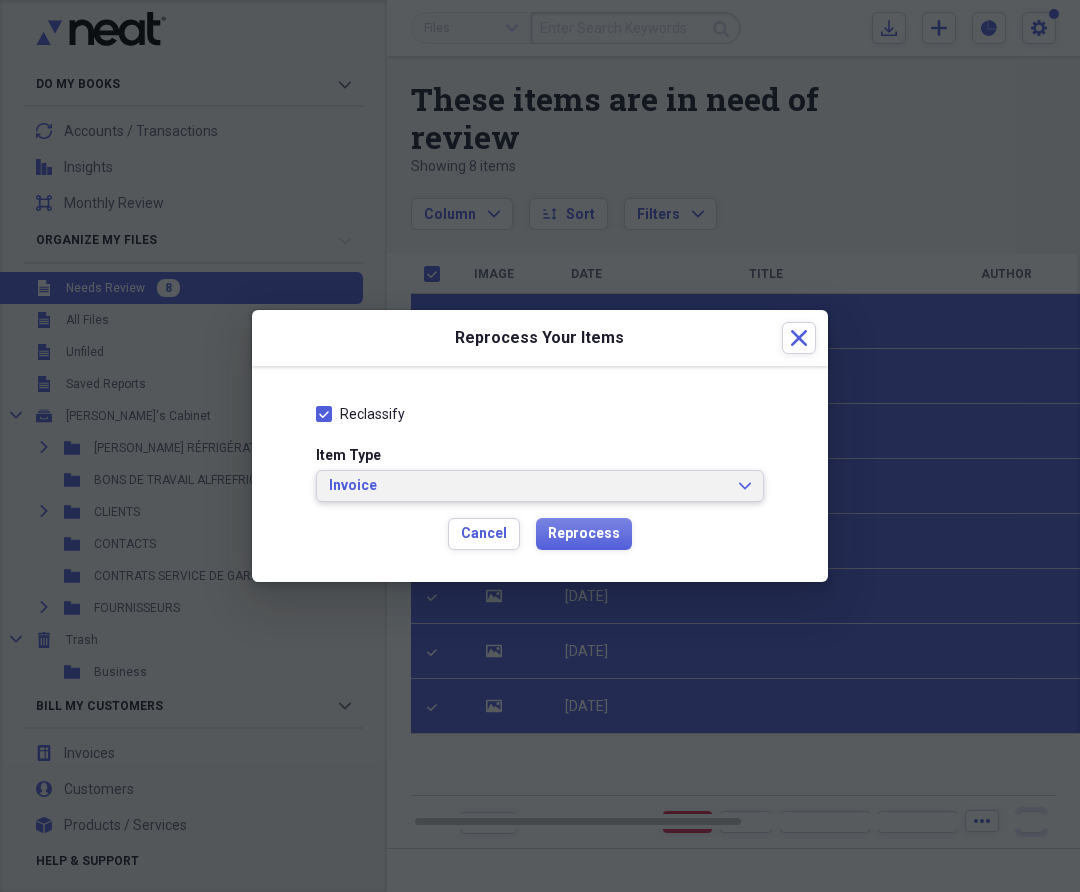 click on "Invoice Expand" at bounding box center (540, 486) 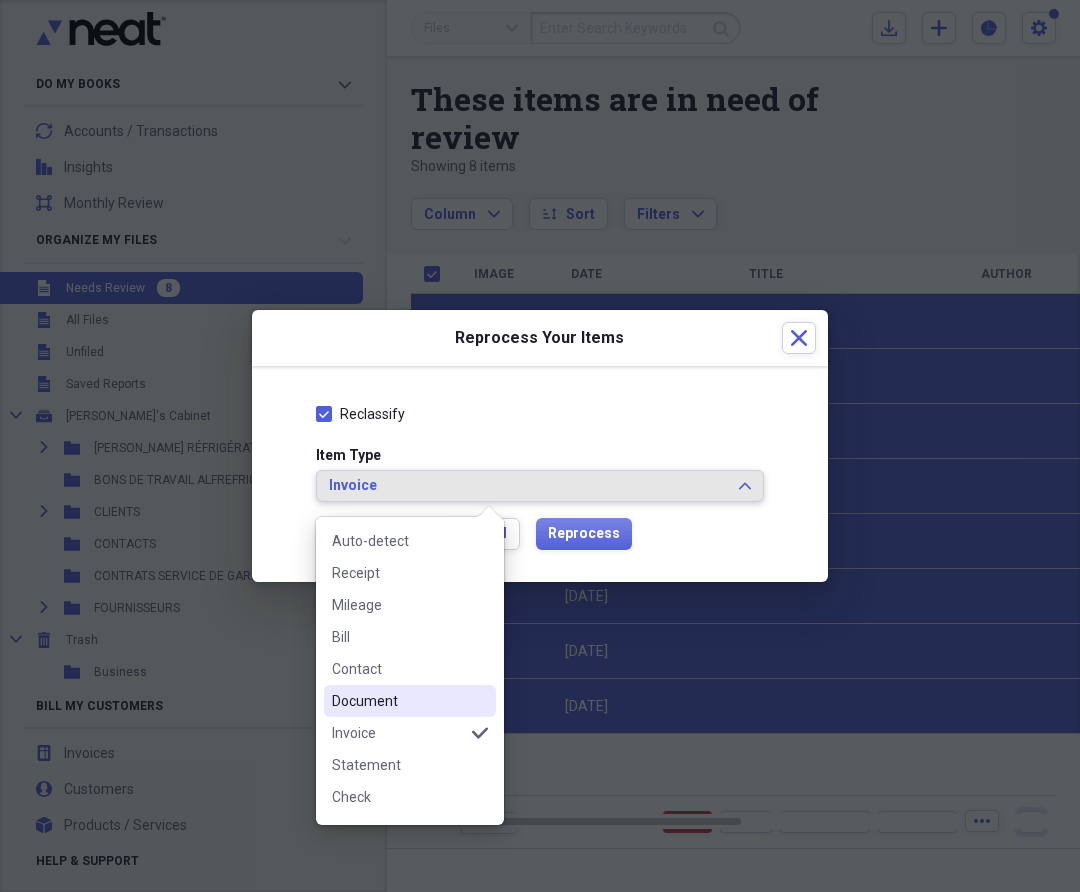 click on "Document" at bounding box center (398, 701) 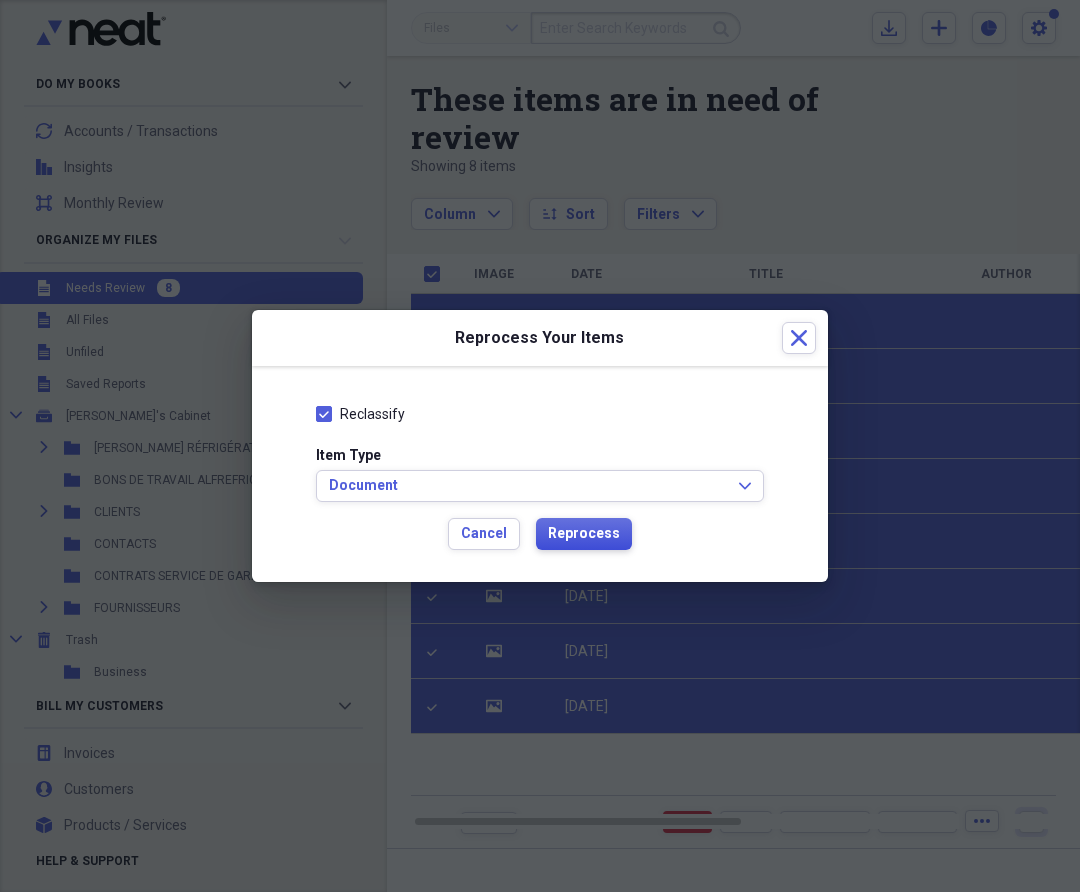 click on "Reprocess" at bounding box center [584, 534] 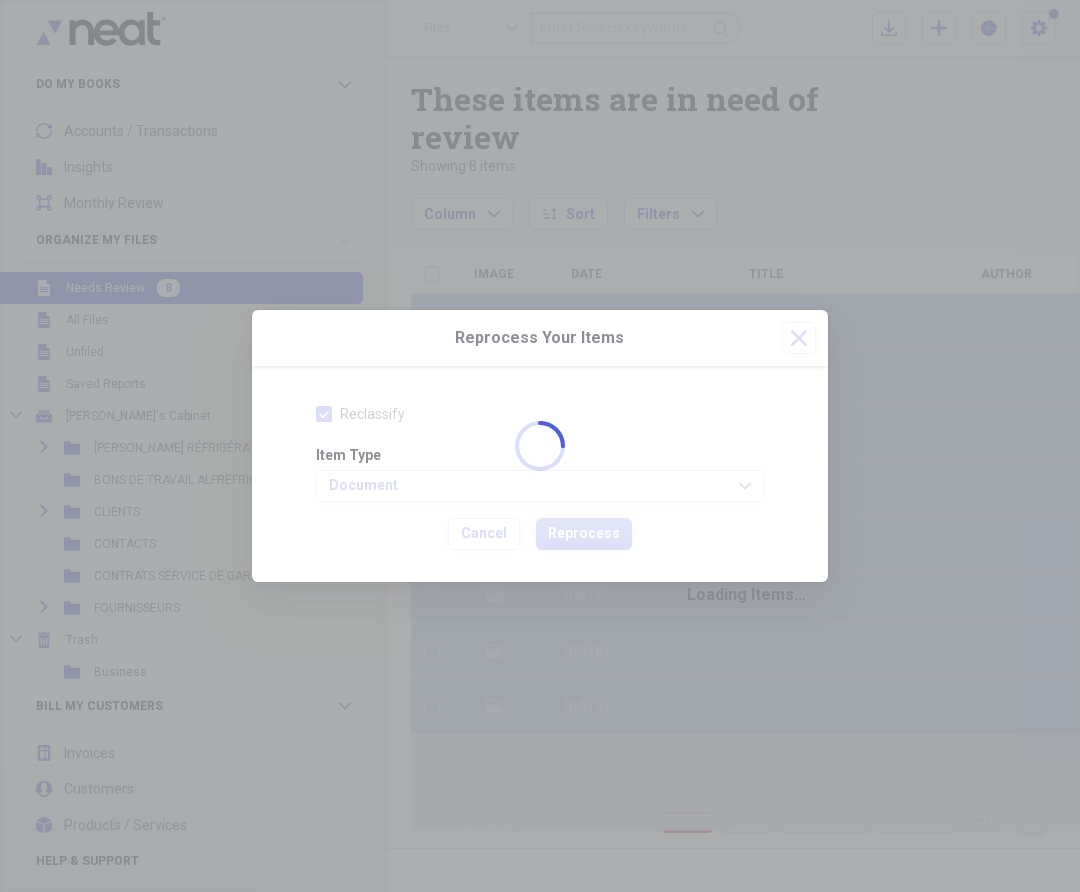 checkbox on "false" 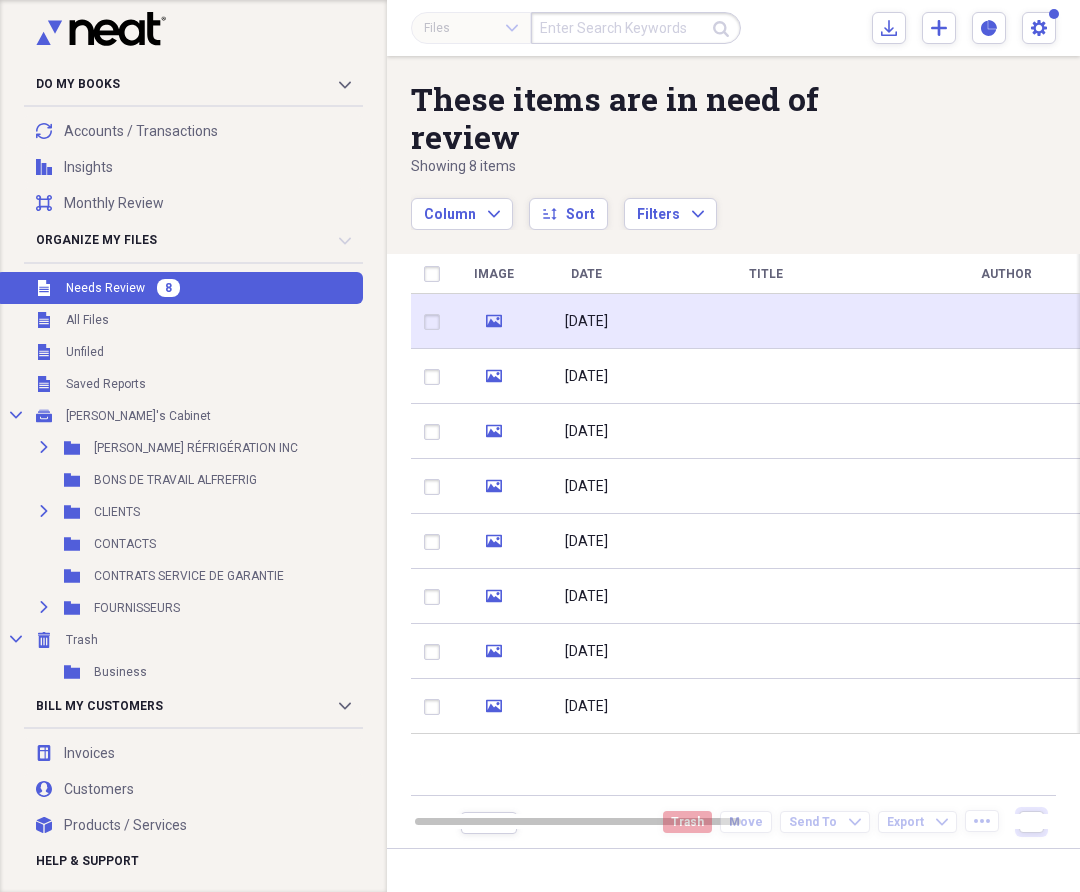 click on "[DATE]" at bounding box center (586, 321) 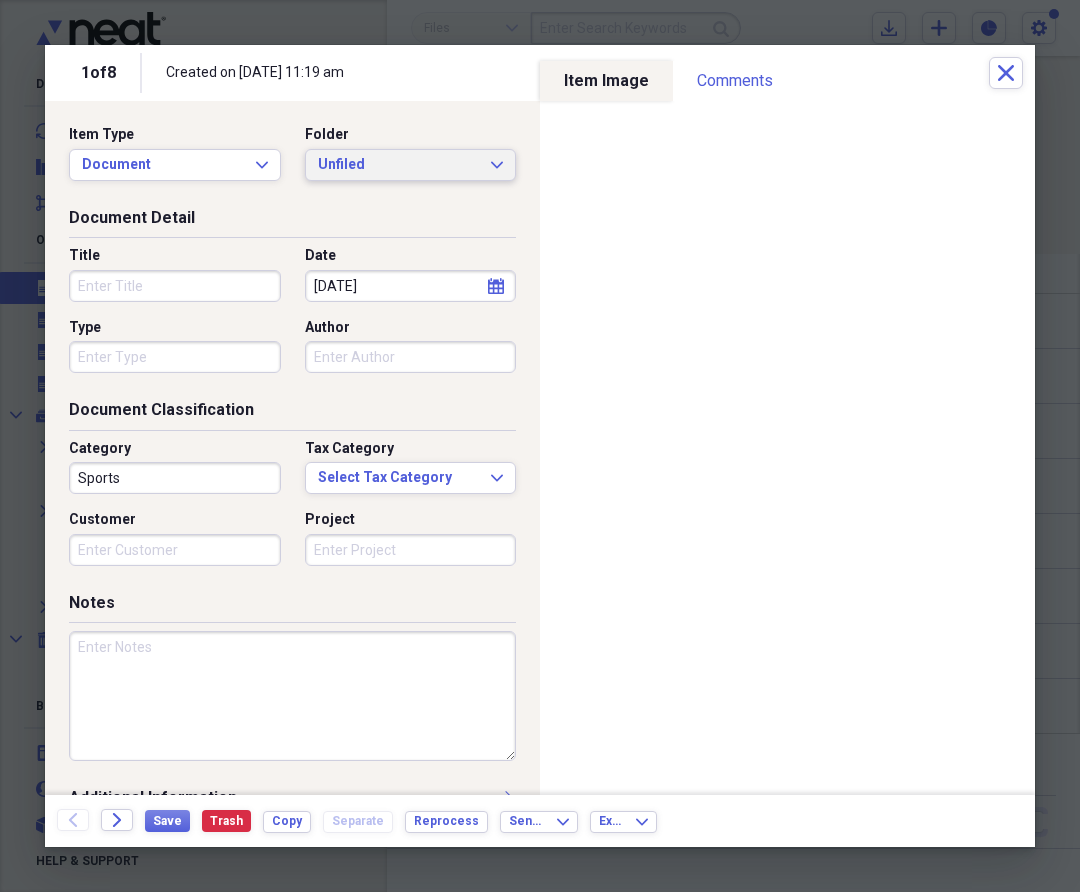 click on "Unfiled" at bounding box center (399, 165) 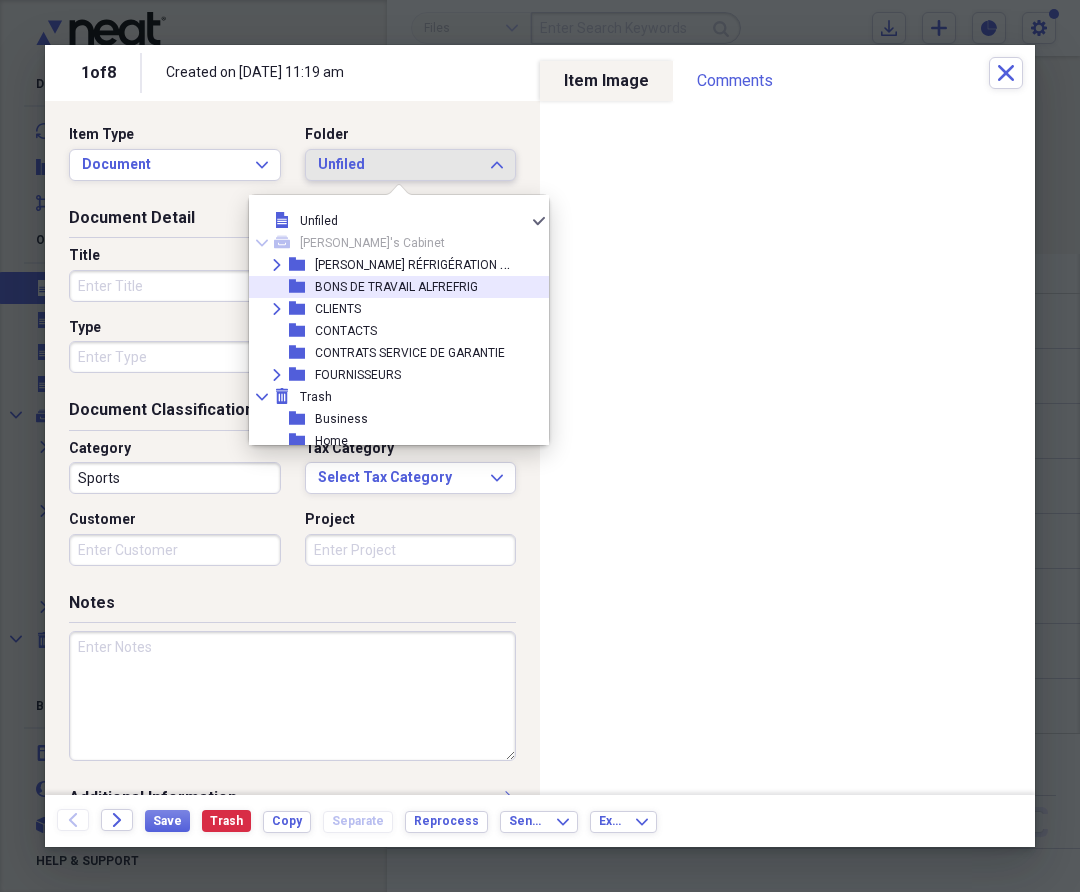 click on "BONS DE TRAVAIL ALFREFRIG" at bounding box center [396, 287] 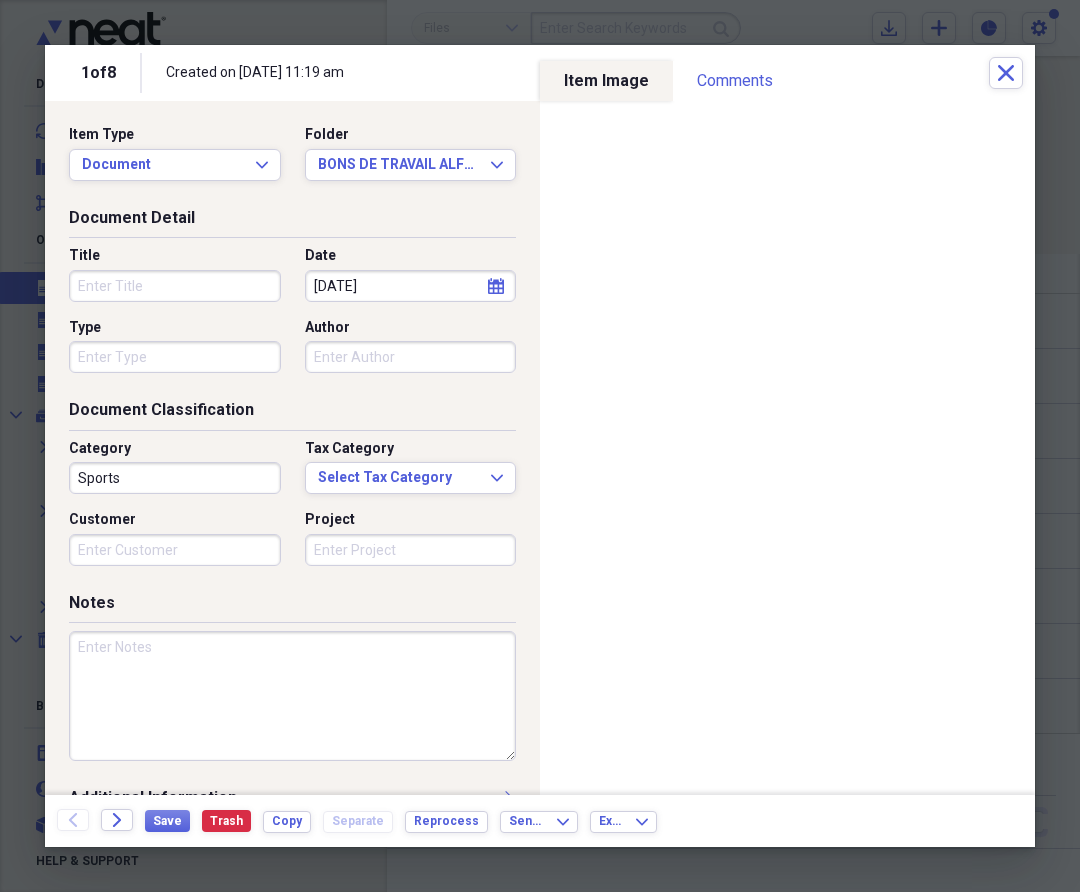 click on "Title" at bounding box center (175, 286) 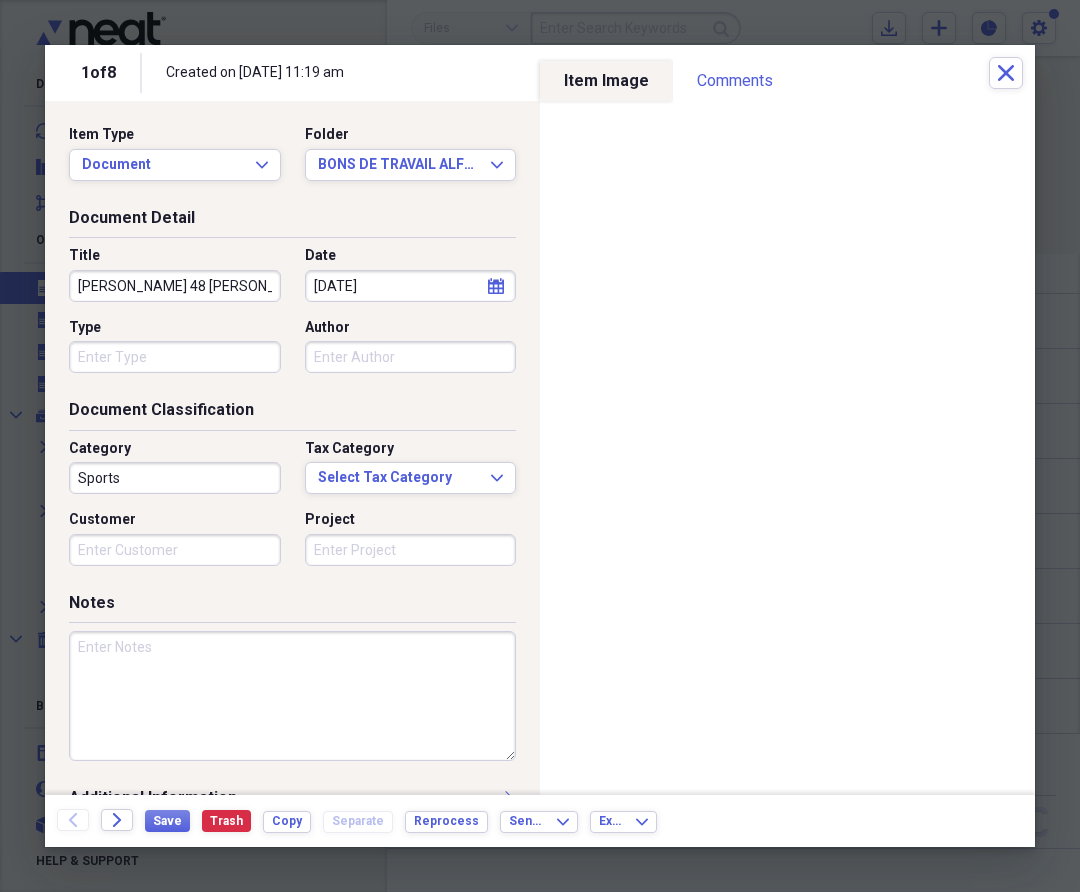type on "[PERSON_NAME] 48 [PERSON_NAME]" 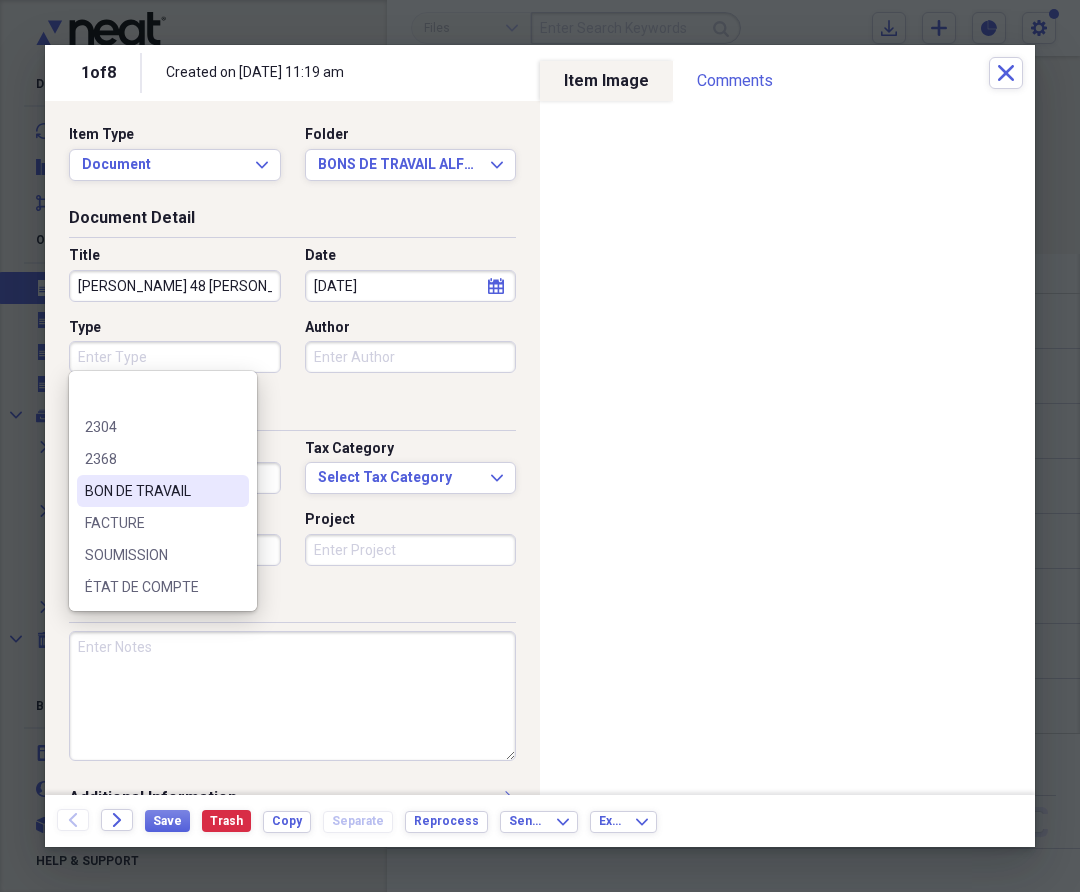 click on "BON DE TRAVAIL" at bounding box center [163, 491] 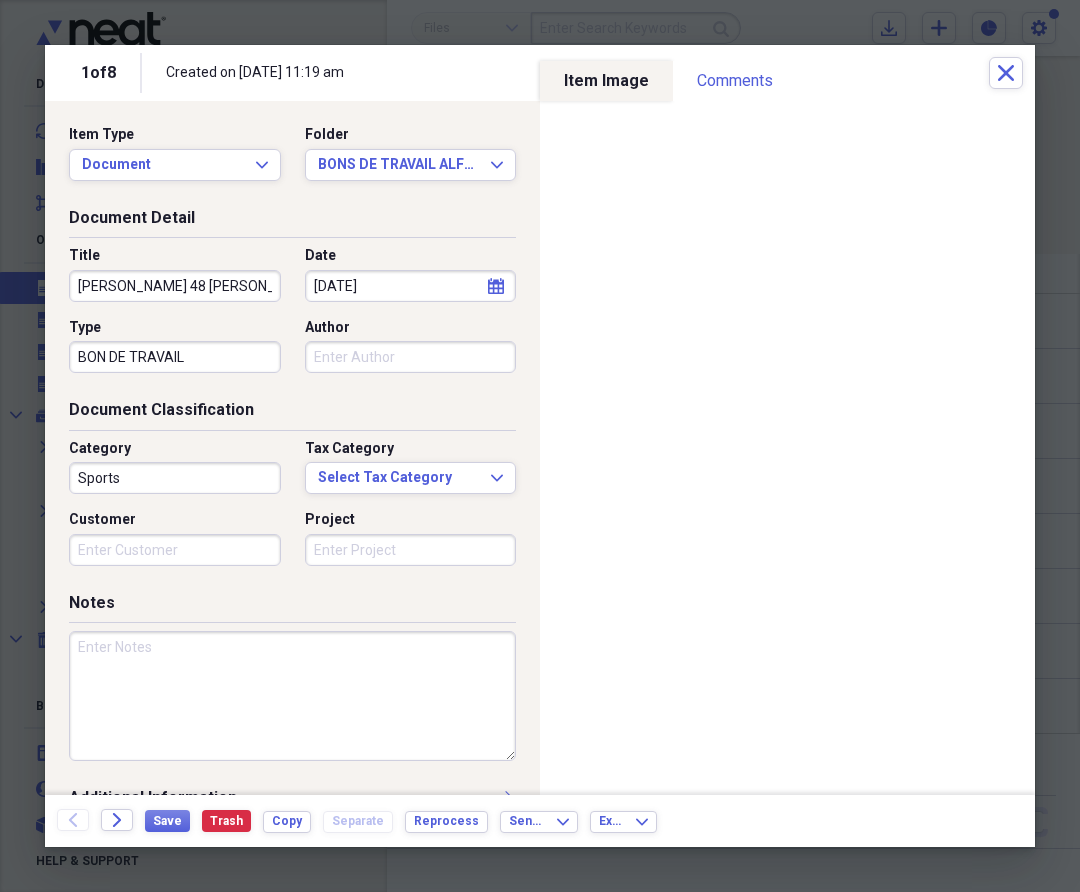 click on "Sports" at bounding box center [175, 478] 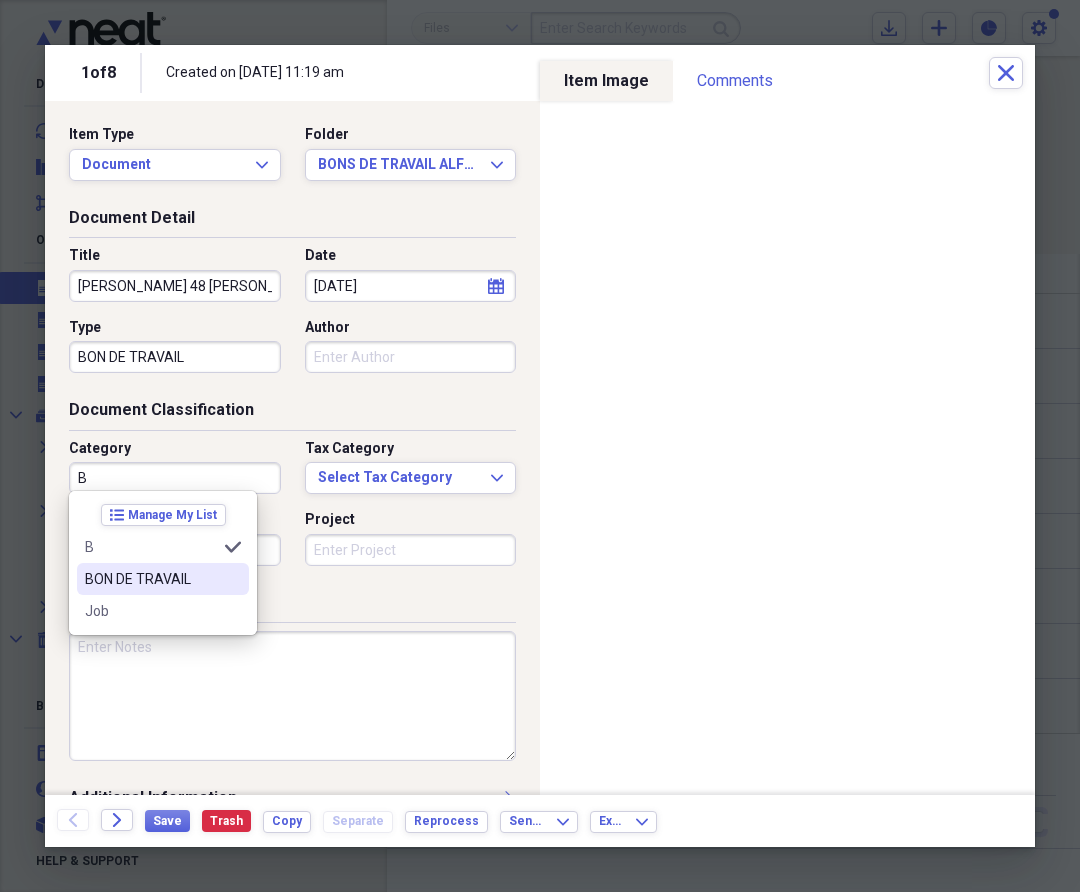 click on "BON DE TRAVAIL" at bounding box center [151, 579] 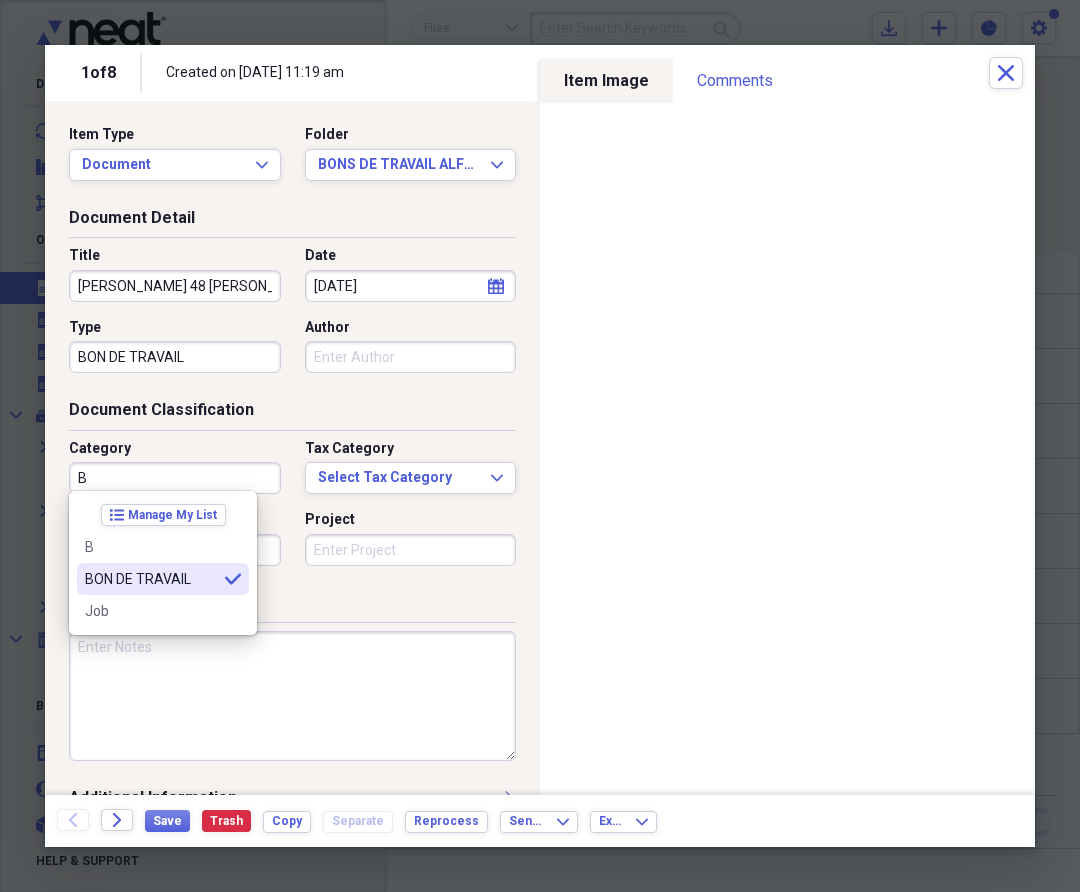 type on "BON DE TRAVAIL" 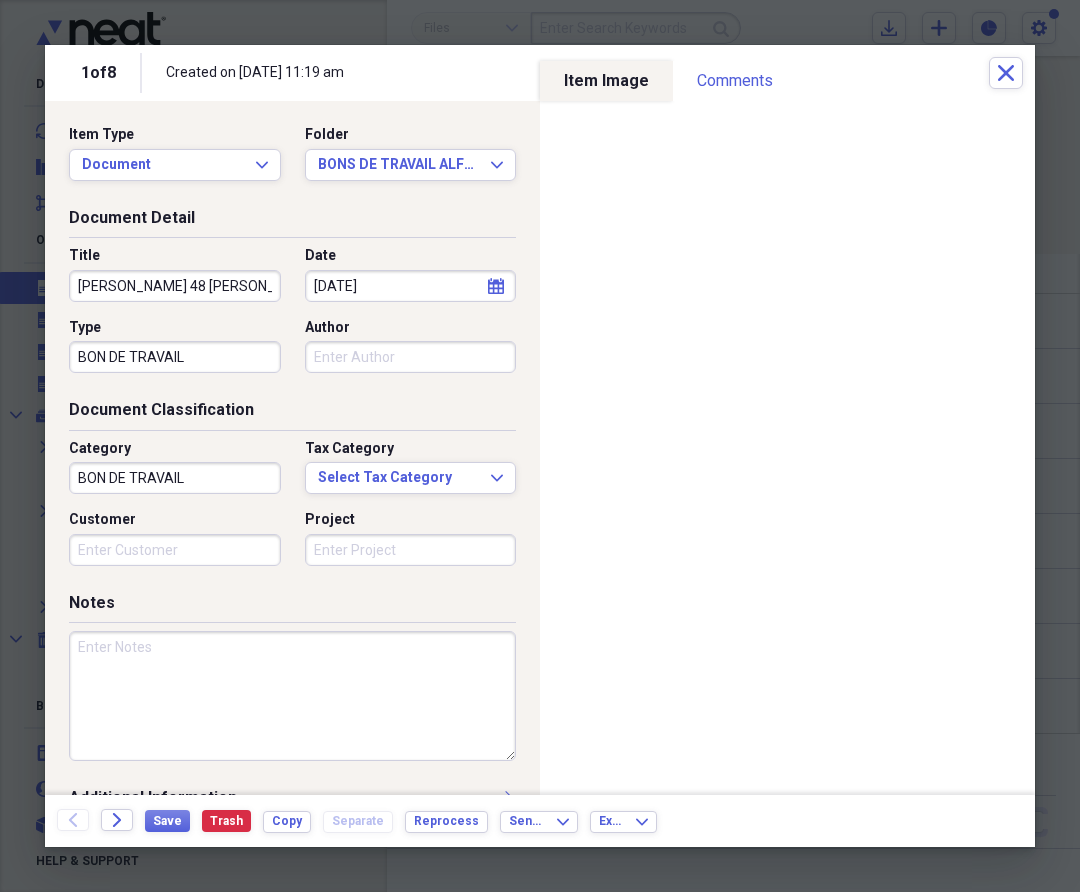 click at bounding box center (292, 696) 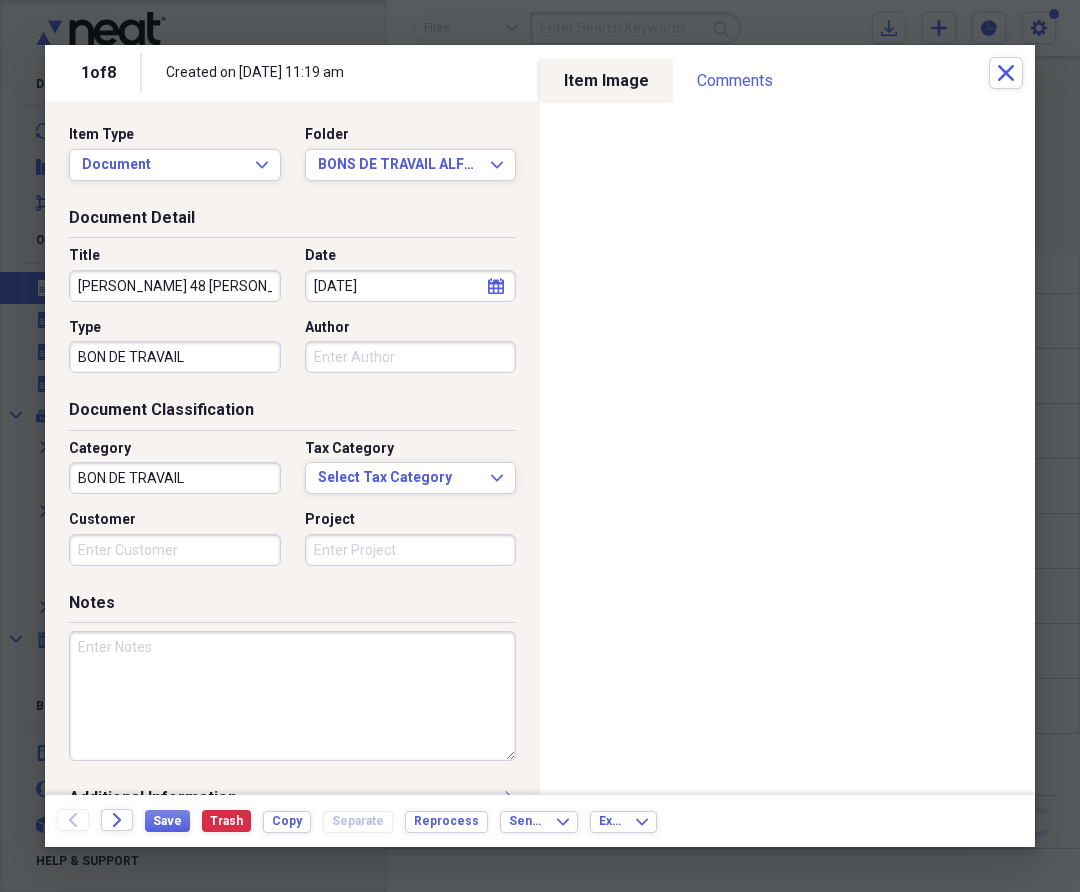 click at bounding box center [292, 696] 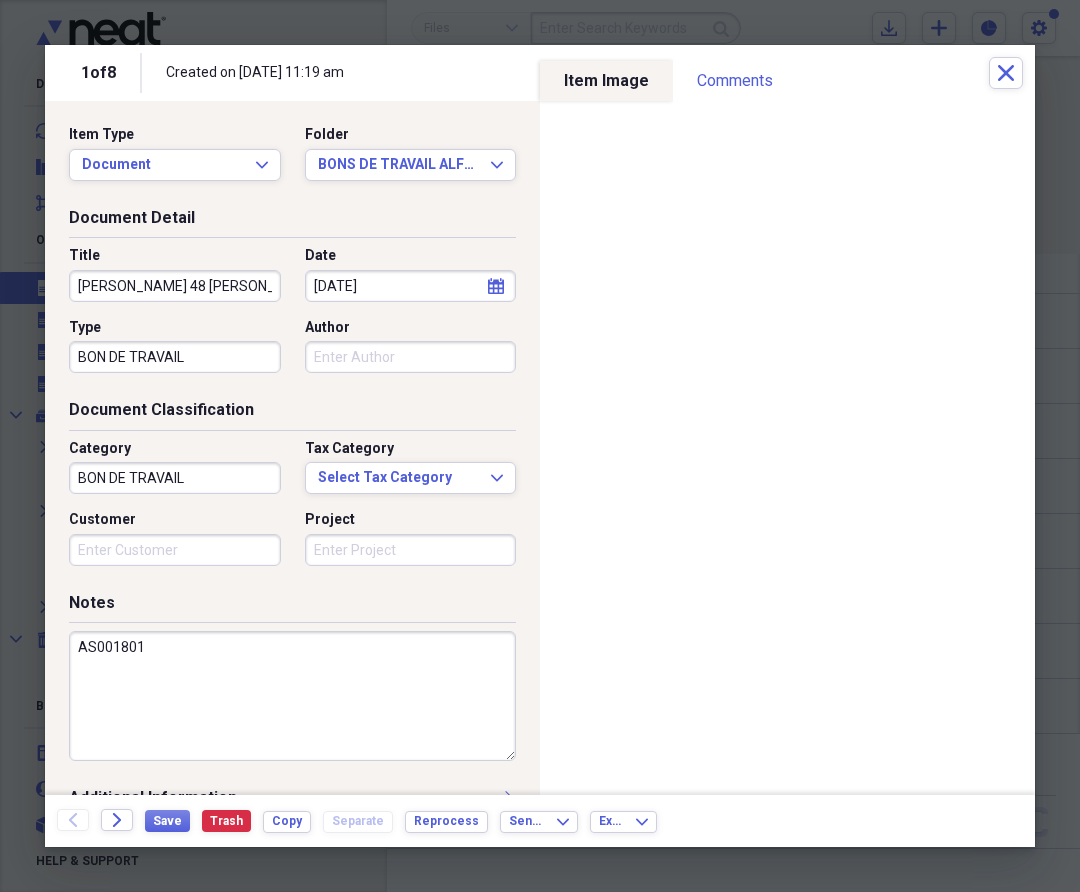 type on "AS001801" 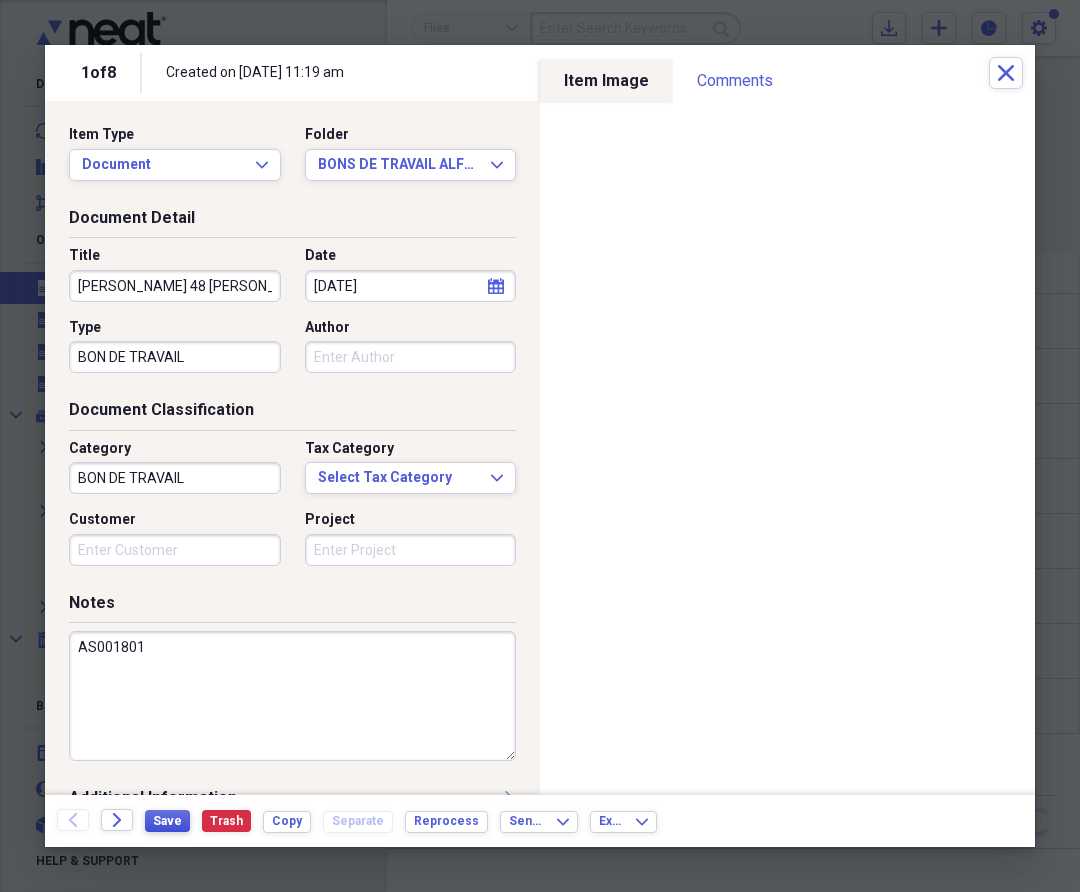 click on "Save" at bounding box center [167, 821] 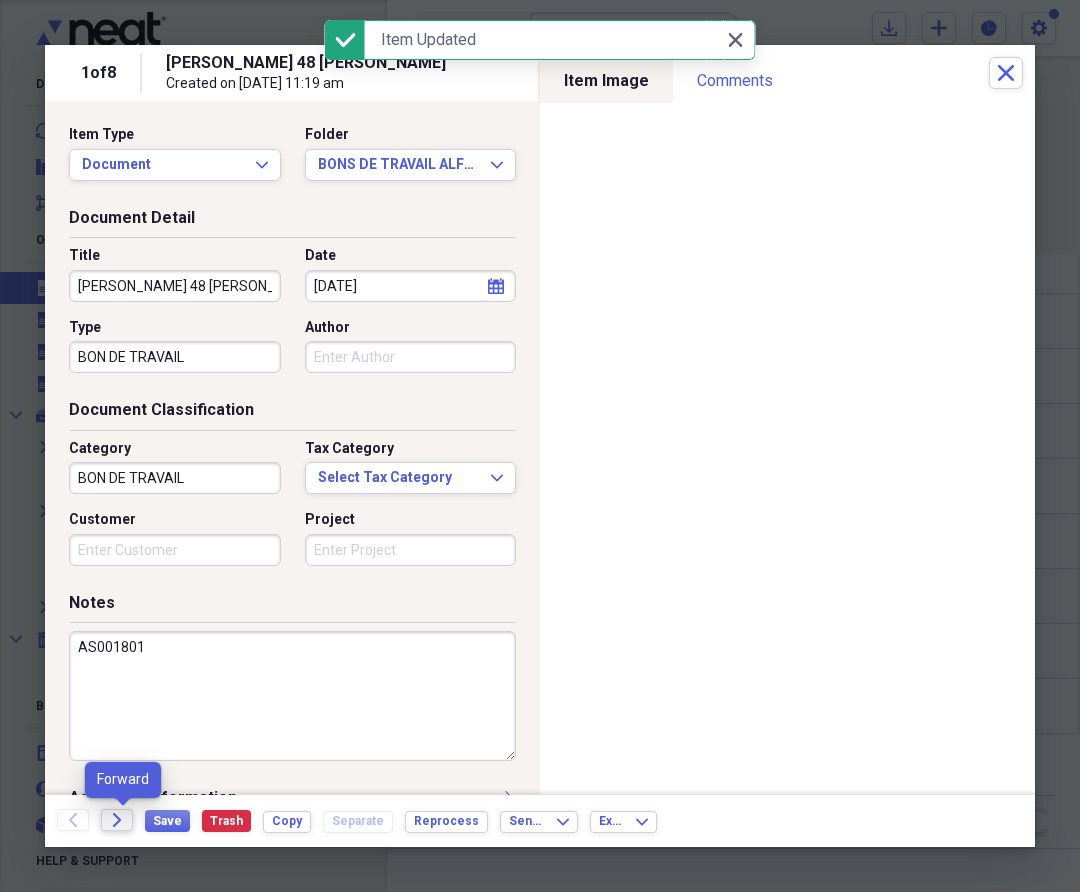 click on "Forward" 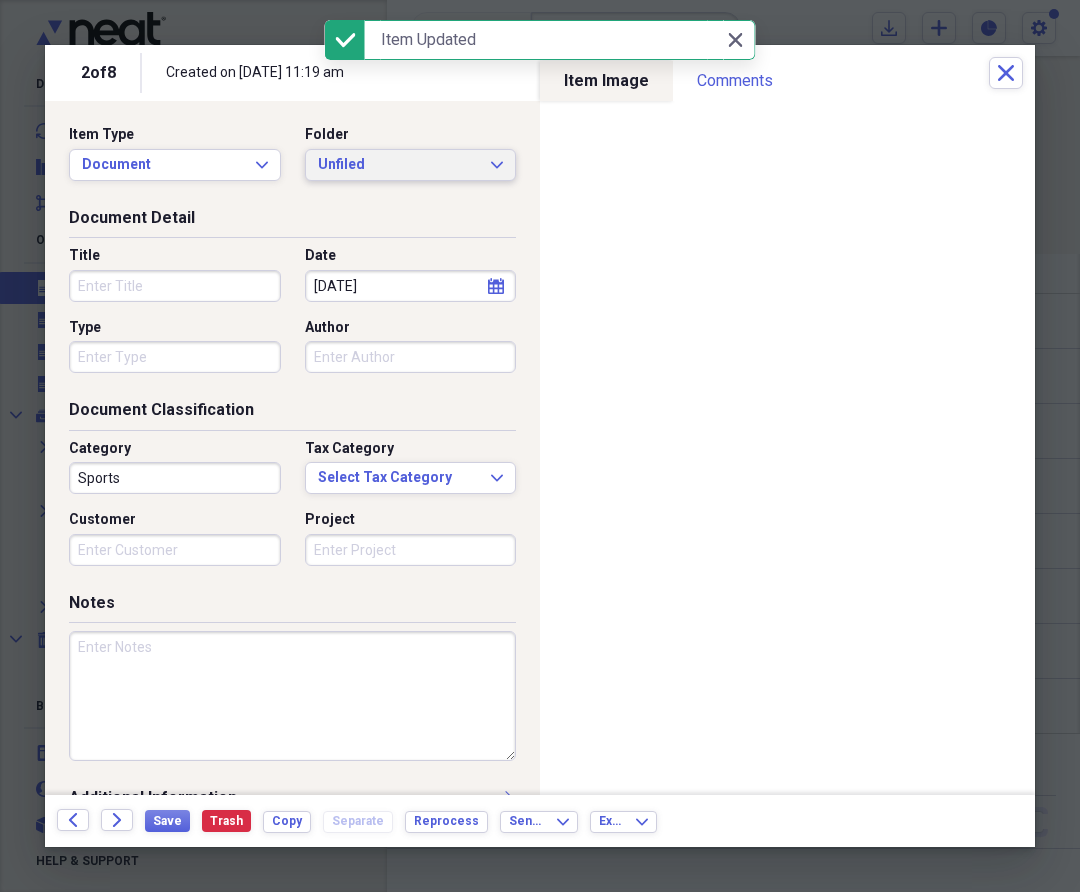 click on "Unfiled" at bounding box center (399, 165) 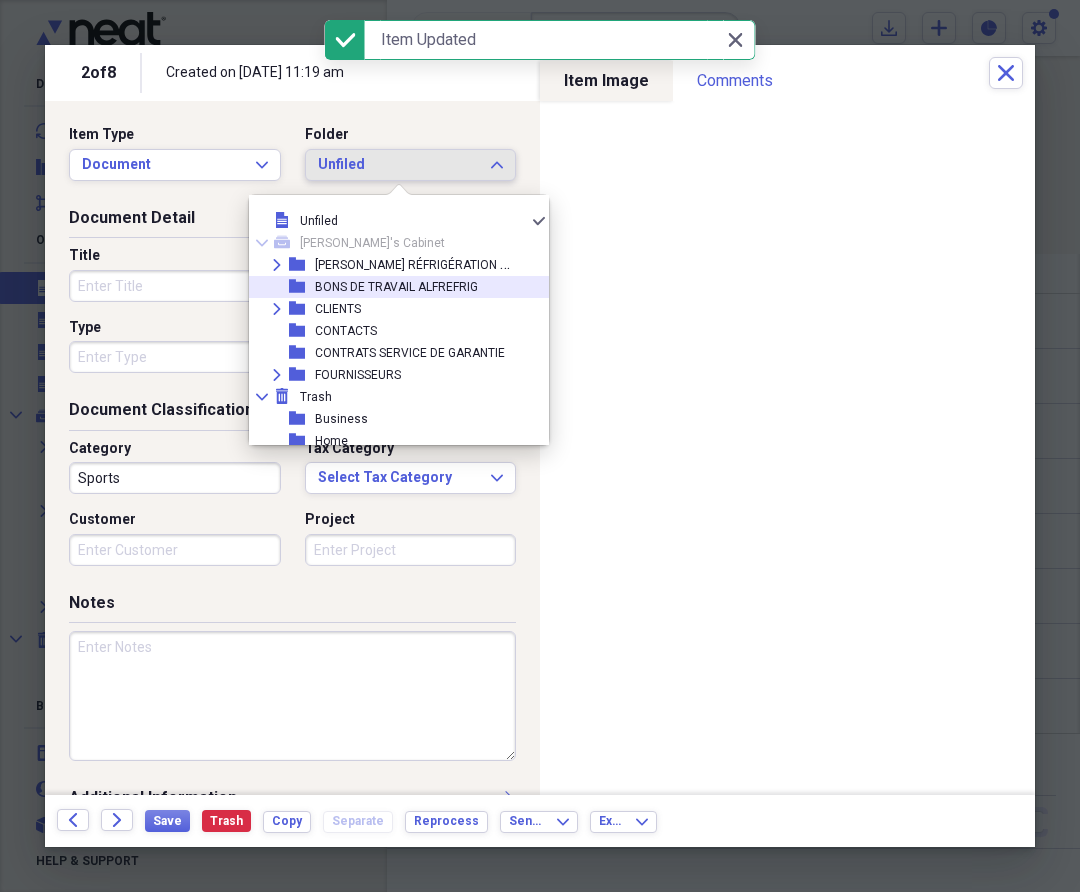 click on "BONS DE TRAVAIL ALFREFRIG" at bounding box center (396, 287) 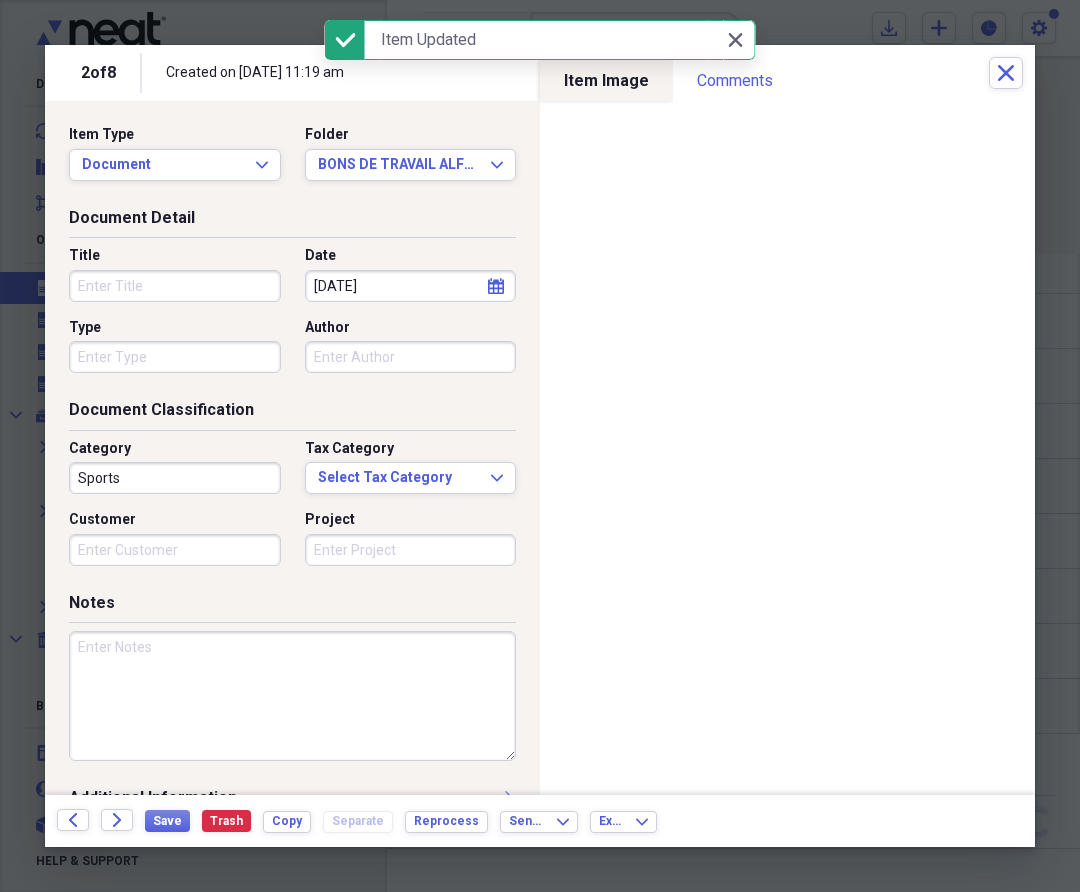 click on "Title" at bounding box center (175, 286) 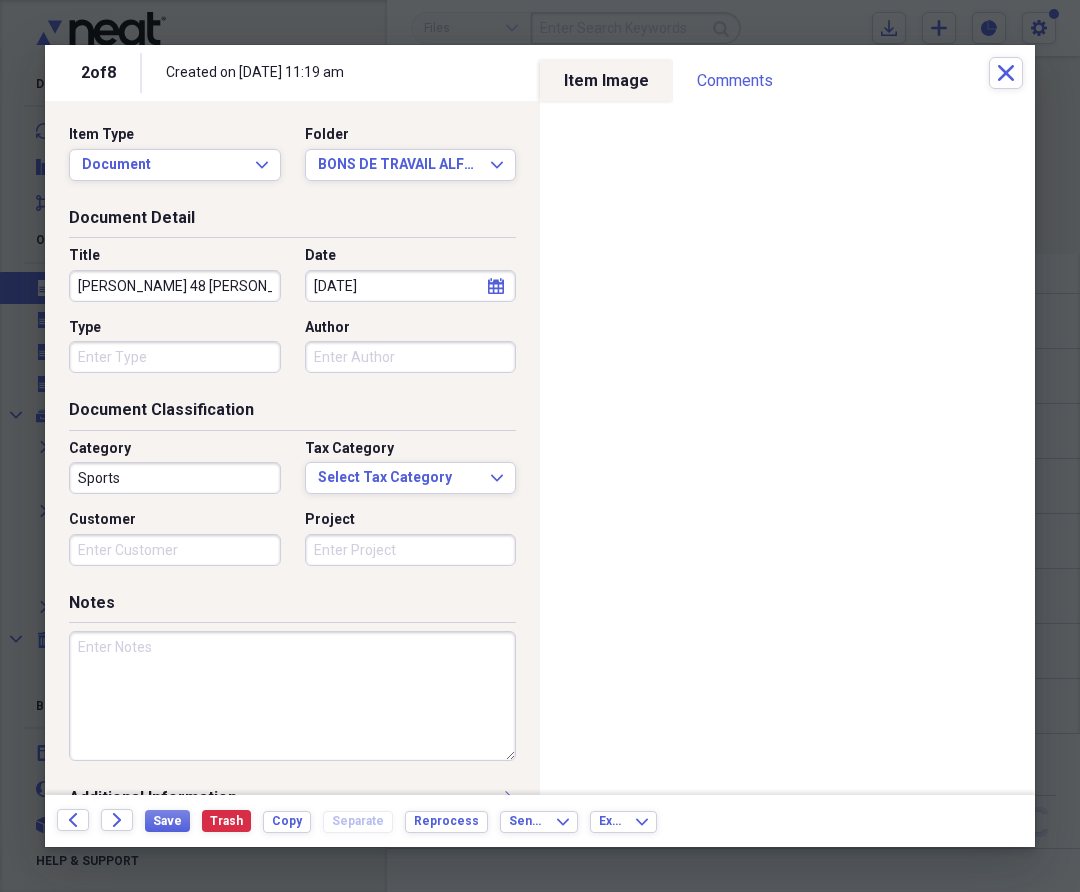 type on "[PERSON_NAME] 48 [PERSON_NAME]" 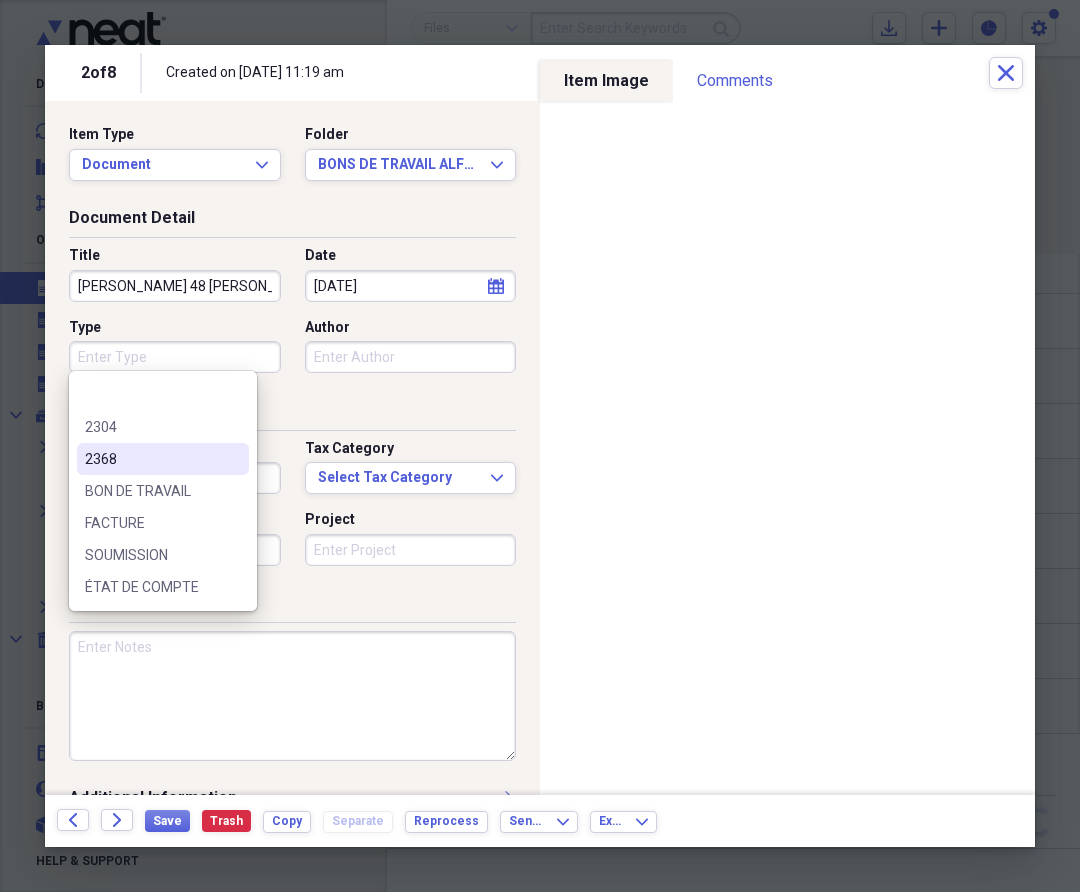 click on "BON DE TRAVAIL" at bounding box center (151, 491) 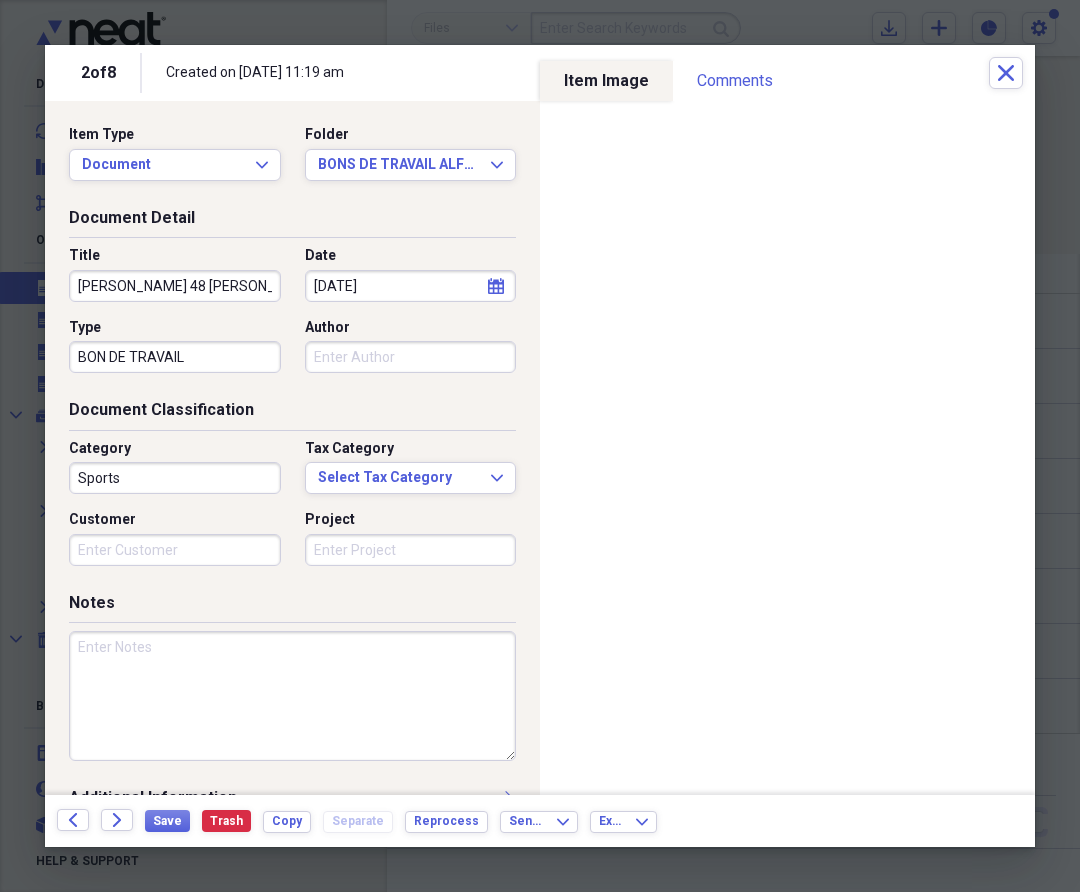 click on "Sports" at bounding box center (175, 478) 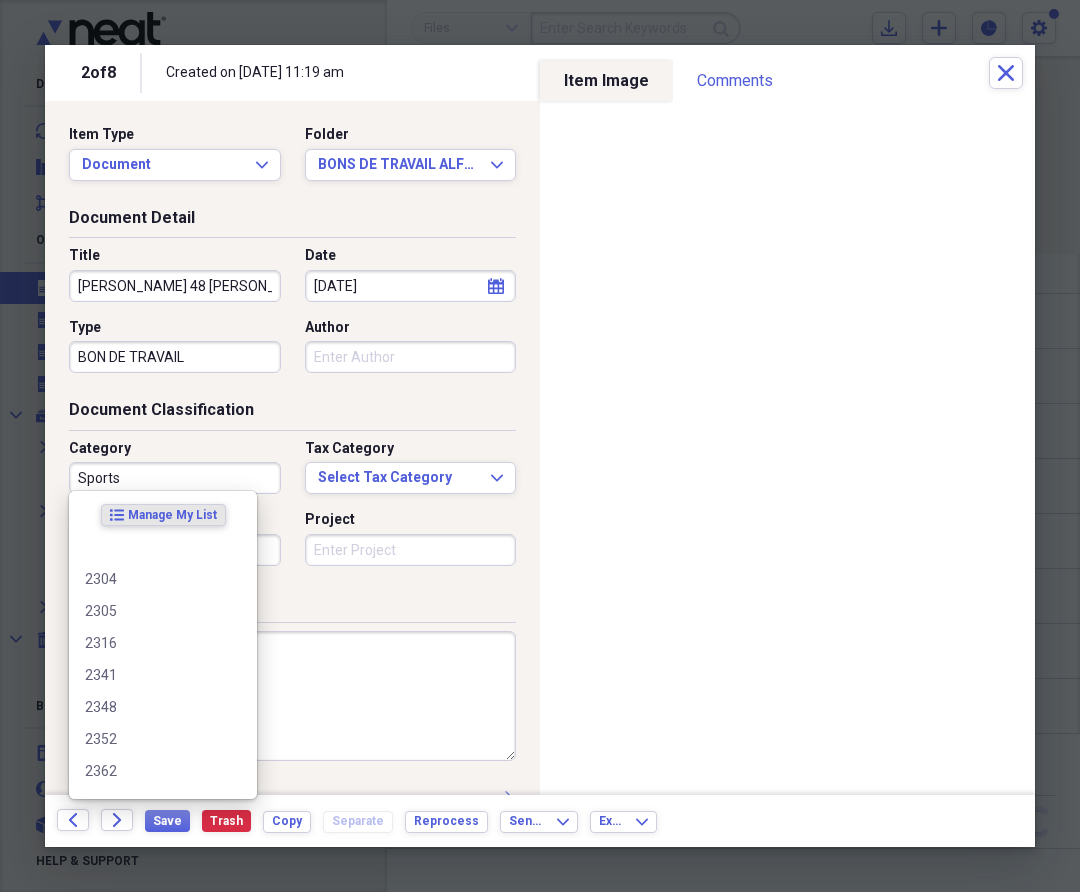 drag, startPoint x: 148, startPoint y: 474, endPoint x: 30, endPoint y: 461, distance: 118.71394 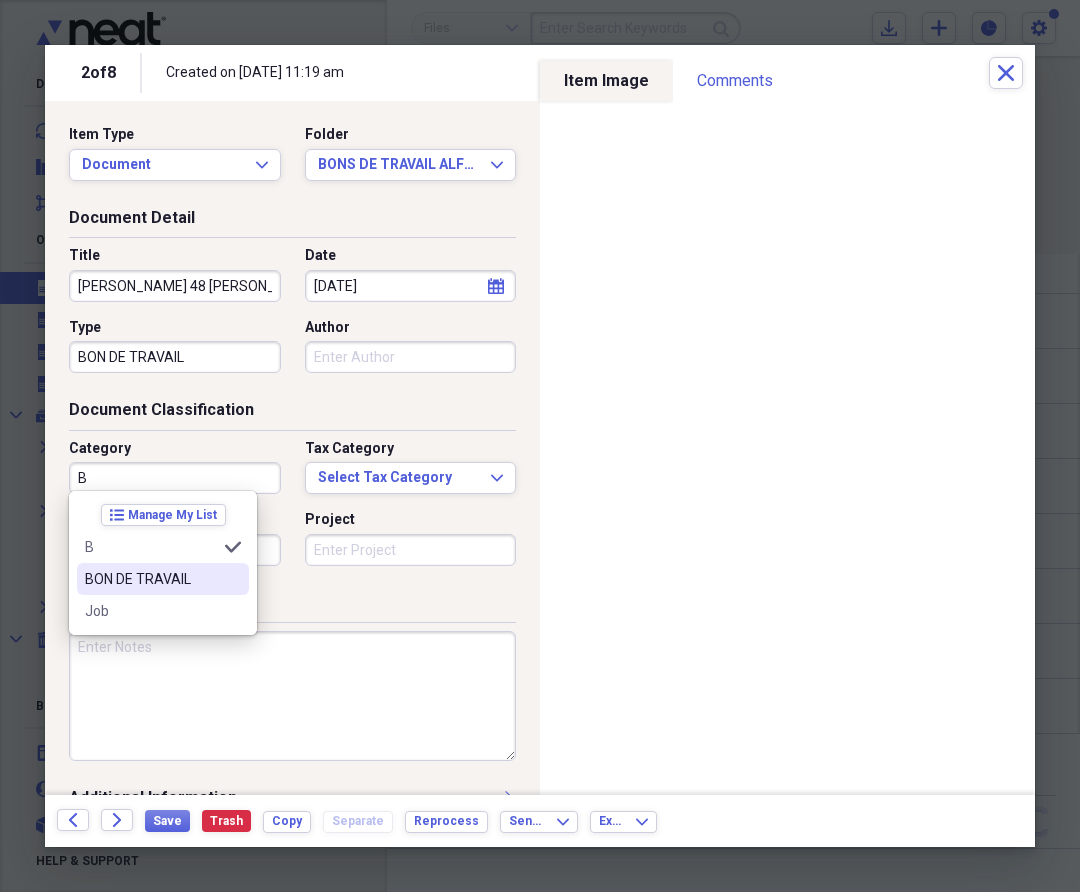 click on "BON DE TRAVAIL" at bounding box center (151, 579) 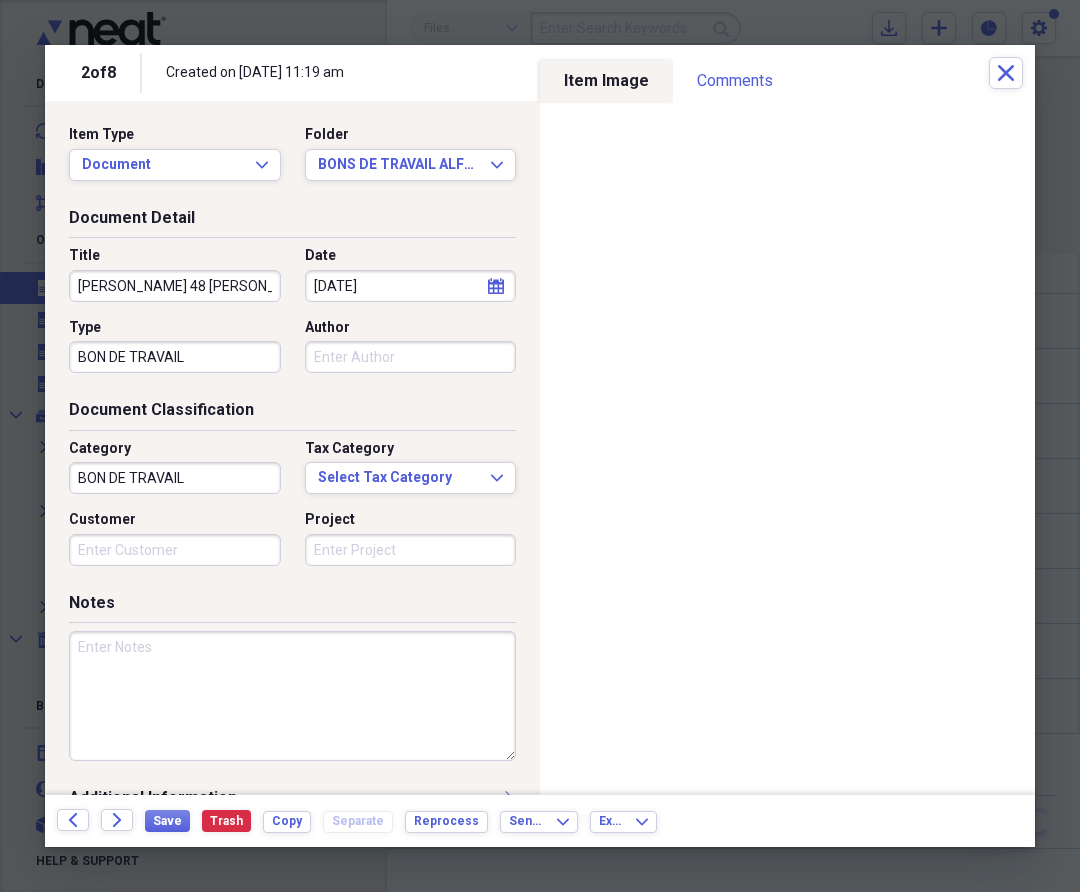 click at bounding box center (292, 696) 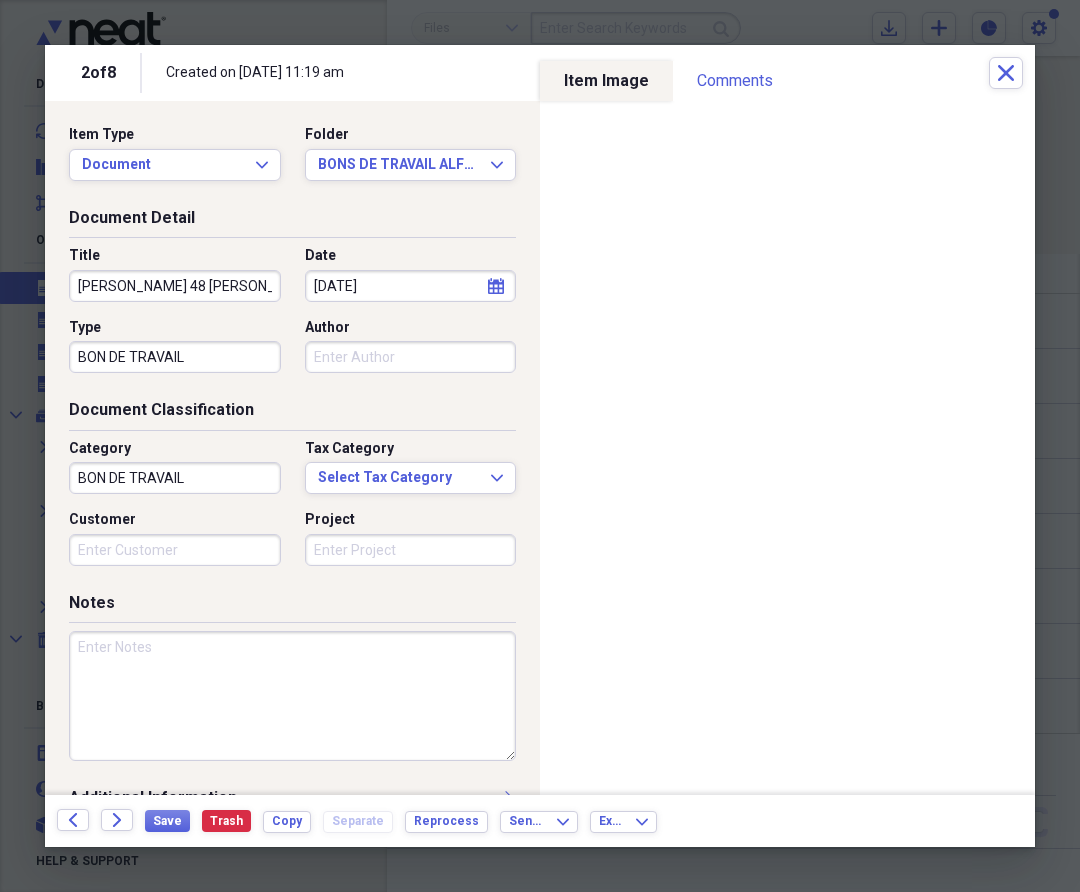click at bounding box center (292, 696) 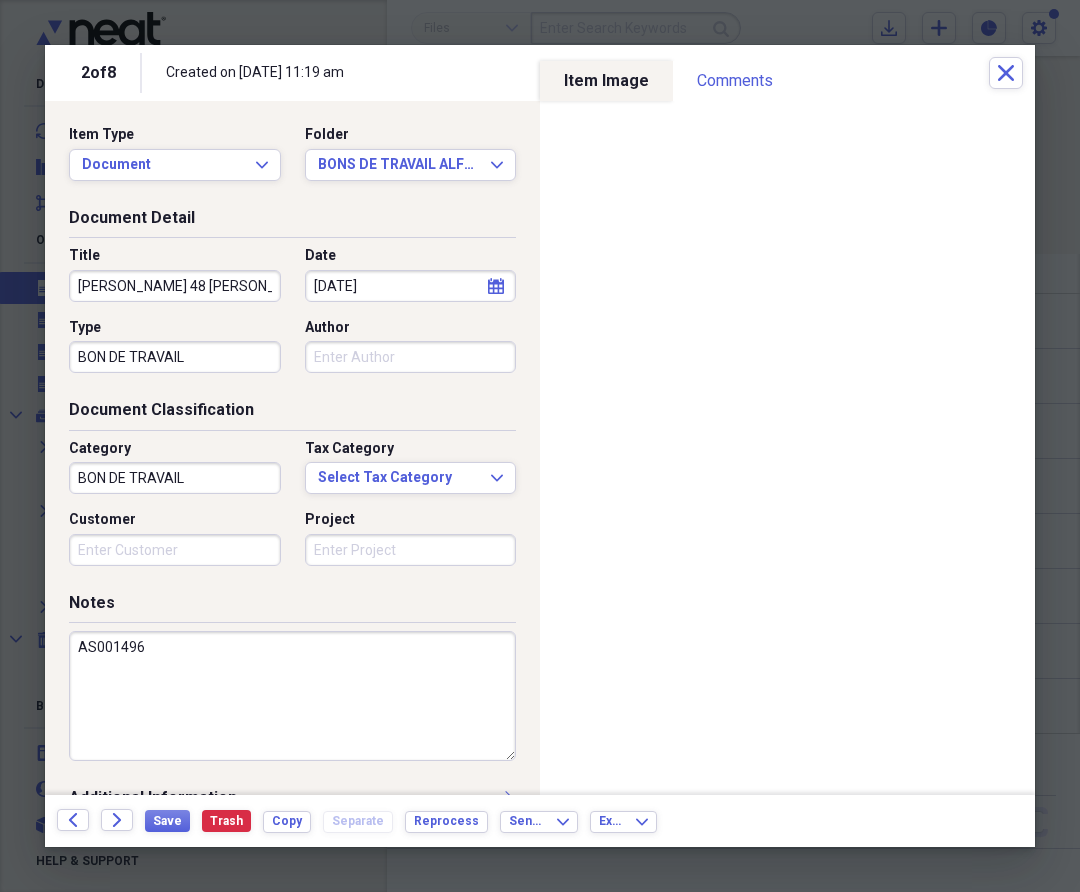 type on "AS001496" 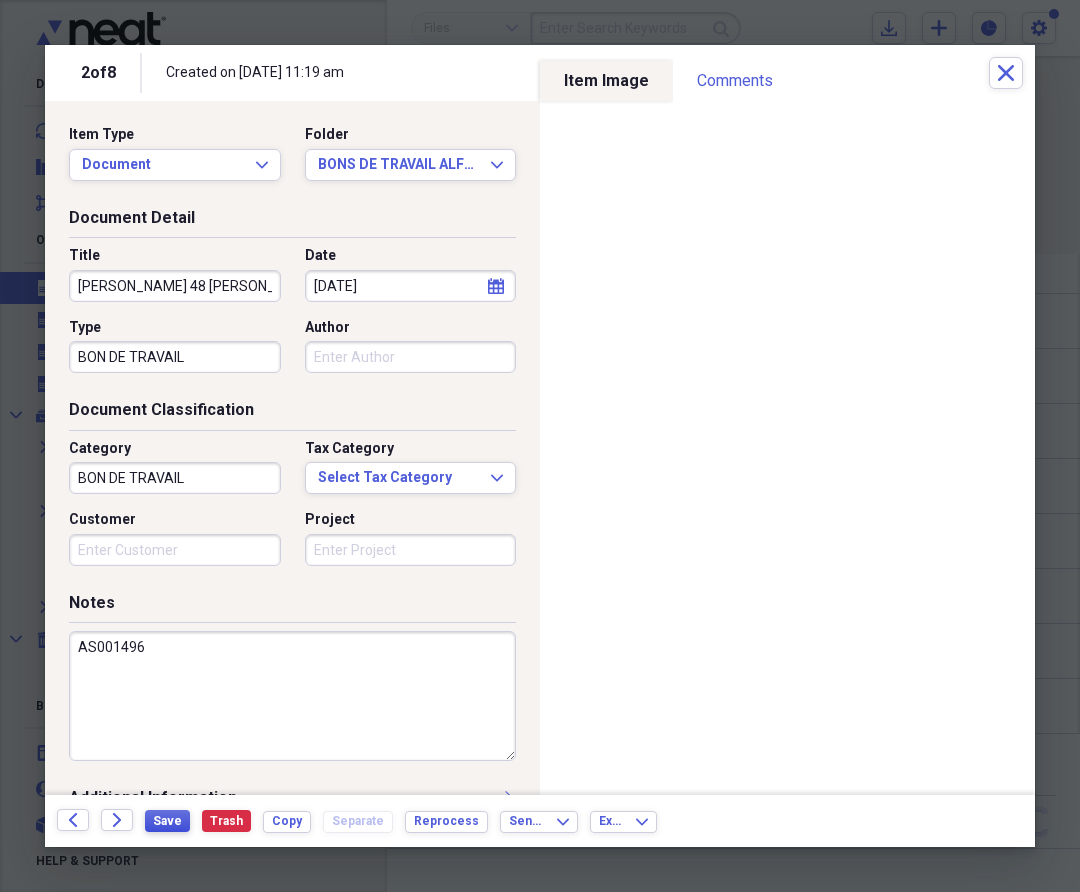 click on "Save" at bounding box center (167, 821) 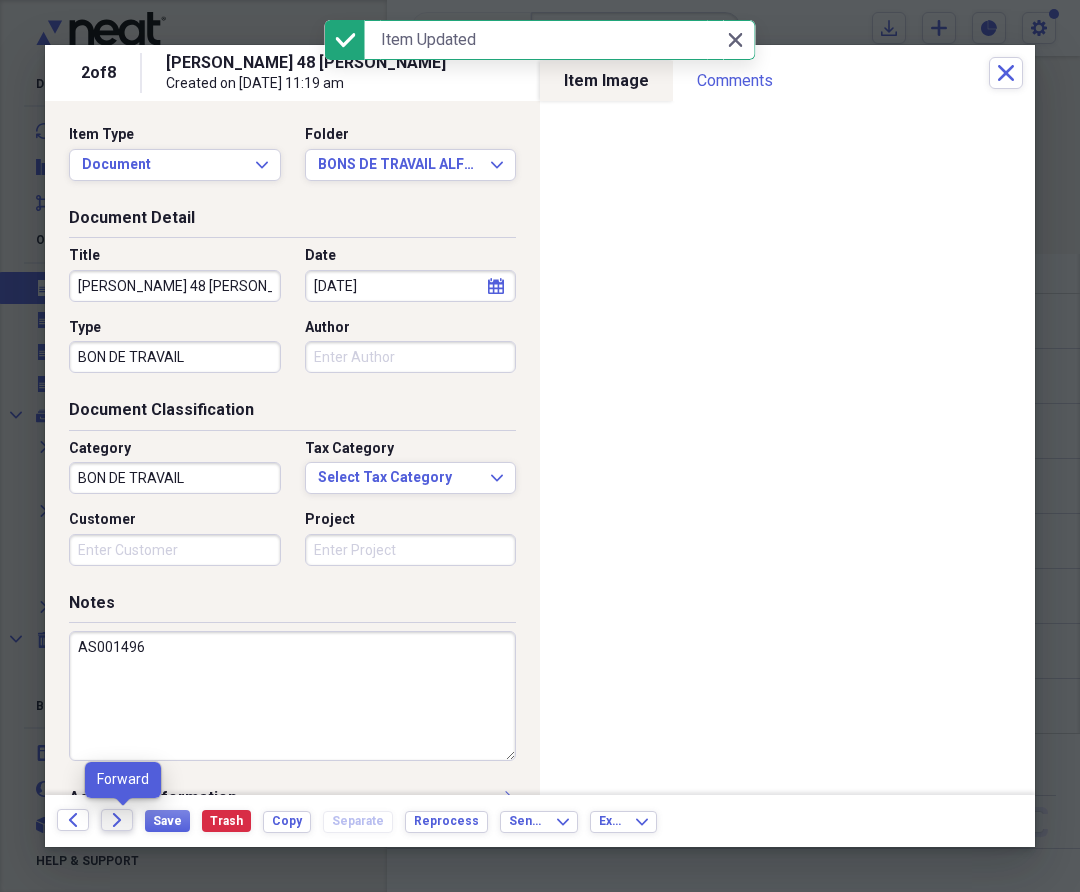click on "Forward" 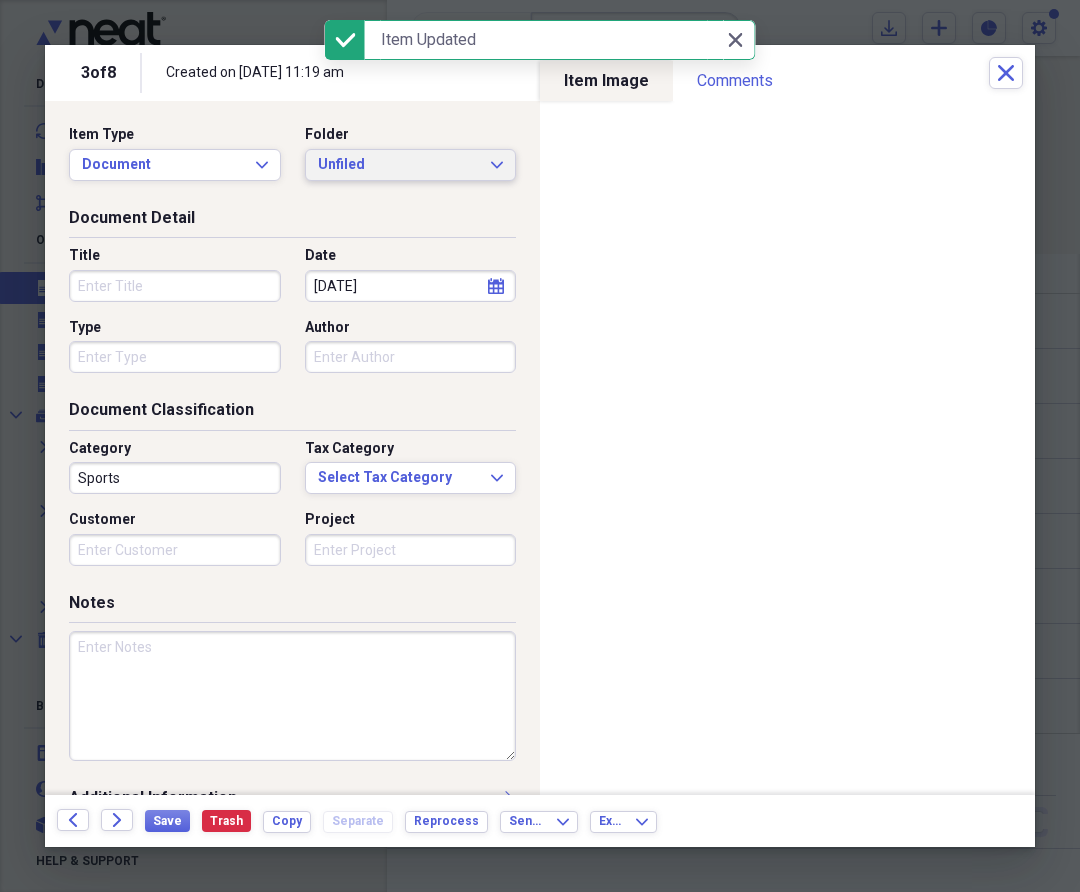 click on "Unfiled" at bounding box center (399, 165) 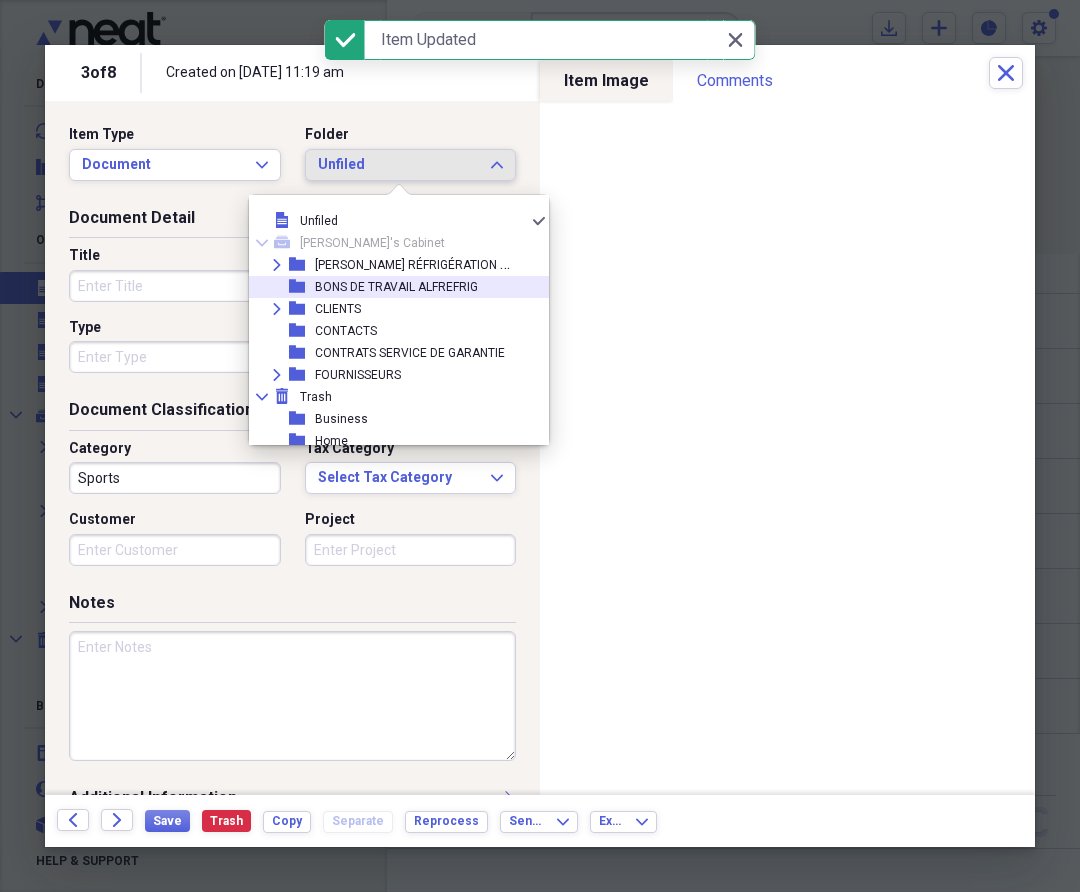 click on "BONS DE TRAVAIL ALFREFRIG" at bounding box center (396, 287) 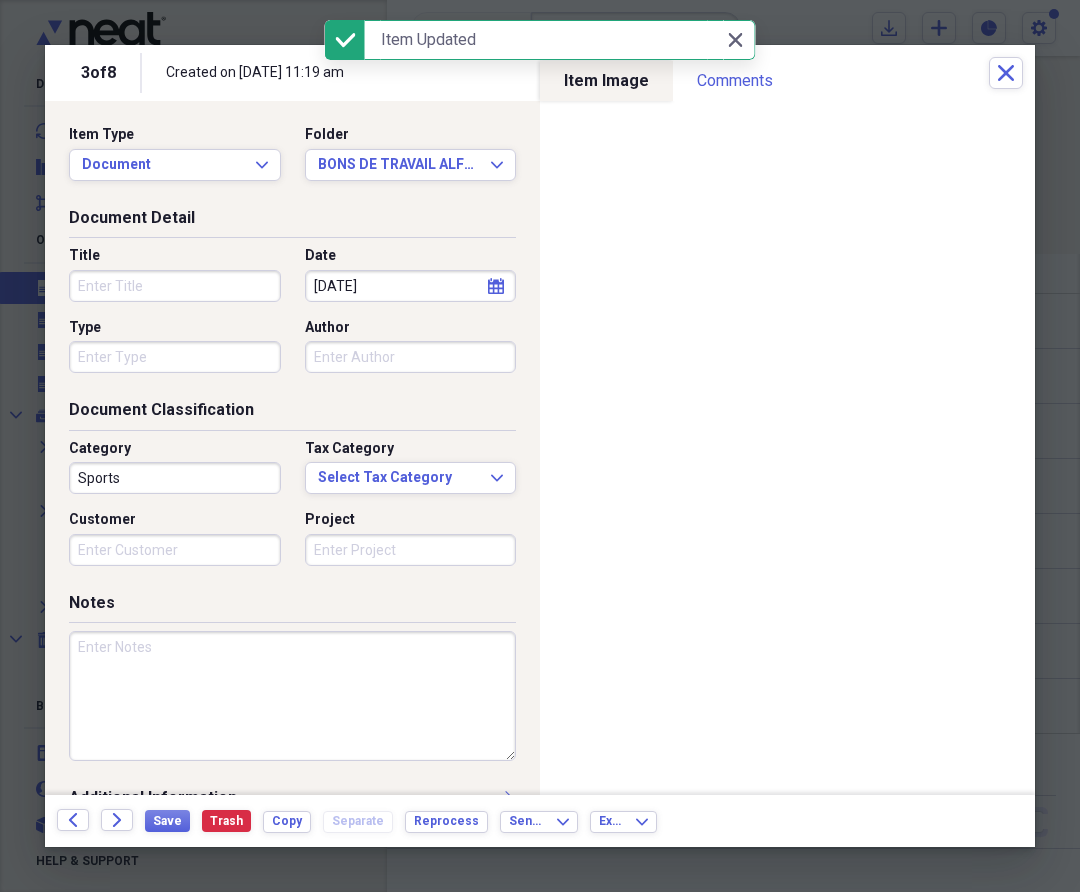 click on "Title" at bounding box center (175, 286) 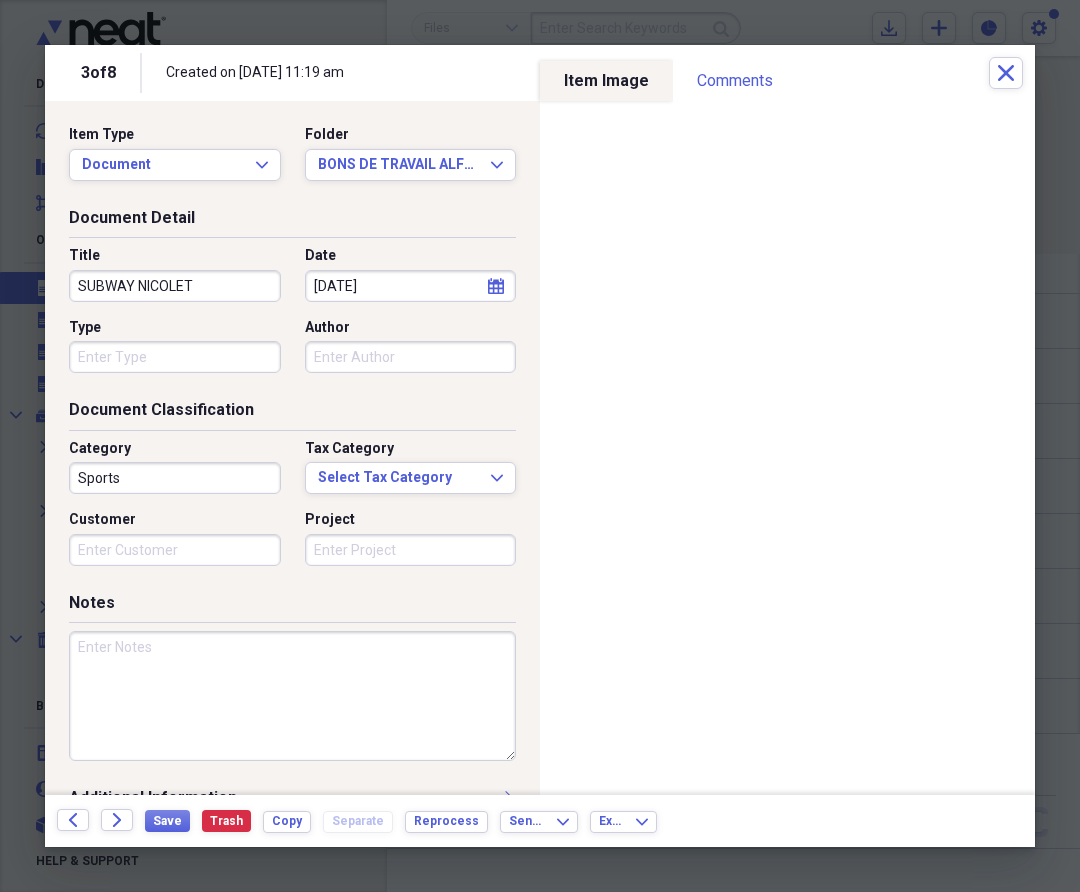type on "SUBWAY NICOLET" 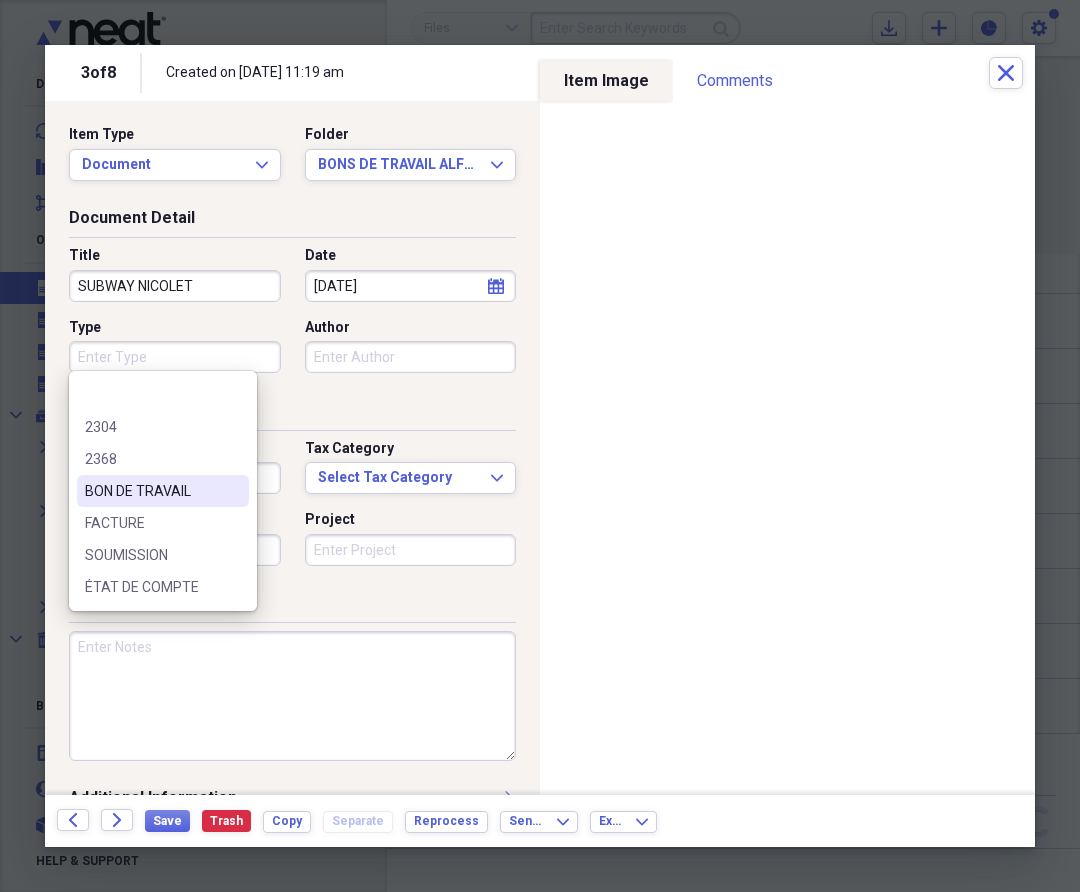 click on "BON DE TRAVAIL" at bounding box center [151, 491] 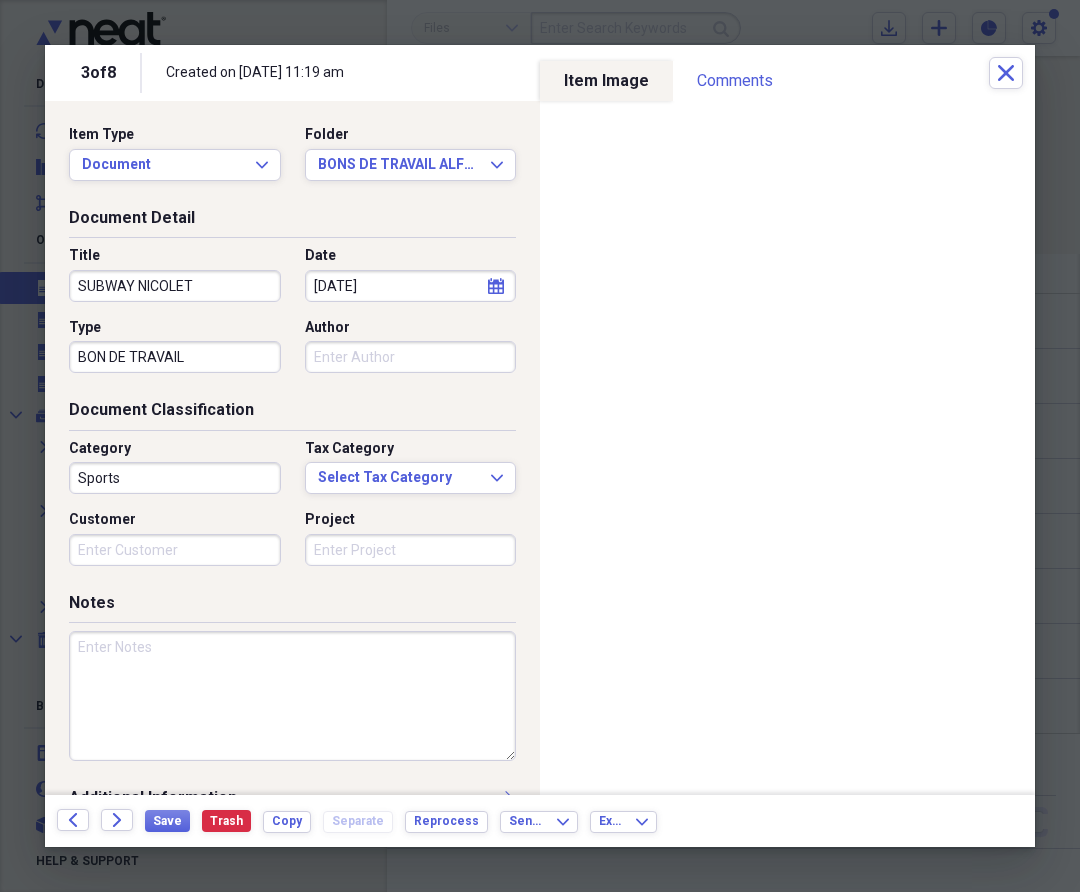click on "Sports" at bounding box center [175, 478] 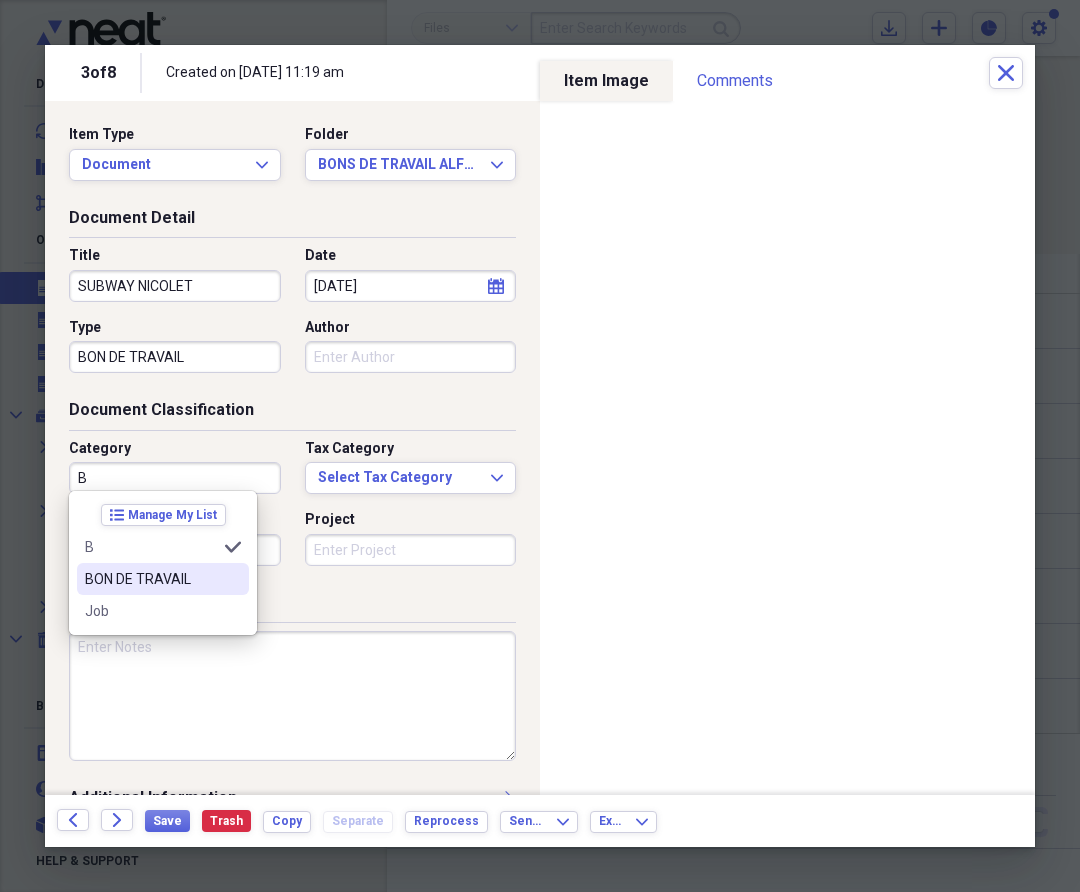 click on "BON DE TRAVAIL" at bounding box center [151, 579] 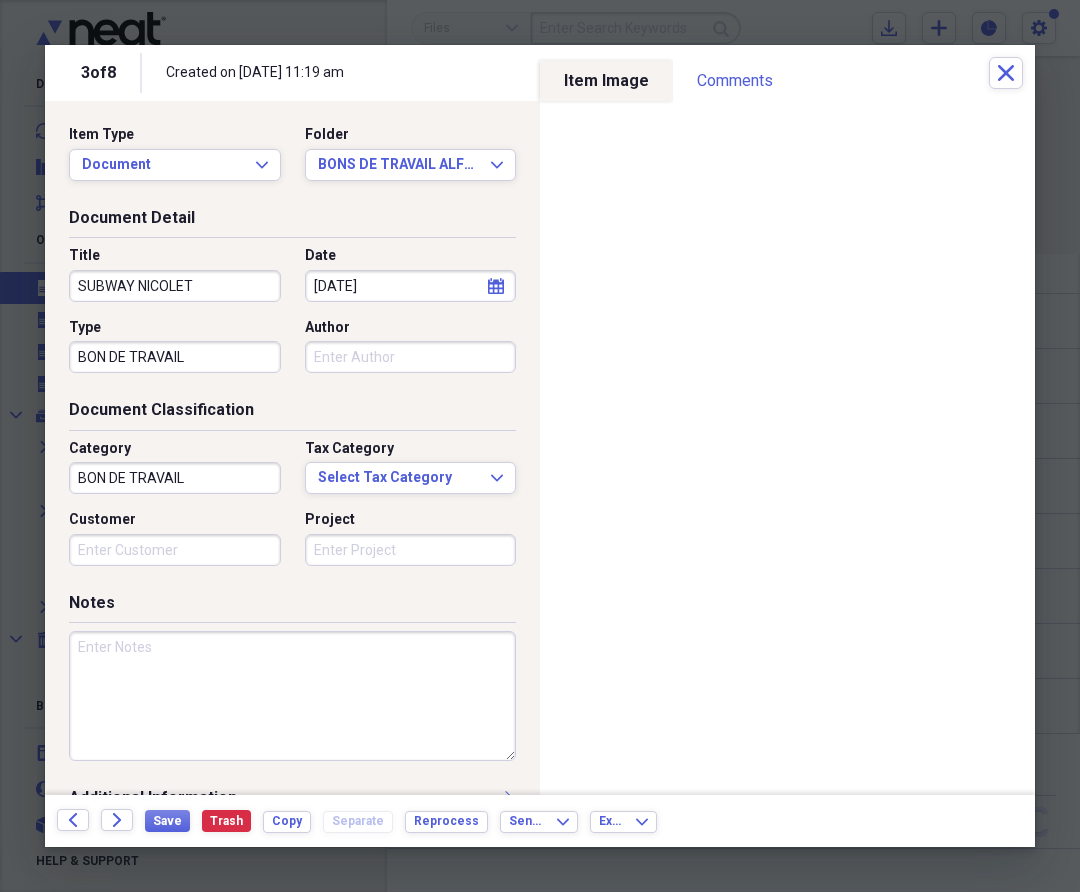 click at bounding box center [292, 696] 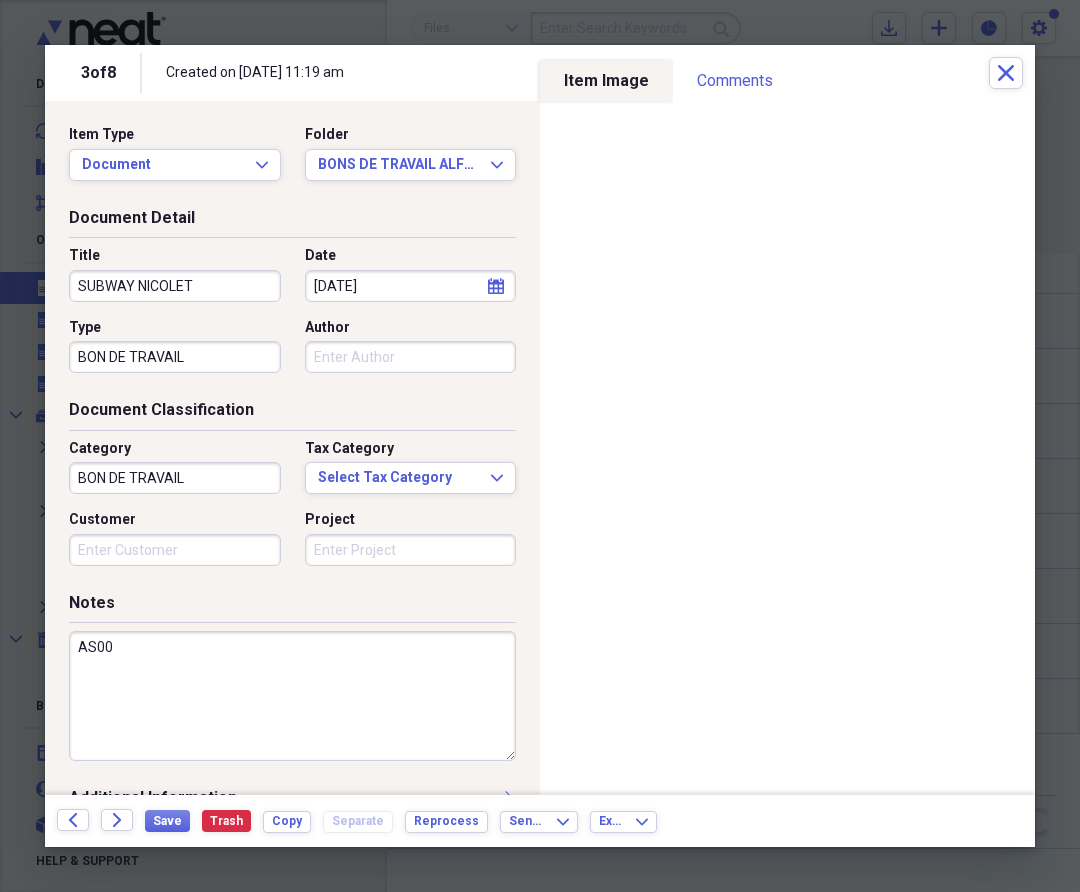 click on "AS00" at bounding box center (292, 696) 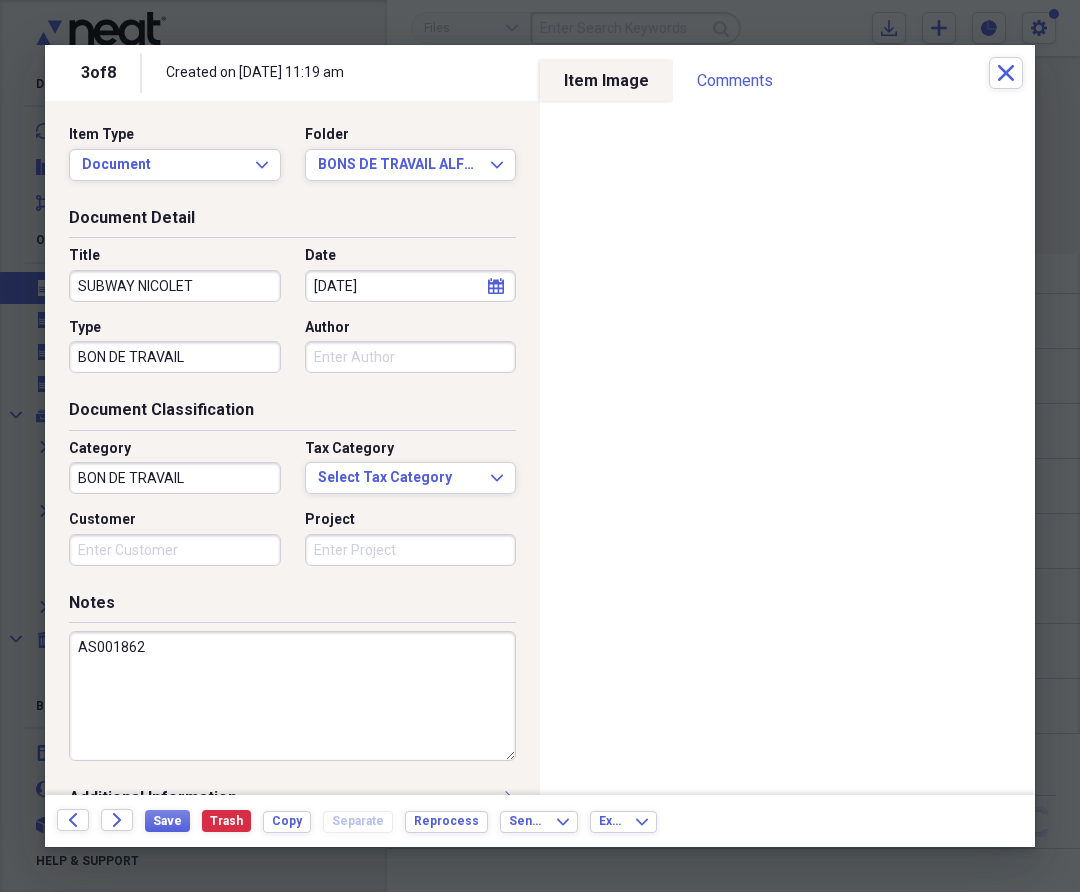 type on "AS001862" 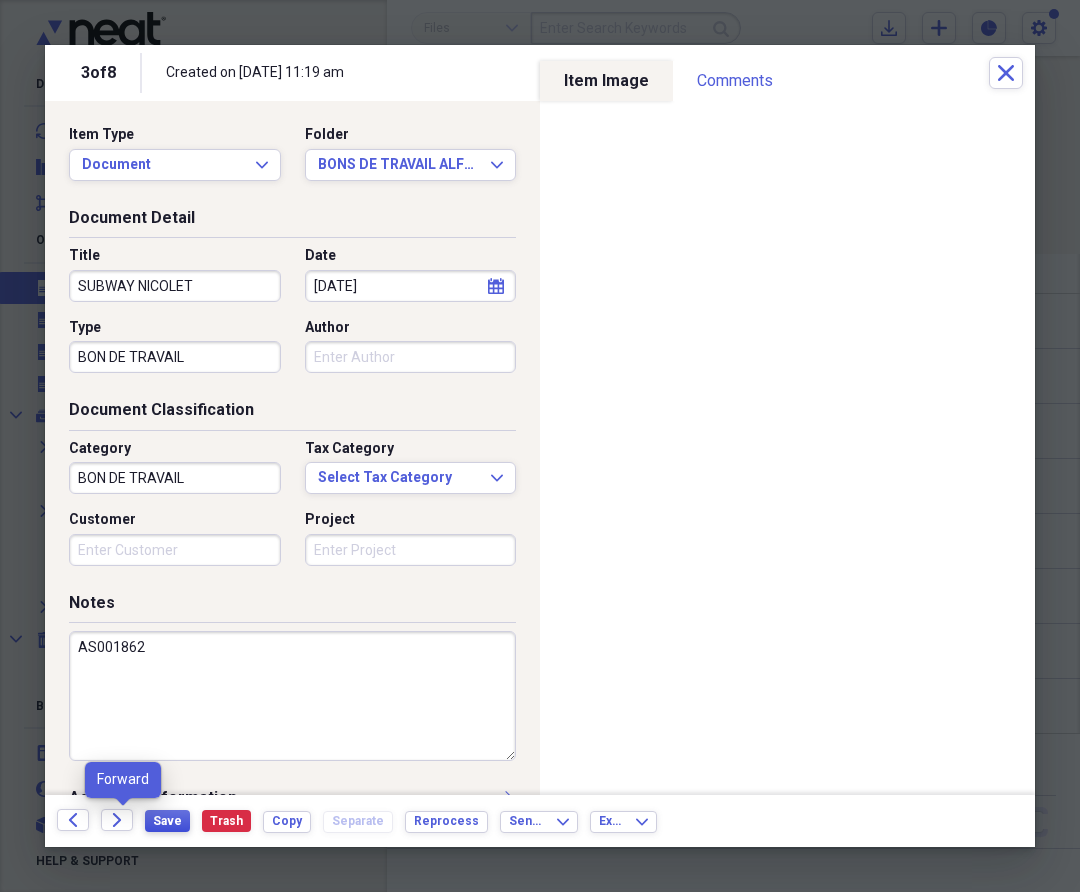 click on "Save" at bounding box center [167, 821] 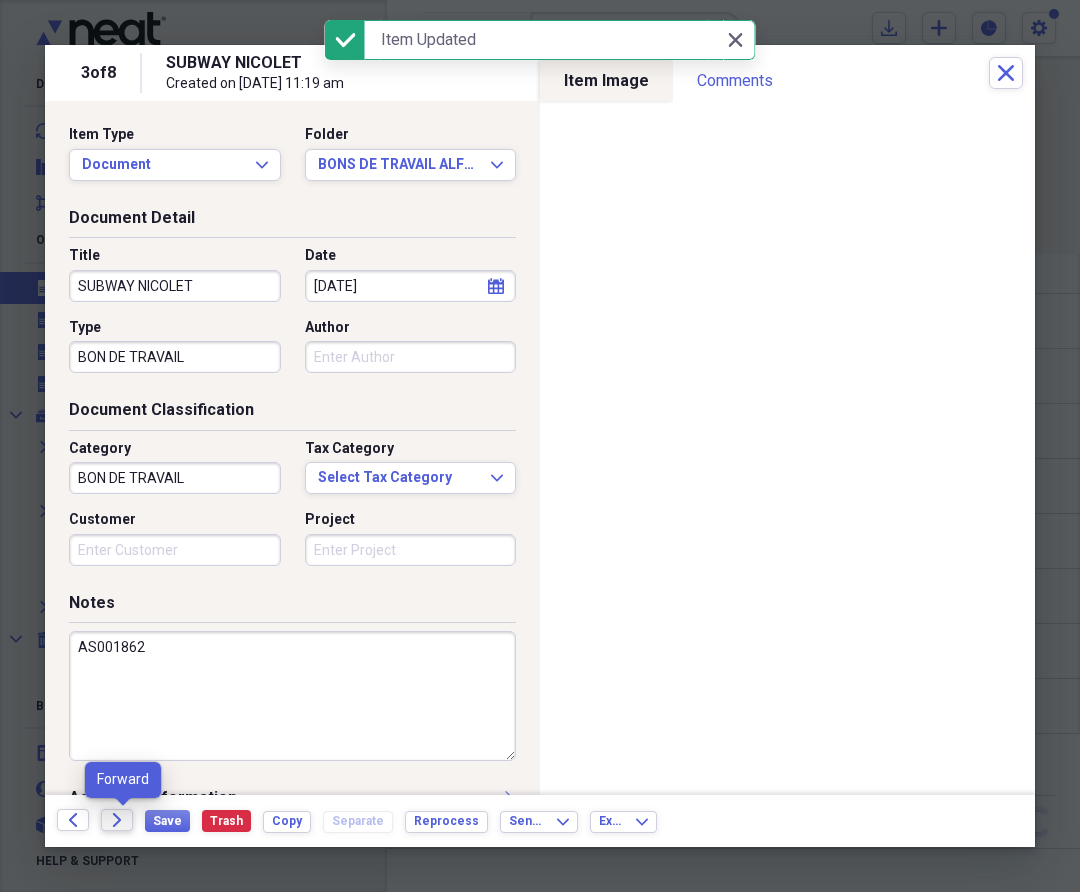 click on "Forward" at bounding box center [117, 820] 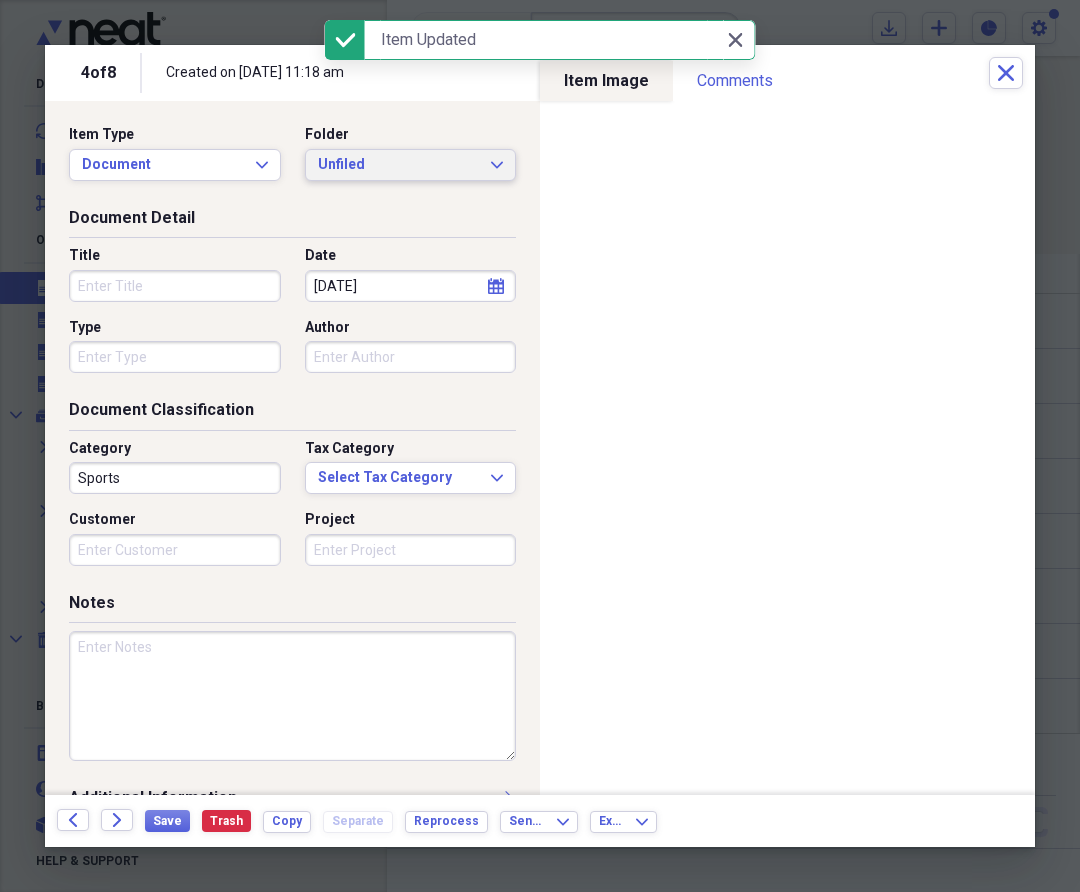 click on "Unfiled" at bounding box center (399, 165) 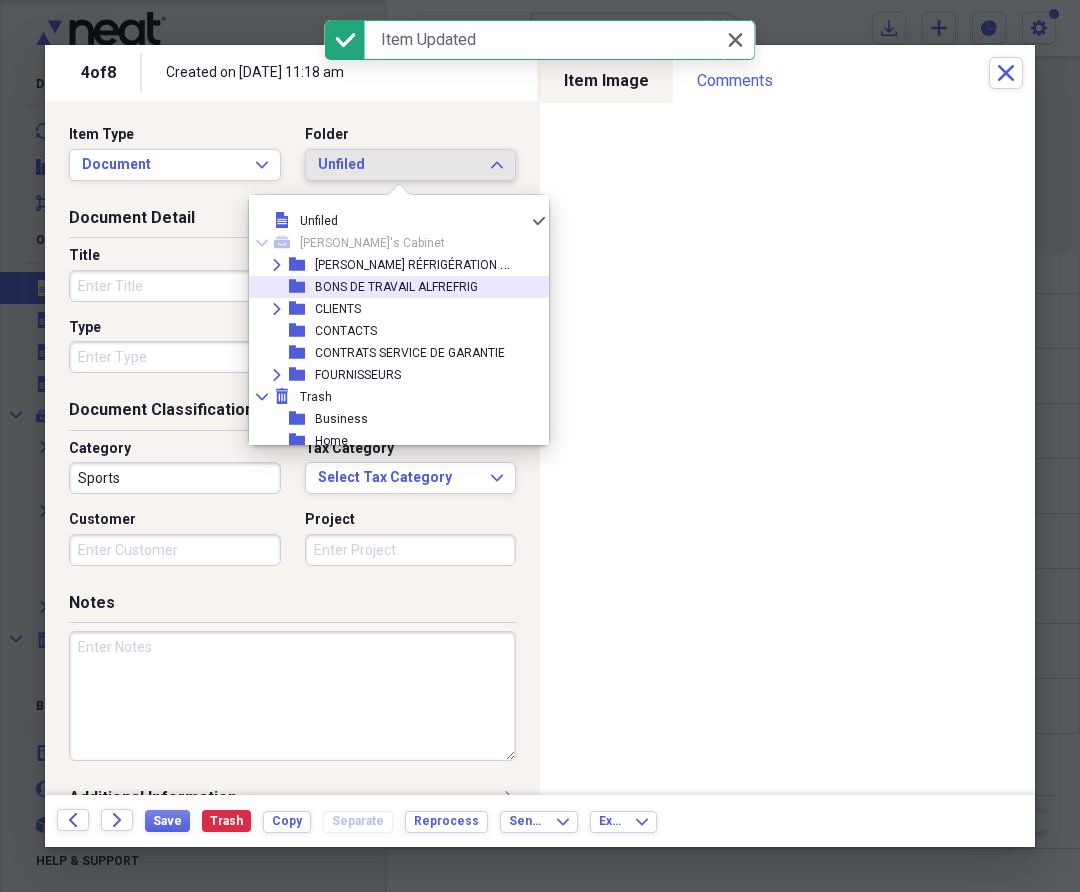 click on "BONS DE TRAVAIL ALFREFRIG" at bounding box center (396, 287) 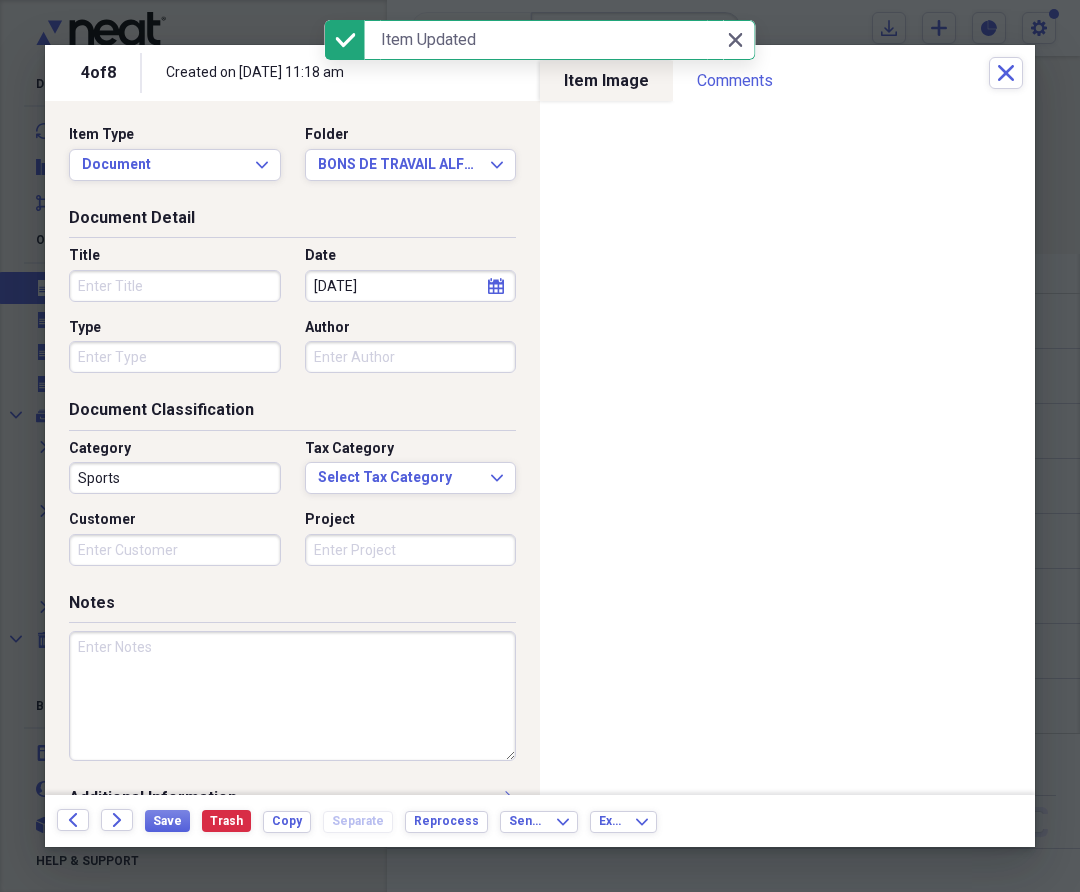 click on "Title Date [DATE] calendar Calendar Type Author" at bounding box center [292, 317] 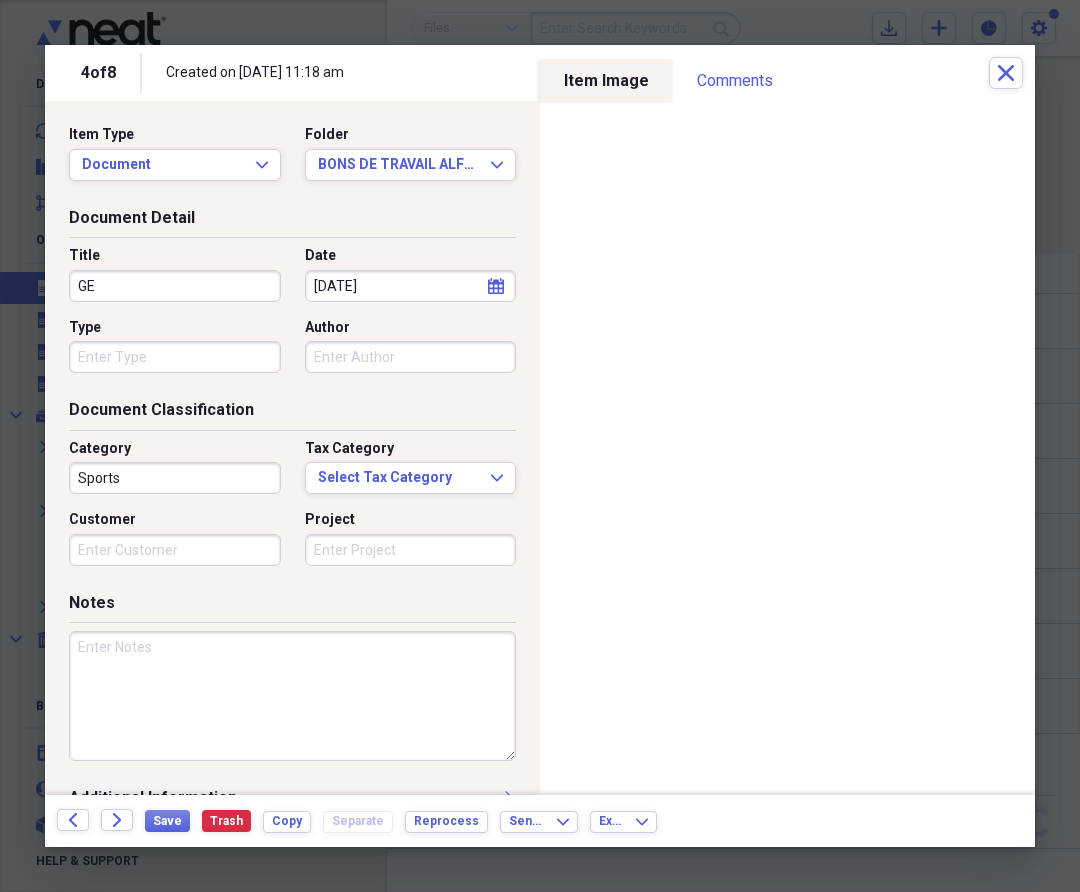 type on "G" 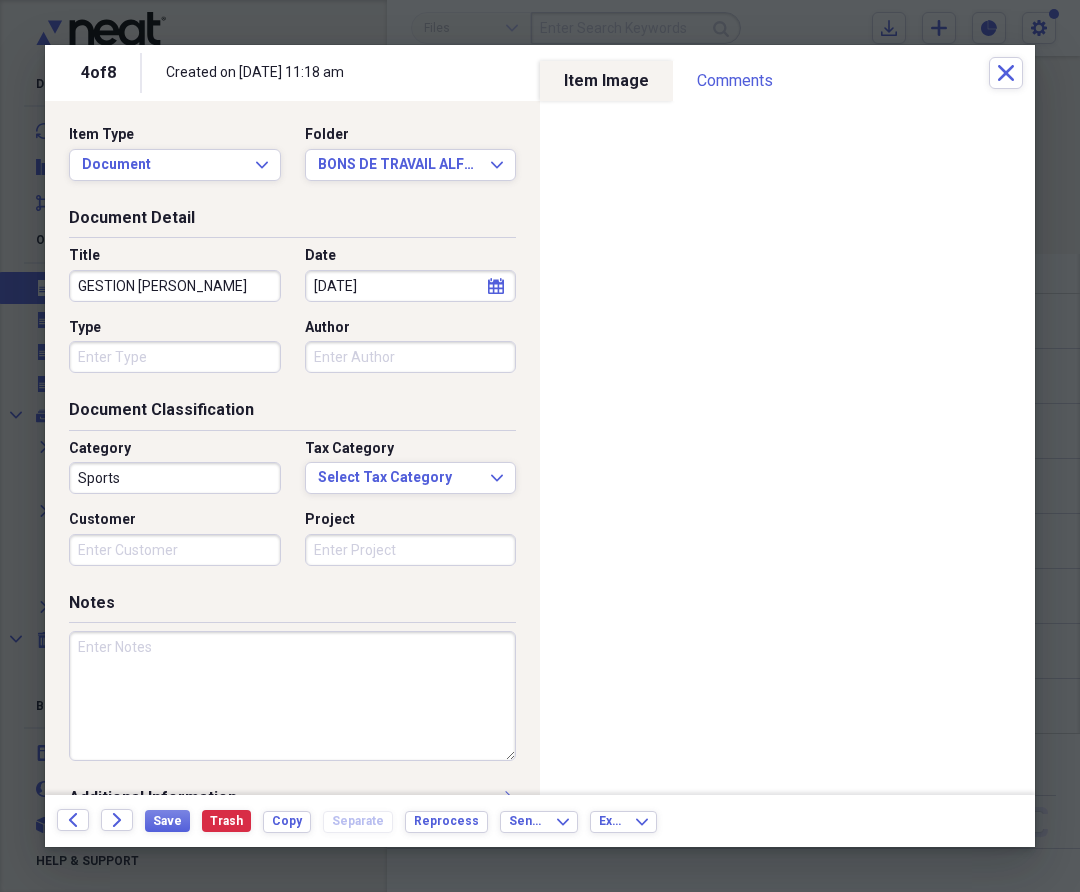 type on "GESTION [PERSON_NAME]" 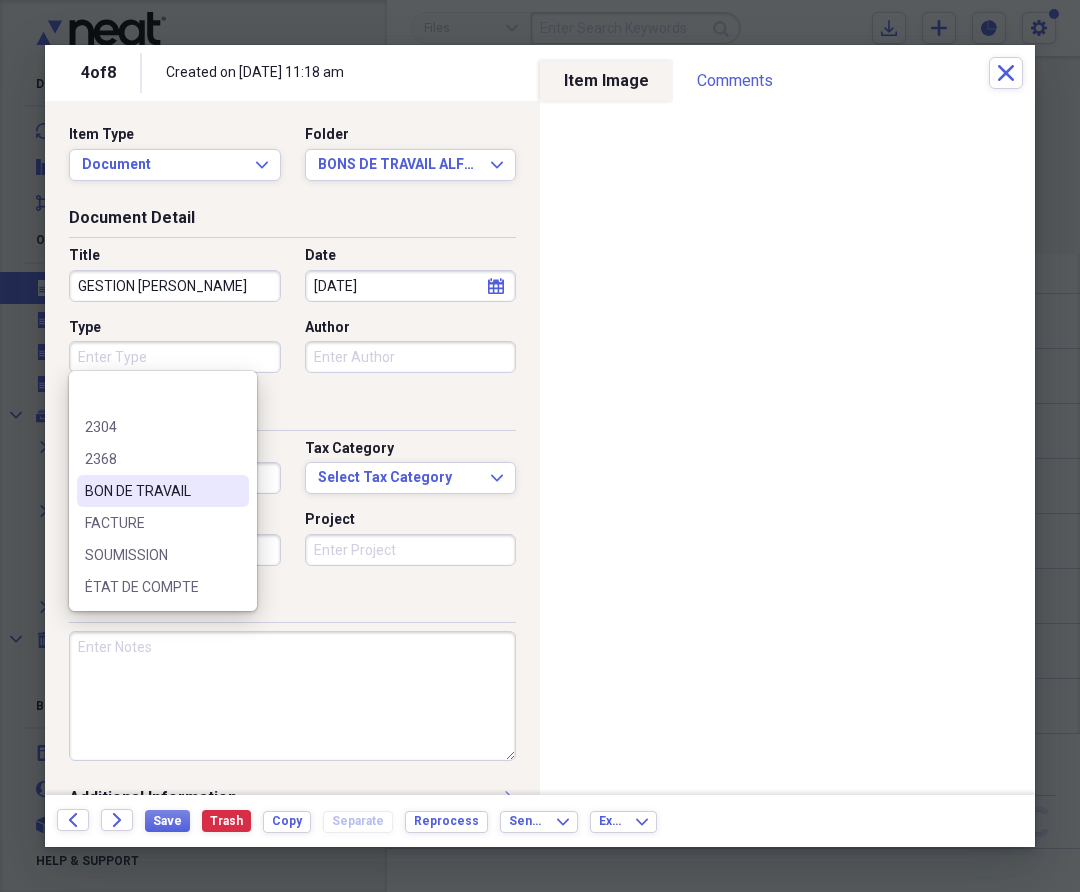 click on "BON DE TRAVAIL" at bounding box center [151, 491] 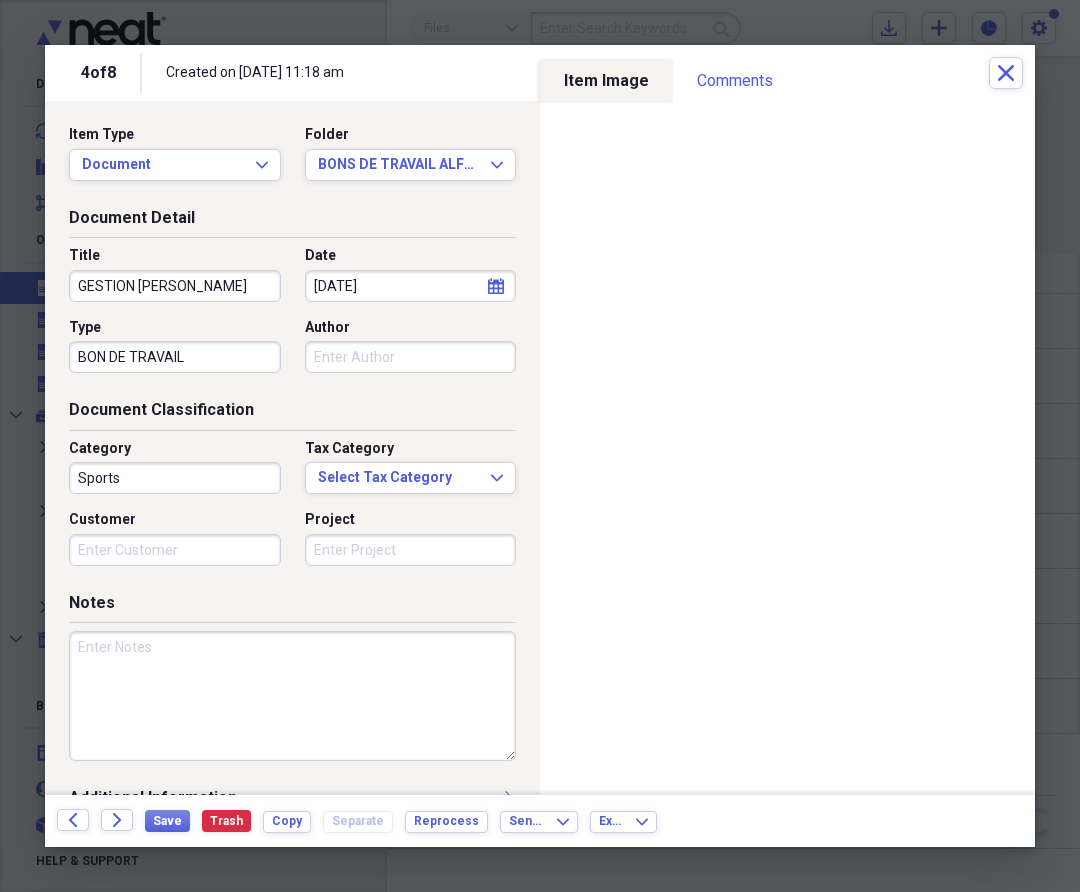 click on "Sports" at bounding box center (175, 478) 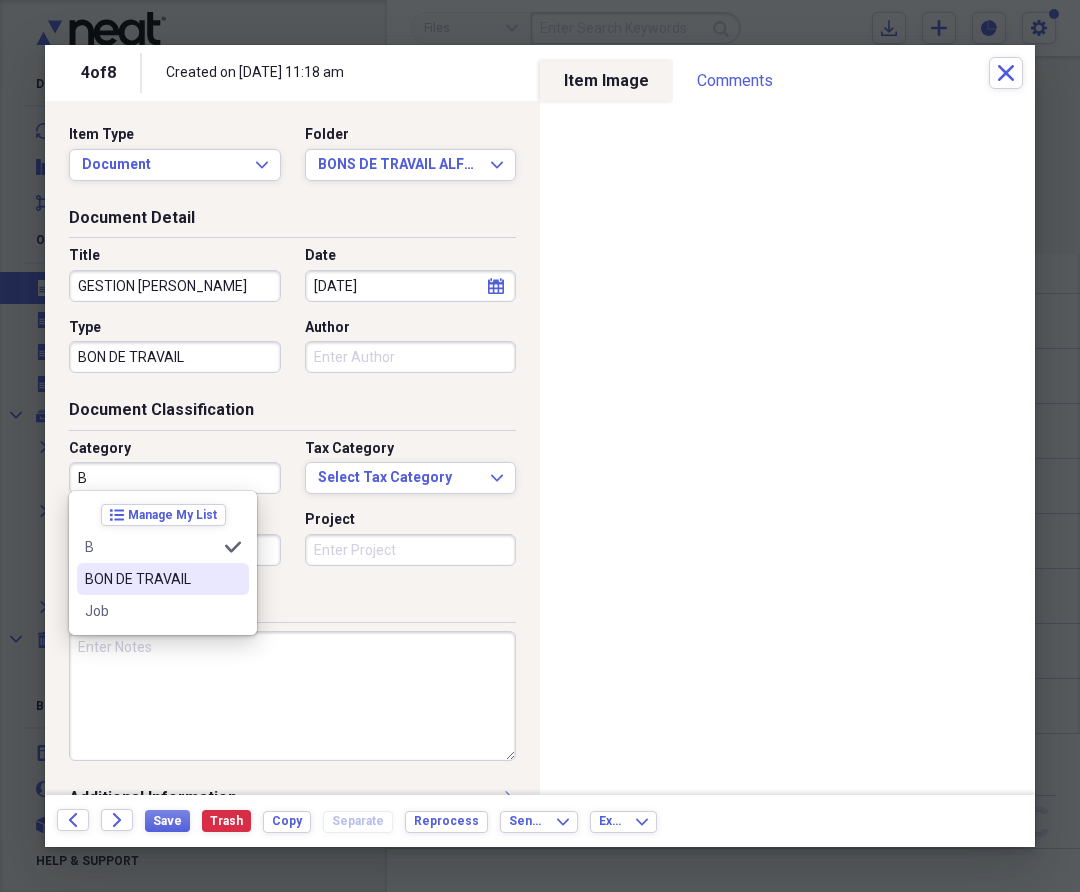 click on "BON DE TRAVAIL" at bounding box center (151, 579) 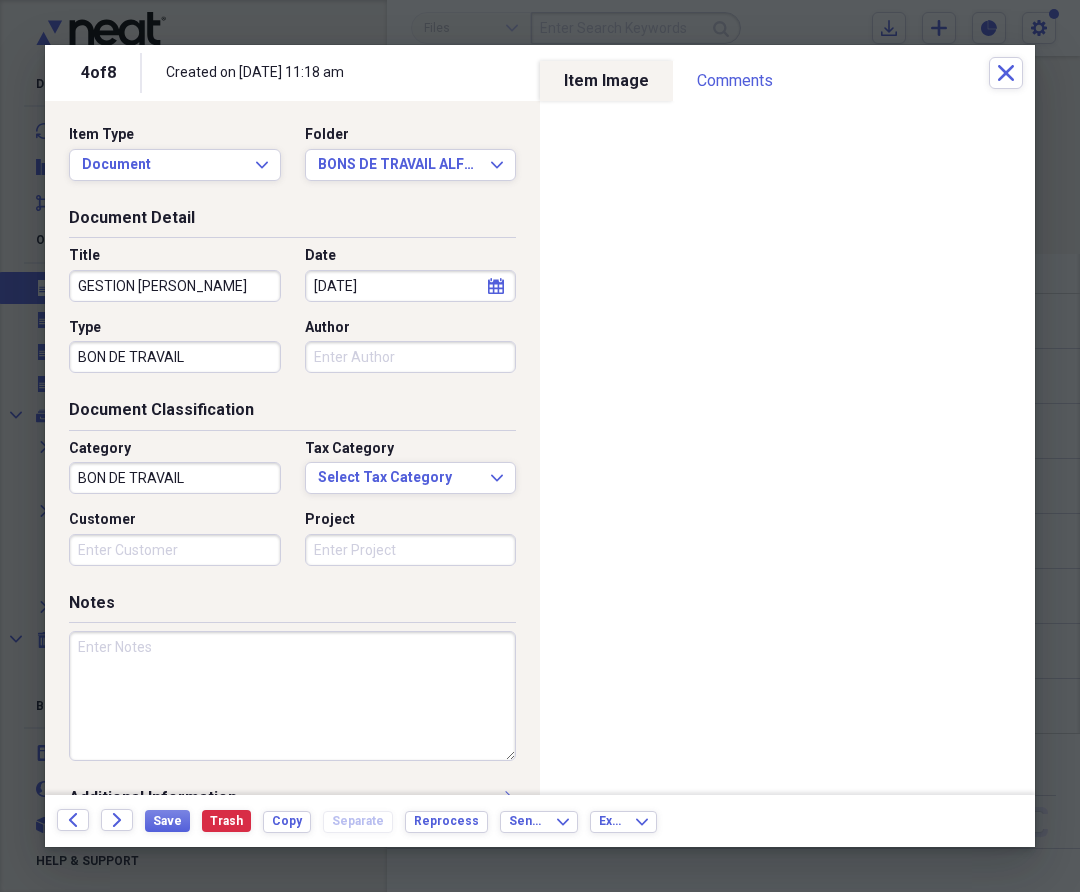 paste on "AS001862" 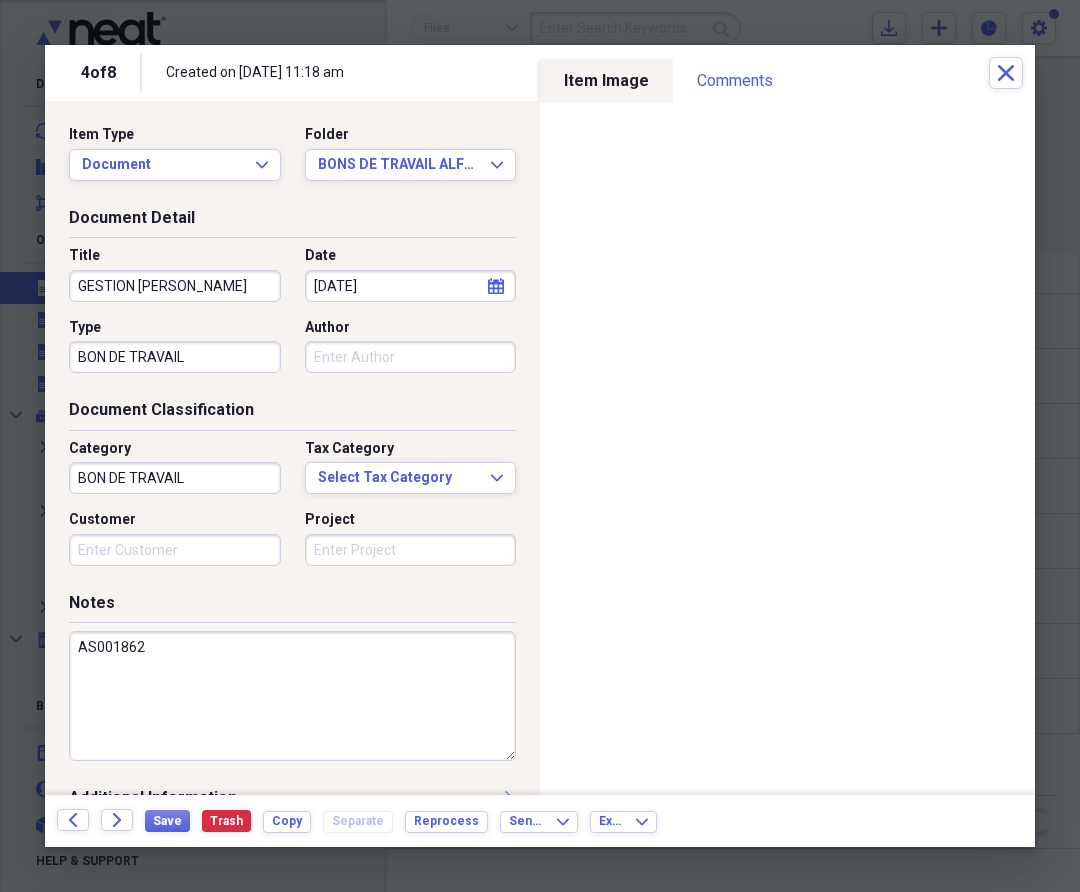 drag, startPoint x: 164, startPoint y: 641, endPoint x: 121, endPoint y: 643, distance: 43.046486 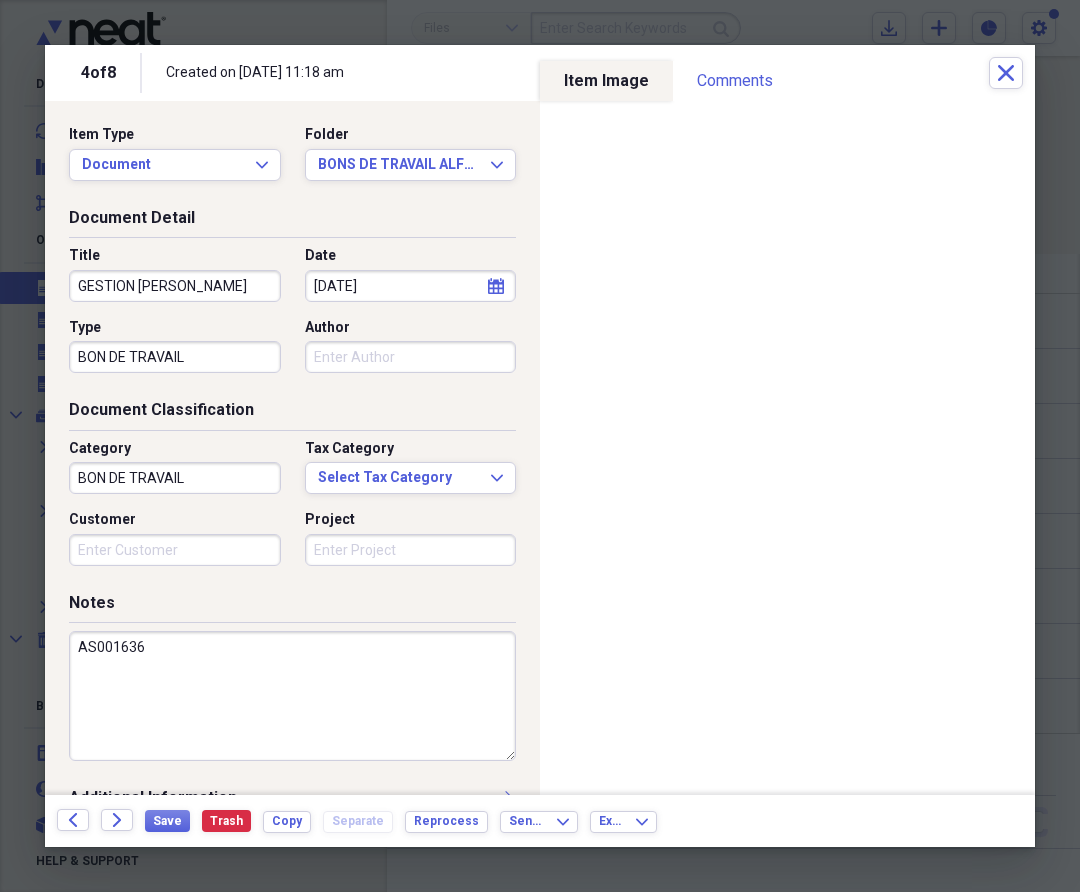 type on "AS001636" 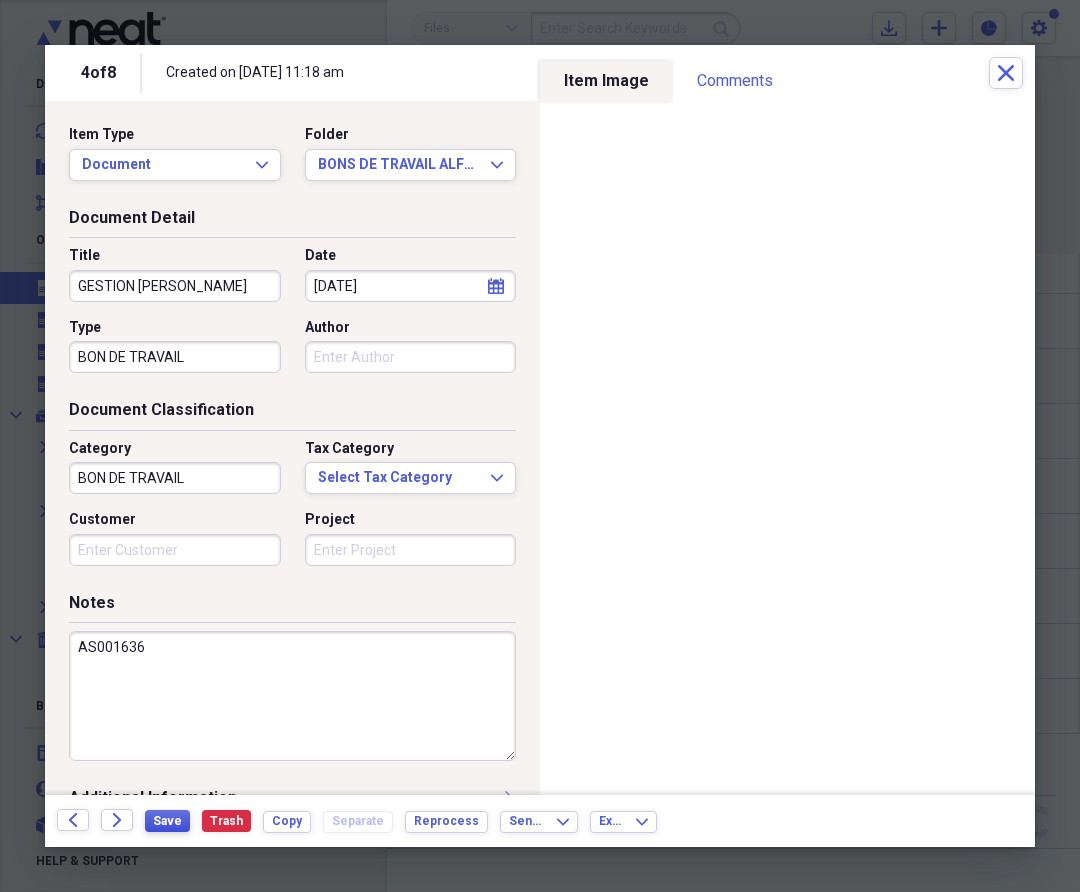 click on "Save" at bounding box center [167, 821] 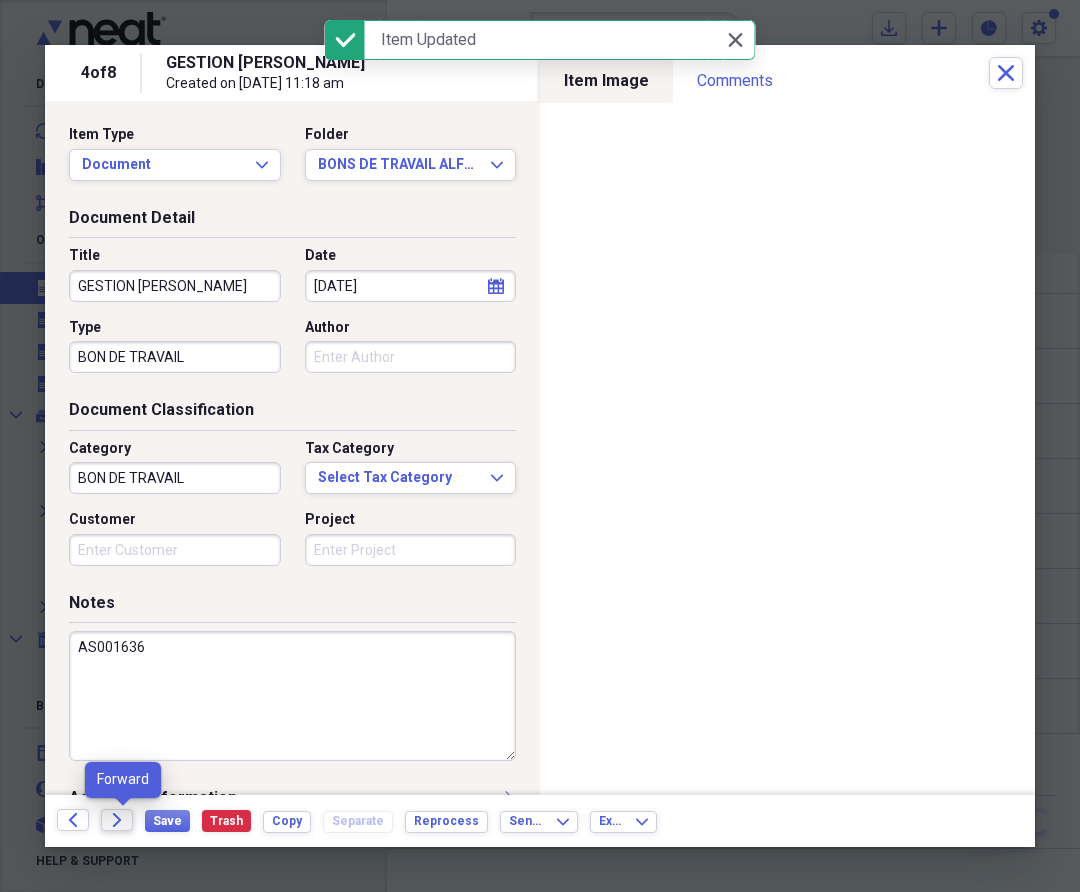 click on "Forward" 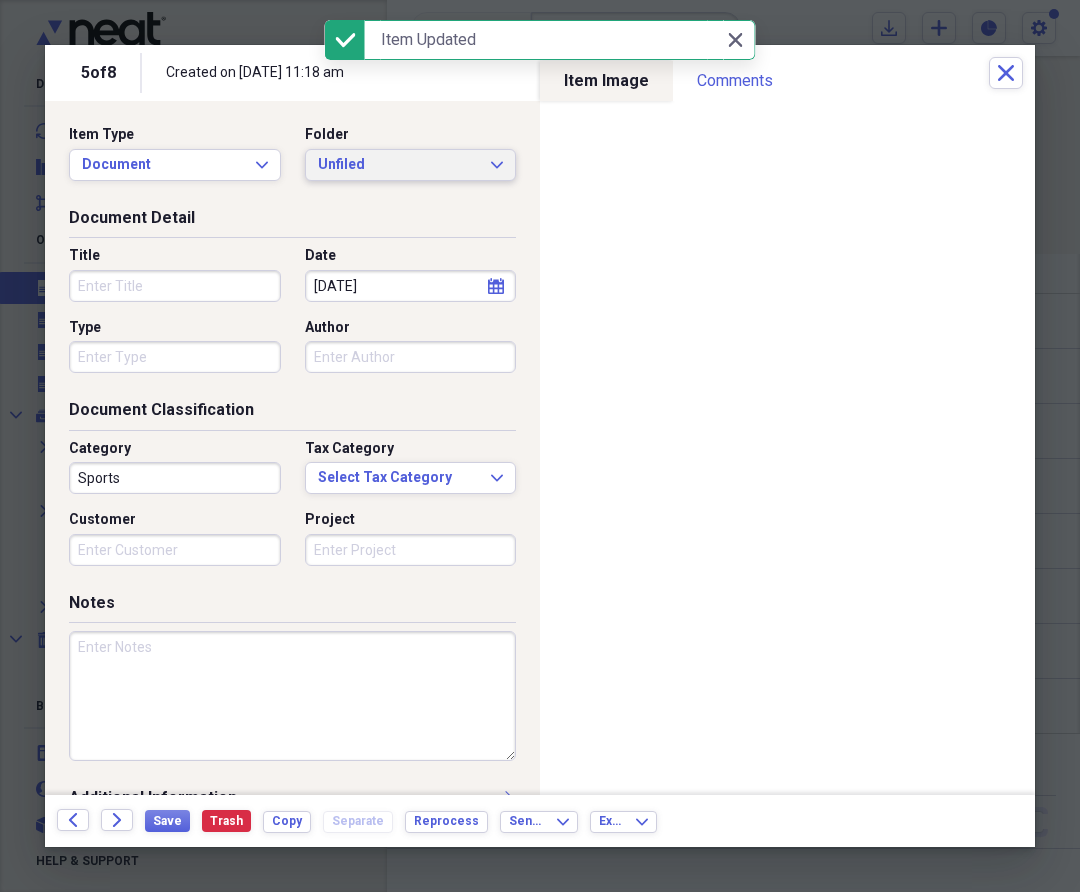 click on "Unfiled" at bounding box center (399, 165) 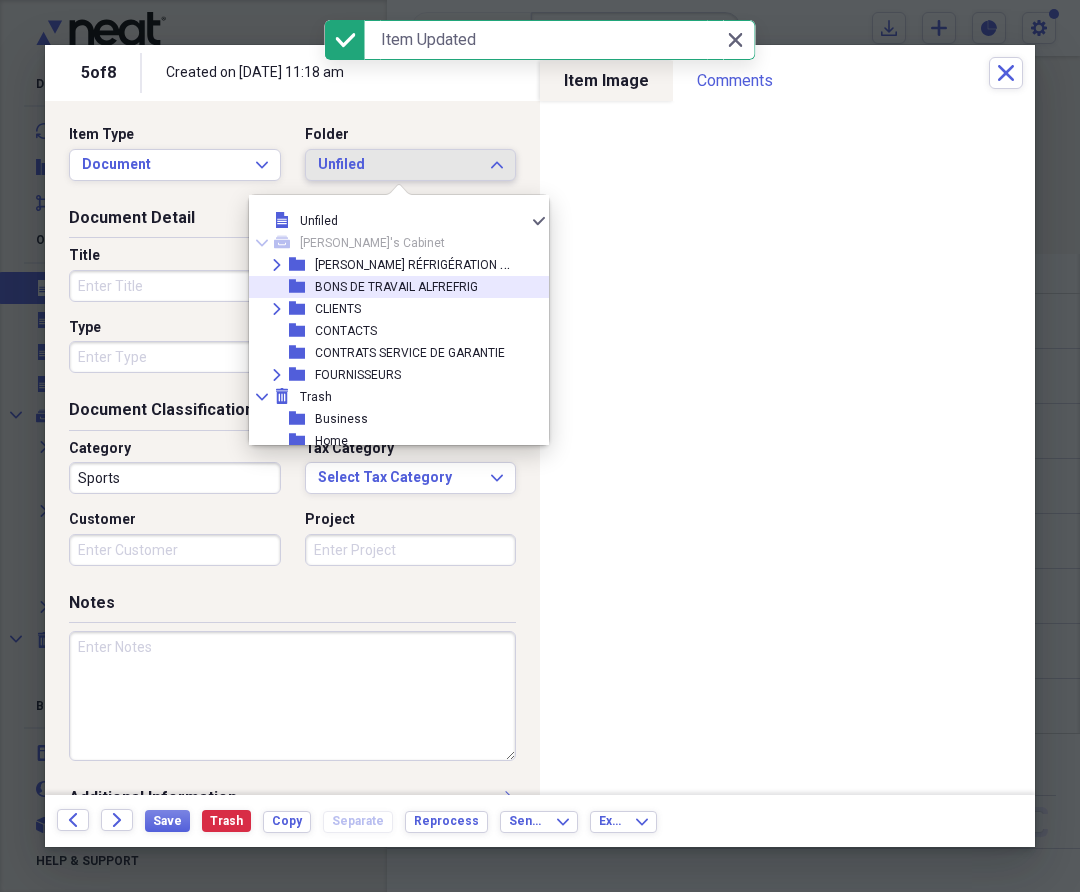 click on "BONS DE TRAVAIL ALFREFRIG" at bounding box center (396, 287) 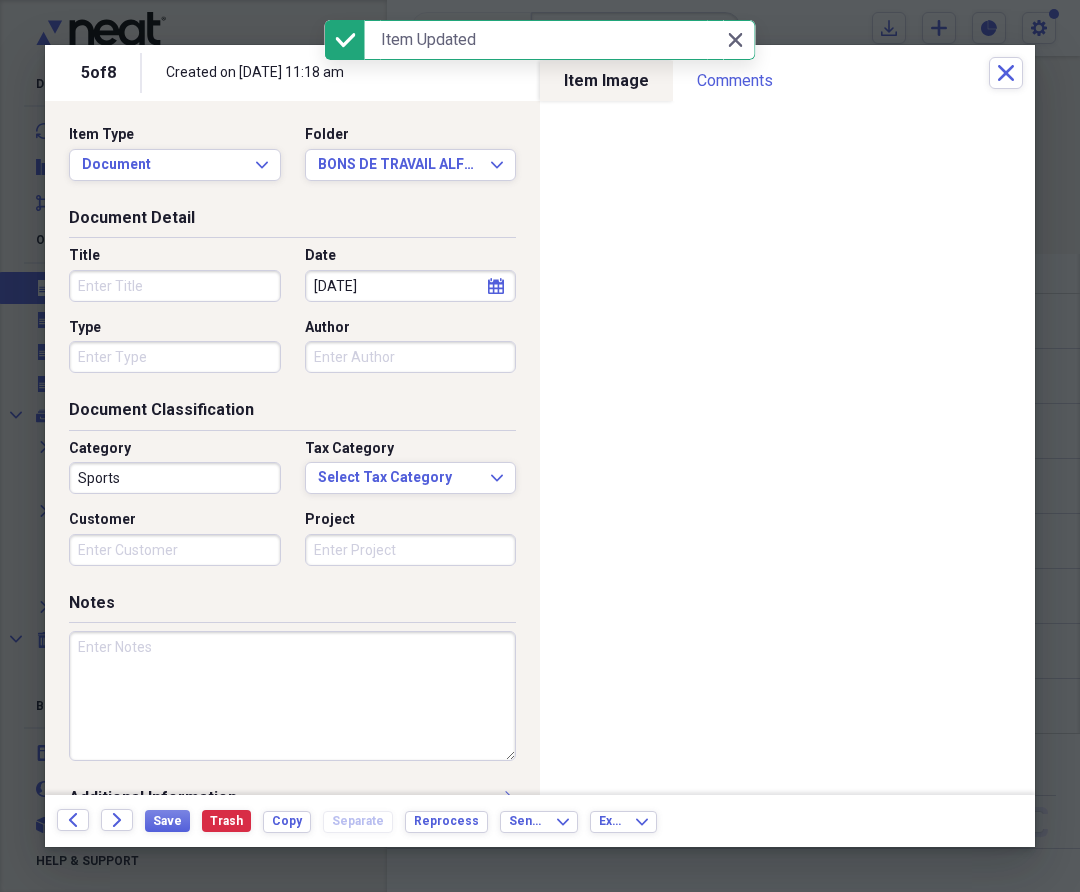 click on "Title" at bounding box center [175, 286] 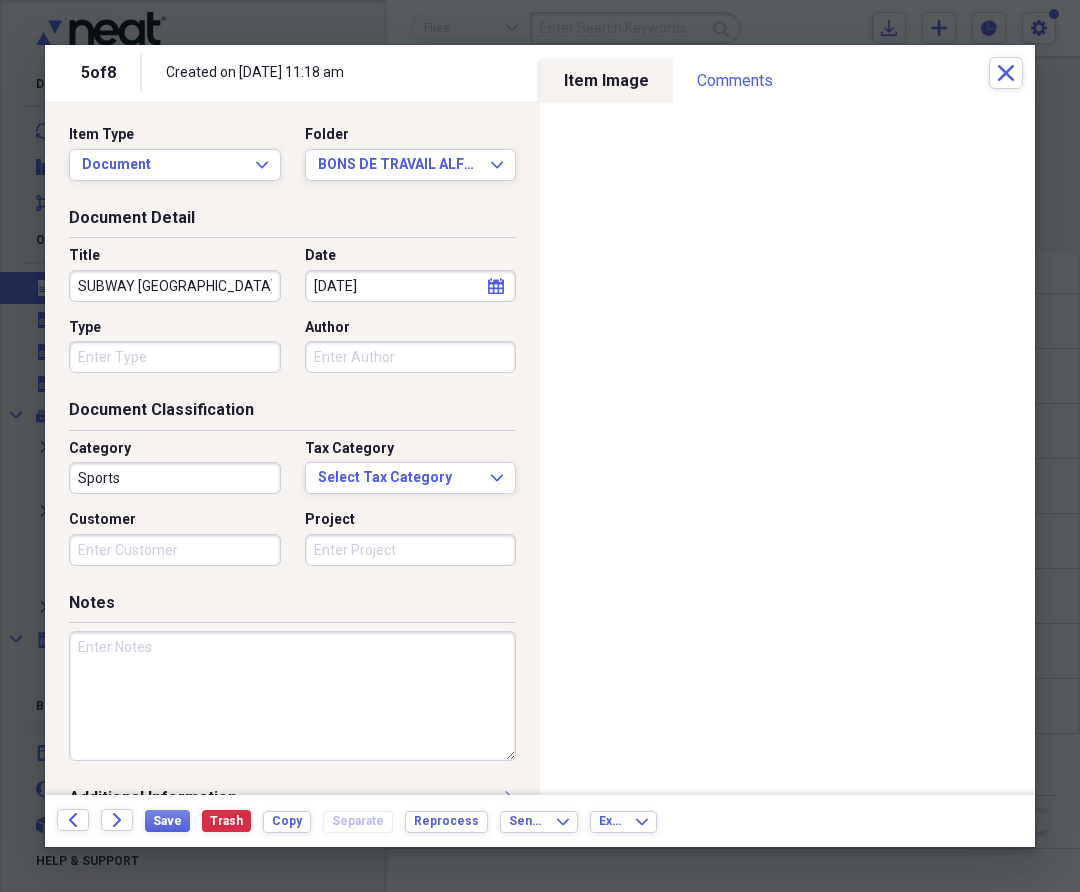 type on "SUBWAY [GEOGRAPHIC_DATA]" 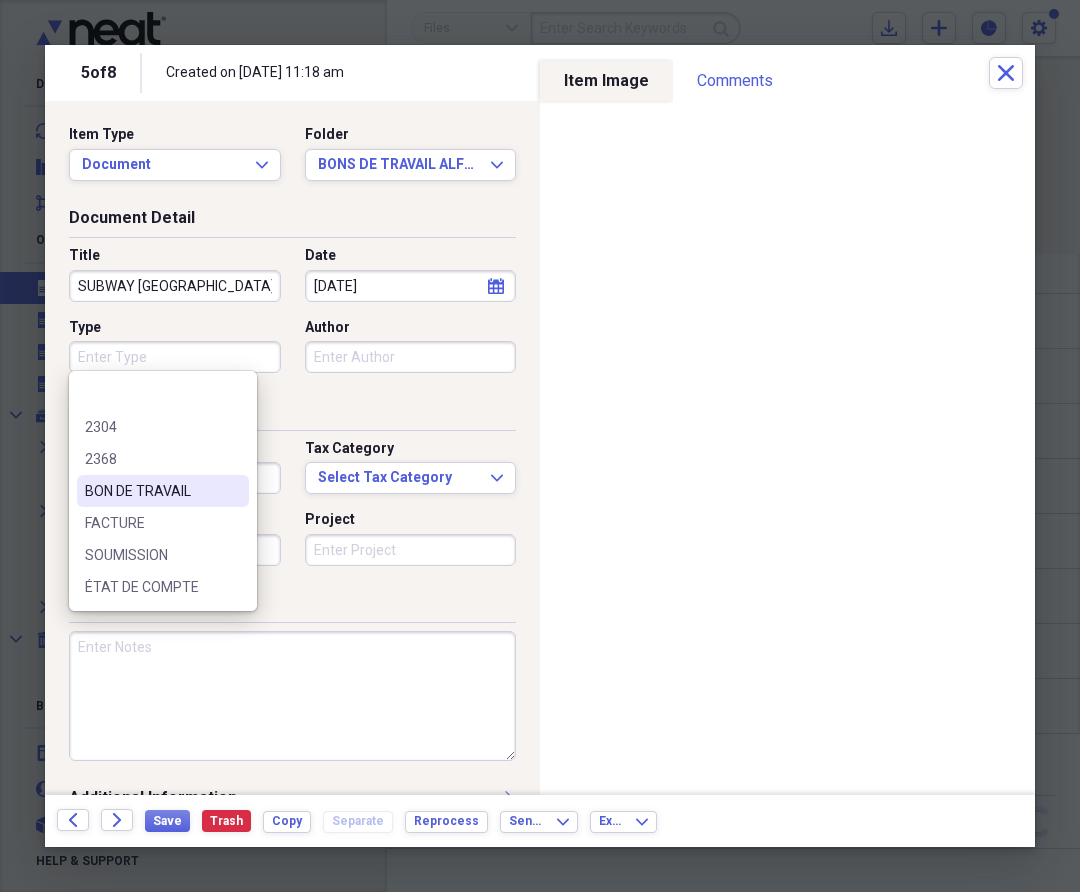 click on "BON DE TRAVAIL" at bounding box center [151, 491] 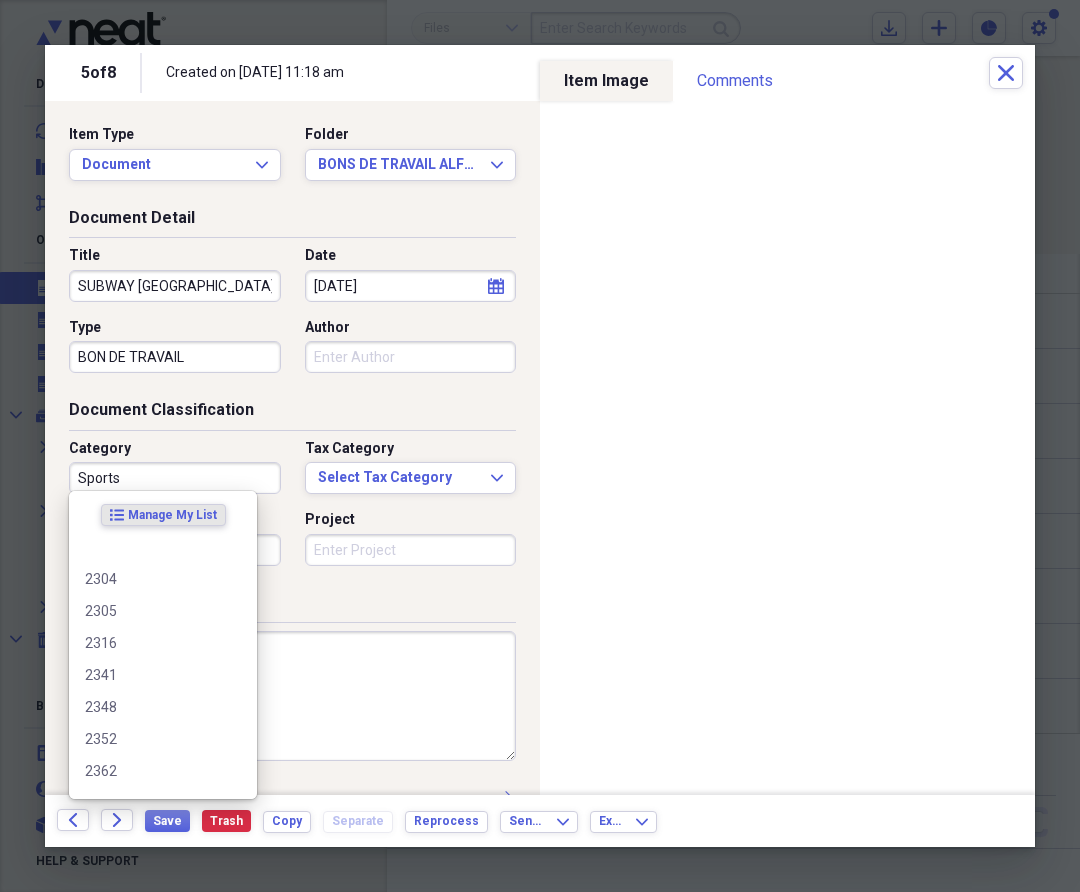 click on "Sports" at bounding box center (175, 478) 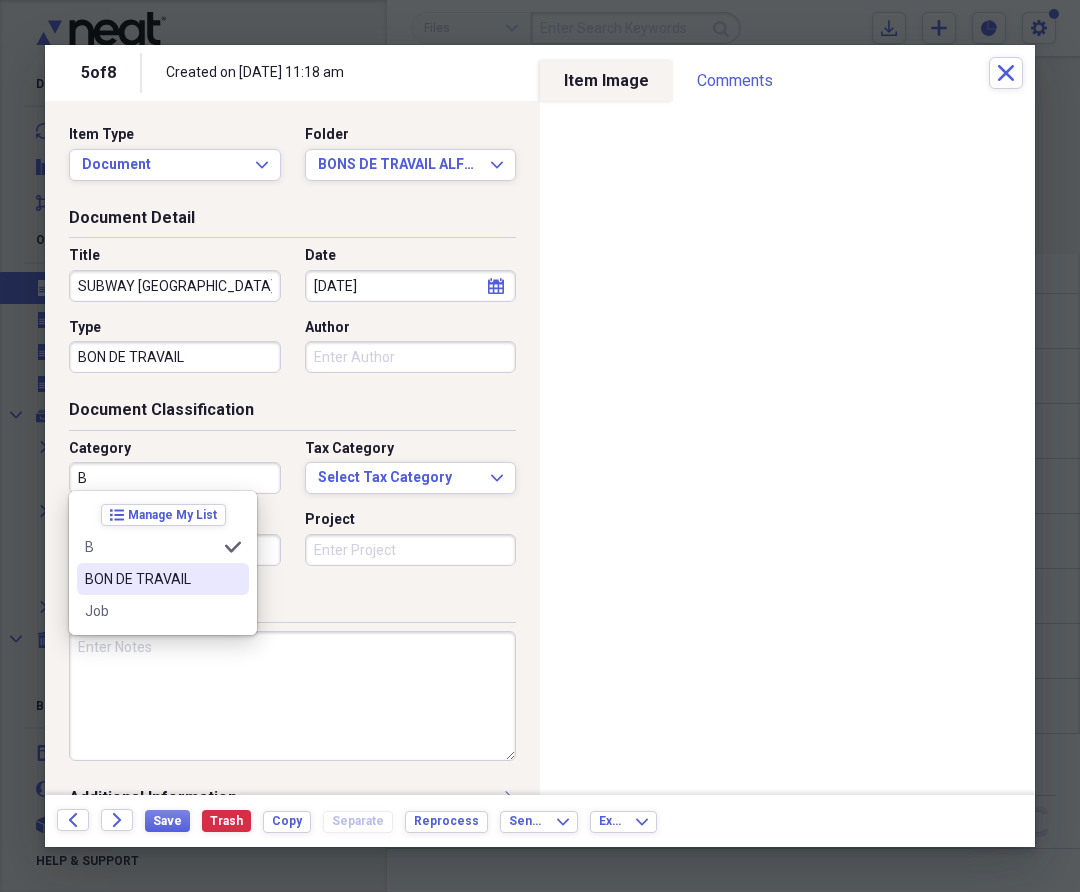 click on "BON DE TRAVAIL" at bounding box center (151, 579) 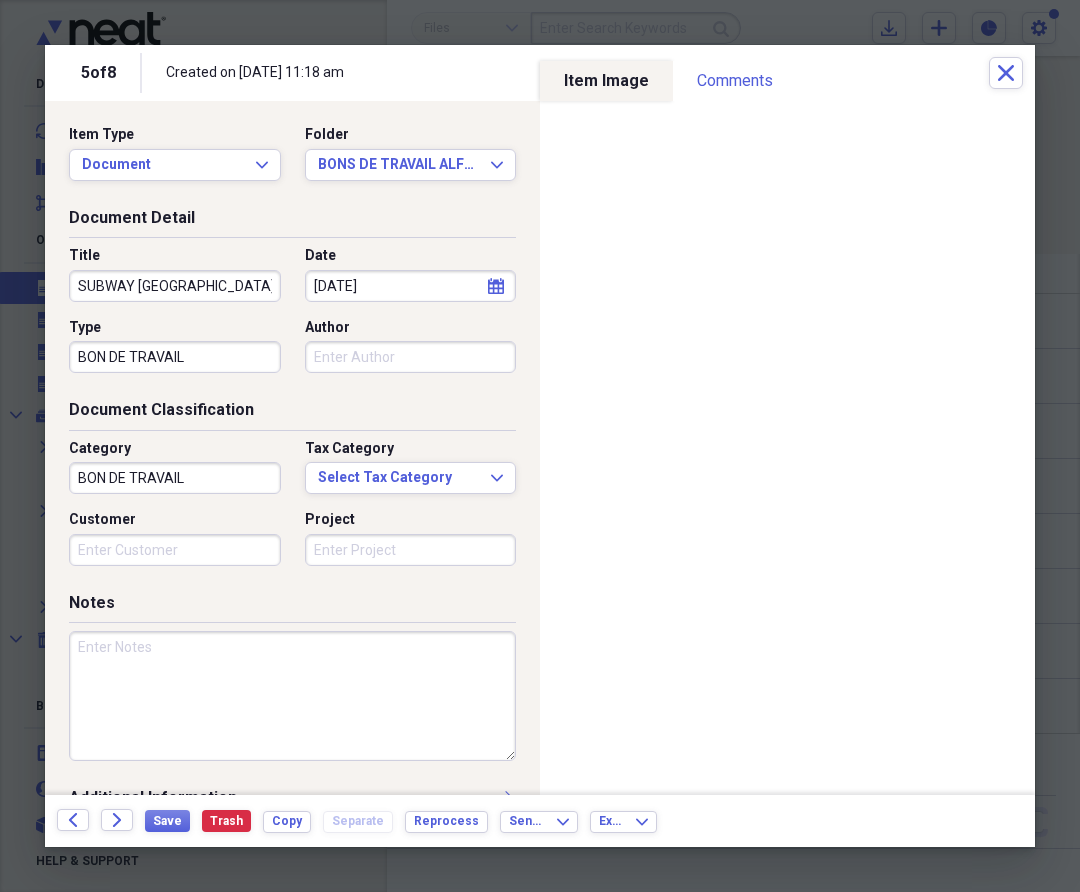 paste on "AS001862" 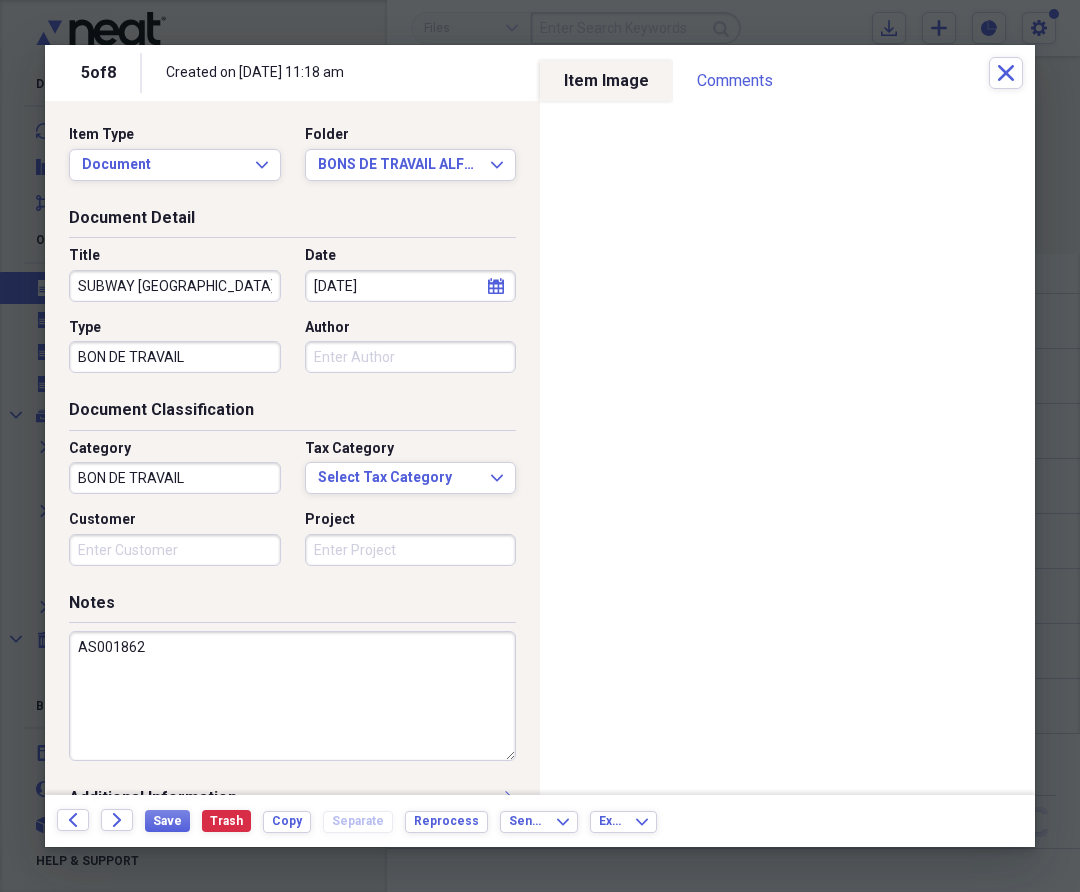 drag, startPoint x: 150, startPoint y: 645, endPoint x: 136, endPoint y: 643, distance: 14.142136 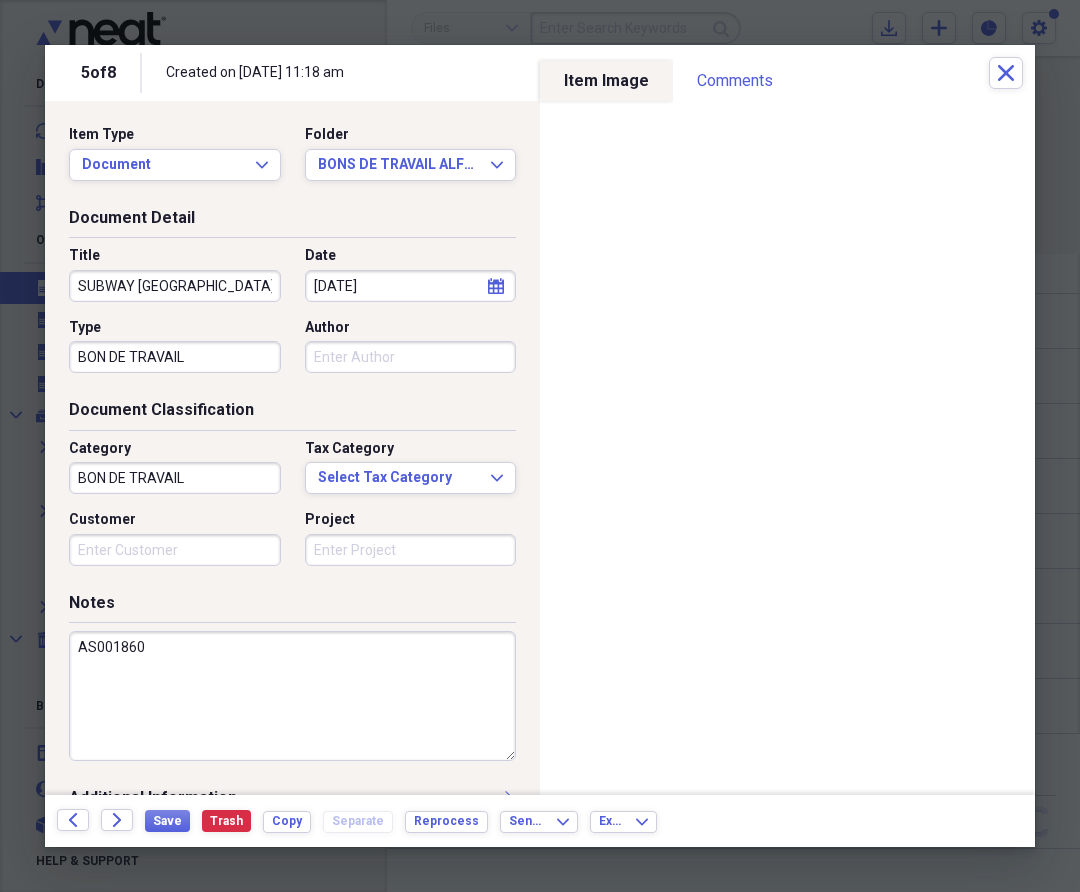 type on "AS001860" 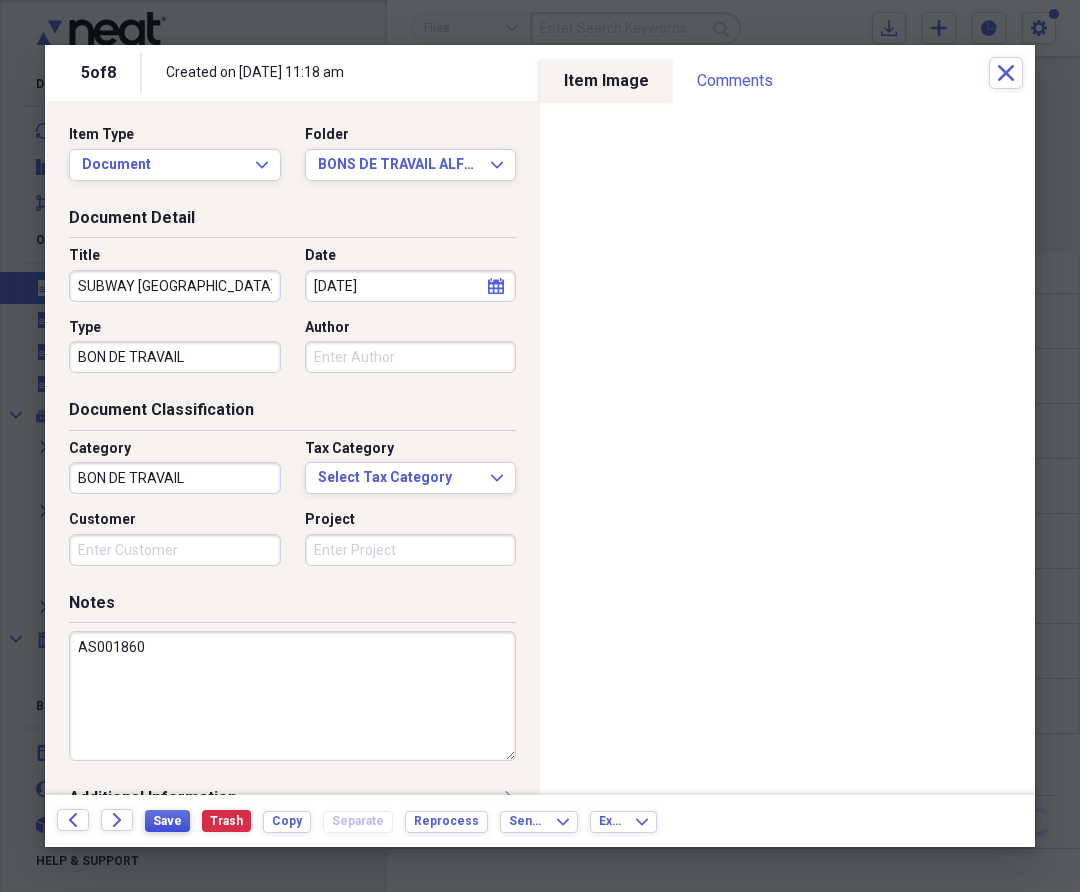 click on "Save" at bounding box center (167, 821) 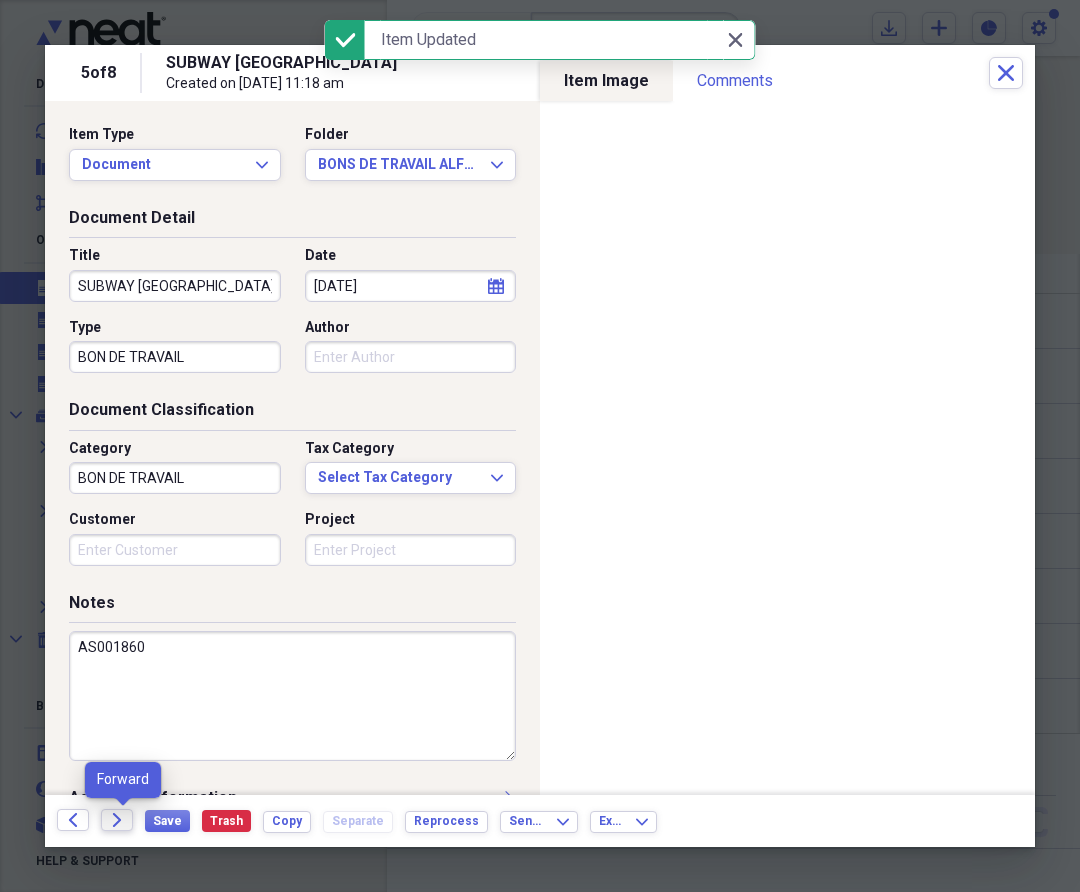 click on "Forward" 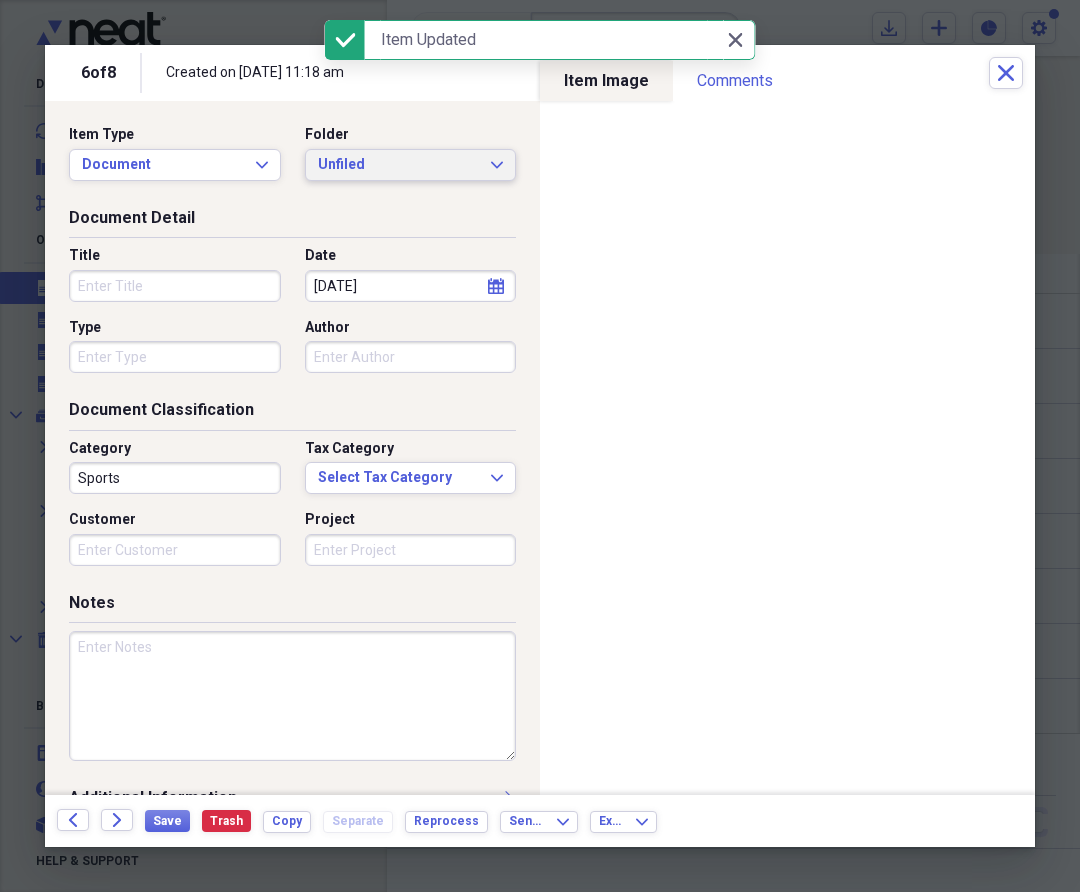 click on "Unfiled Expand" at bounding box center [411, 165] 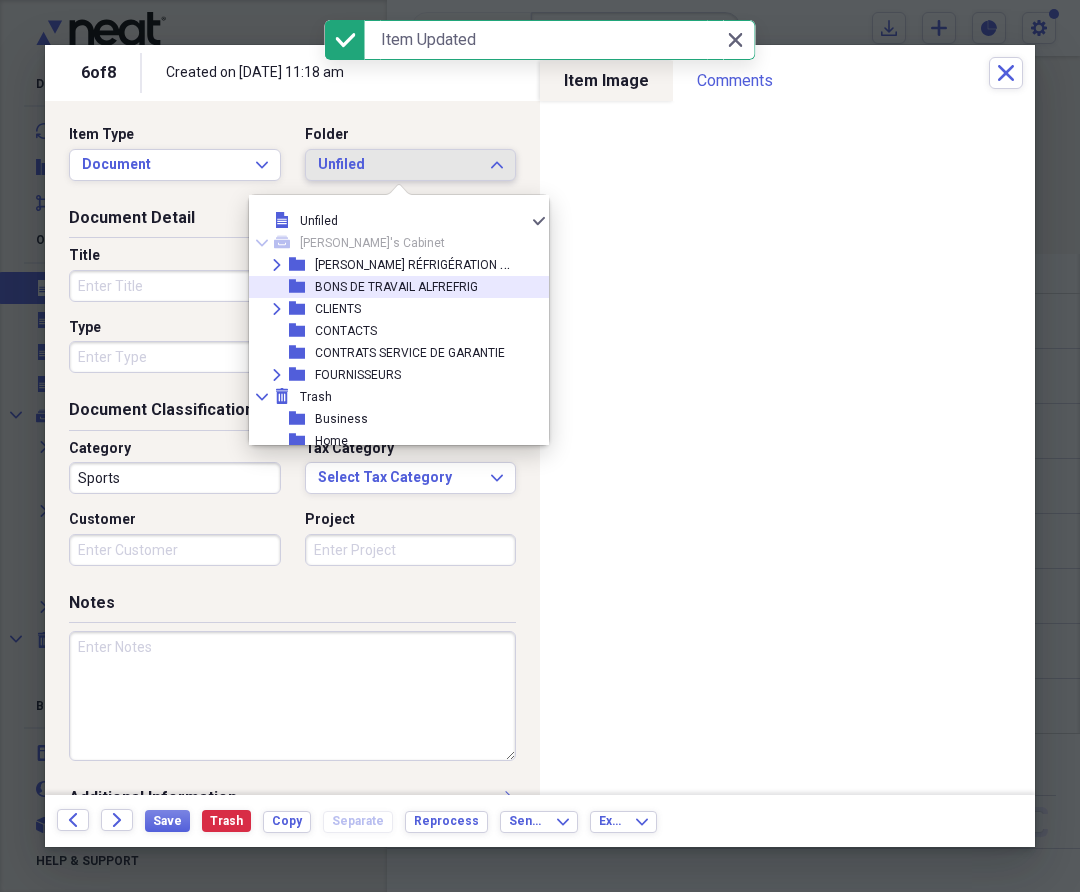 click on "BONS DE TRAVAIL ALFREFRIG" at bounding box center (396, 287) 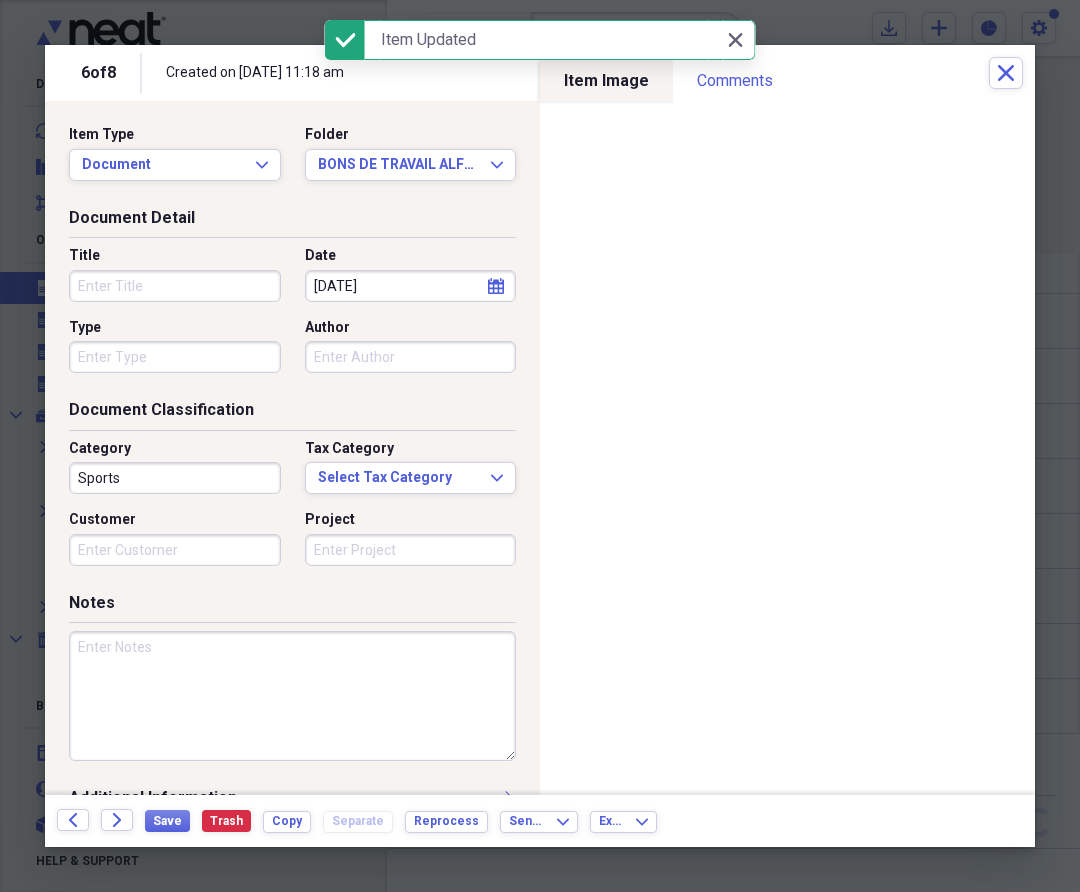 click on "Title" at bounding box center (175, 286) 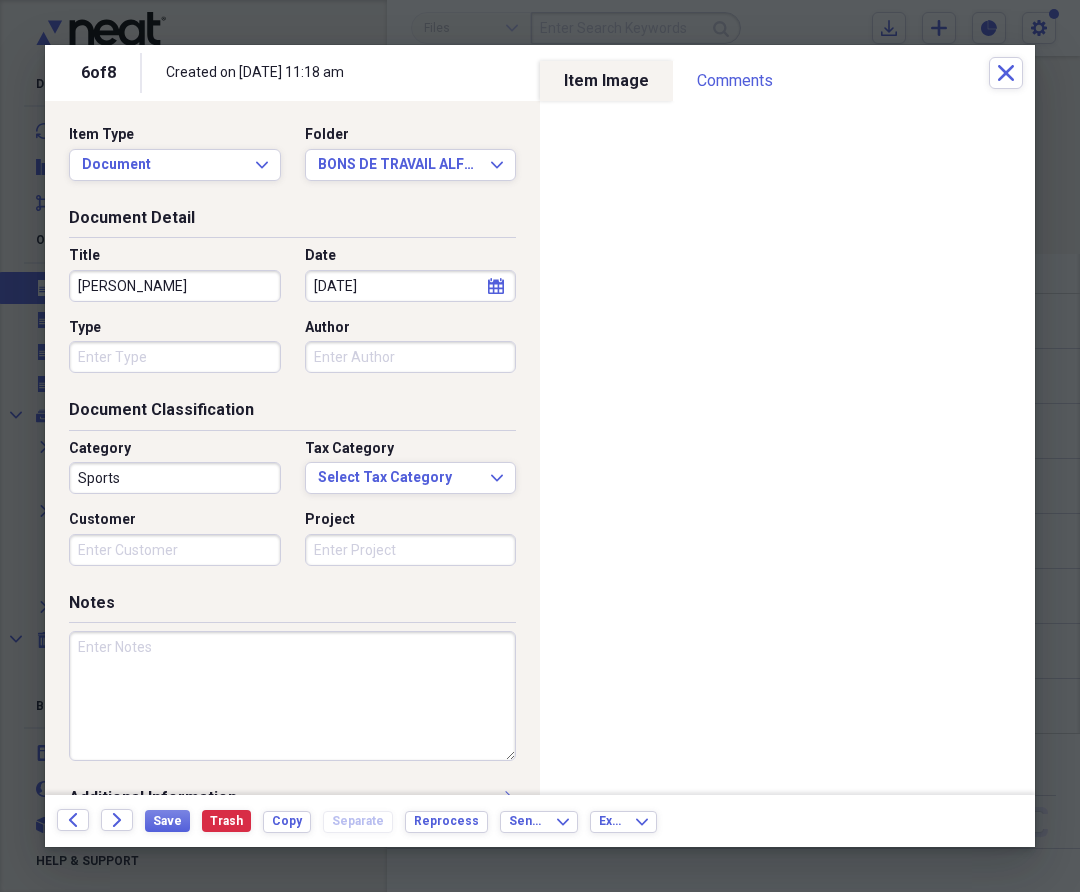 type on "[PERSON_NAME]" 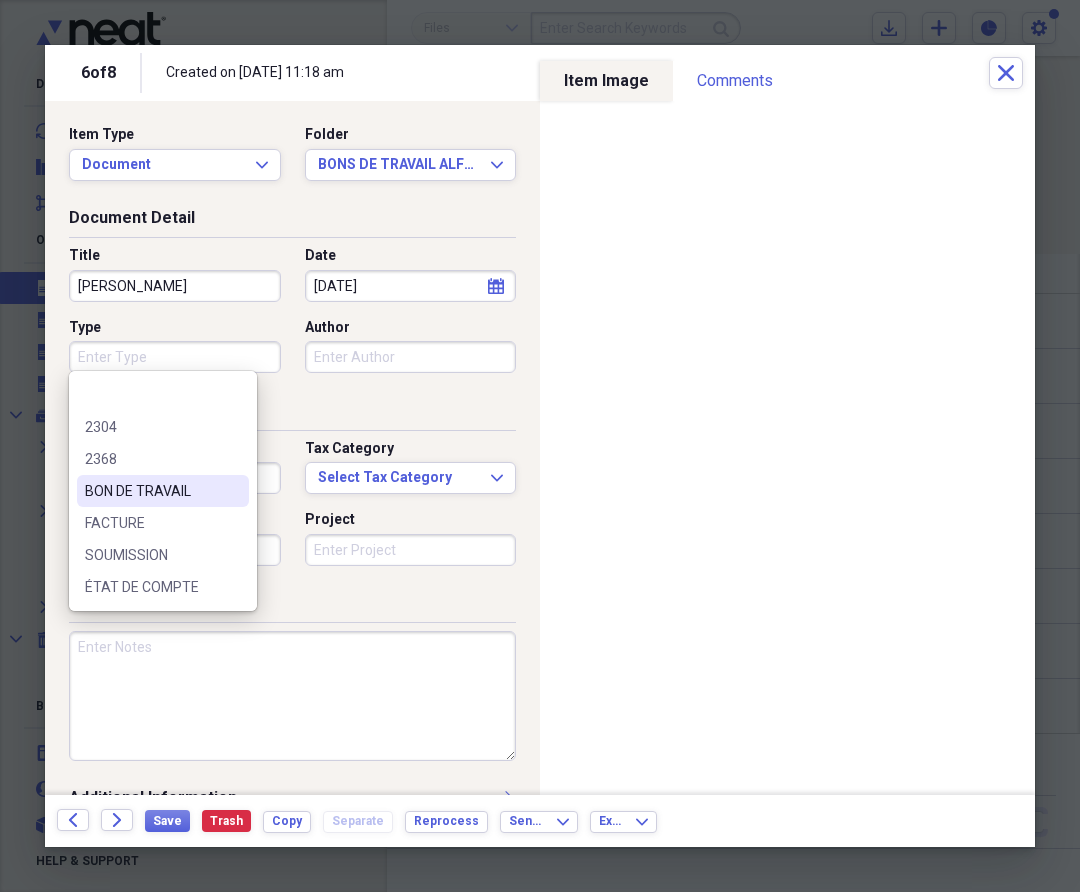 click on "BON DE TRAVAIL" at bounding box center [151, 491] 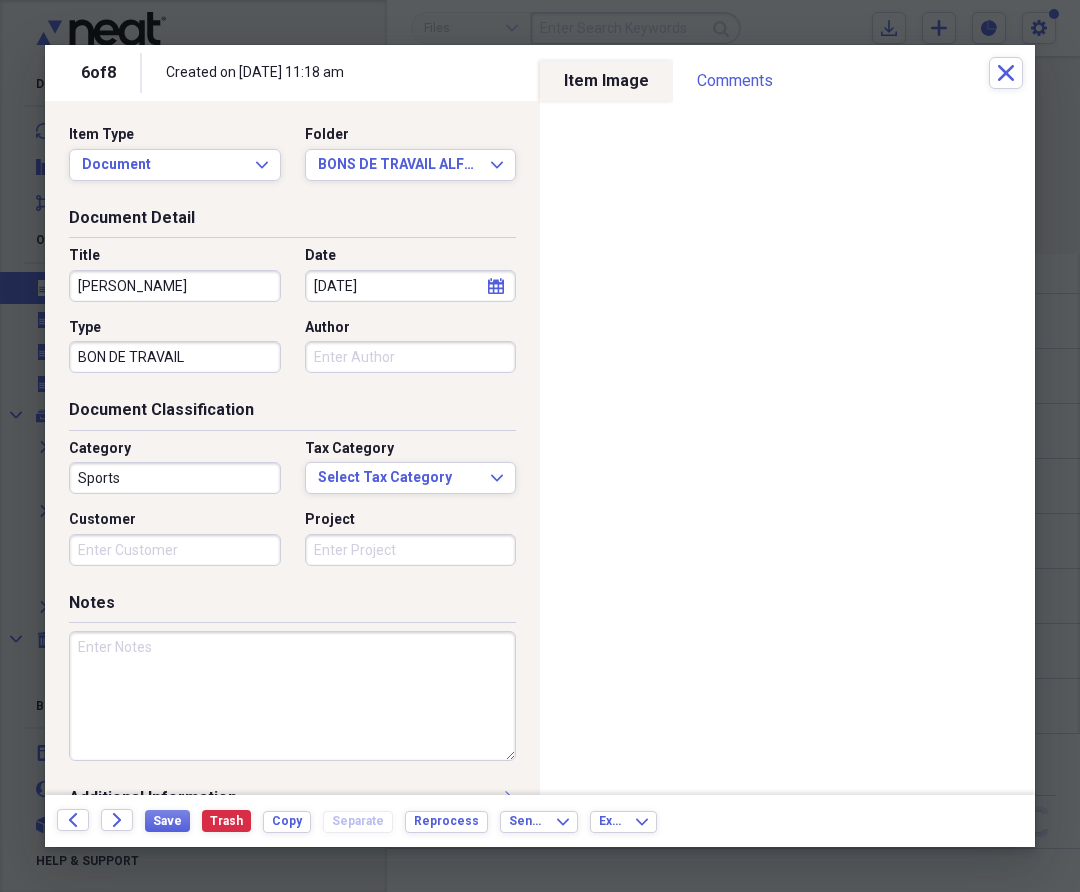 click on "Sports" at bounding box center (175, 478) 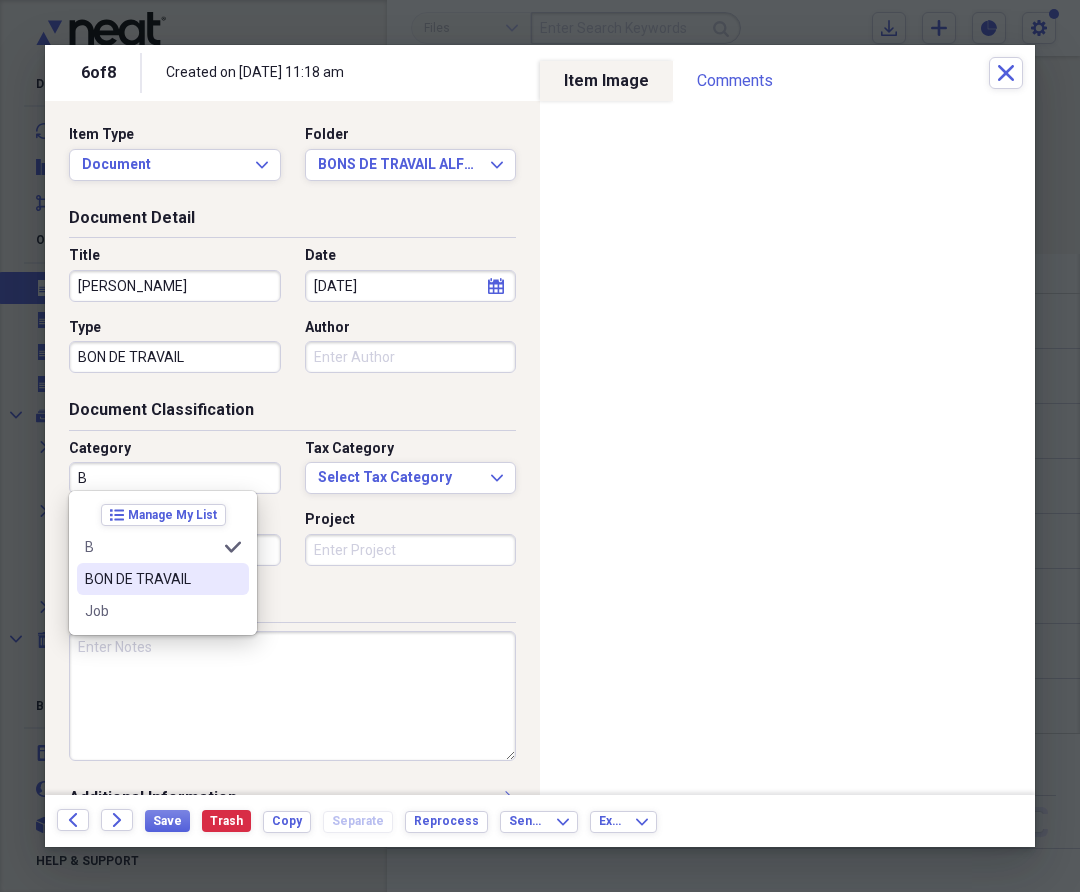 click on "BON DE TRAVAIL" at bounding box center [151, 579] 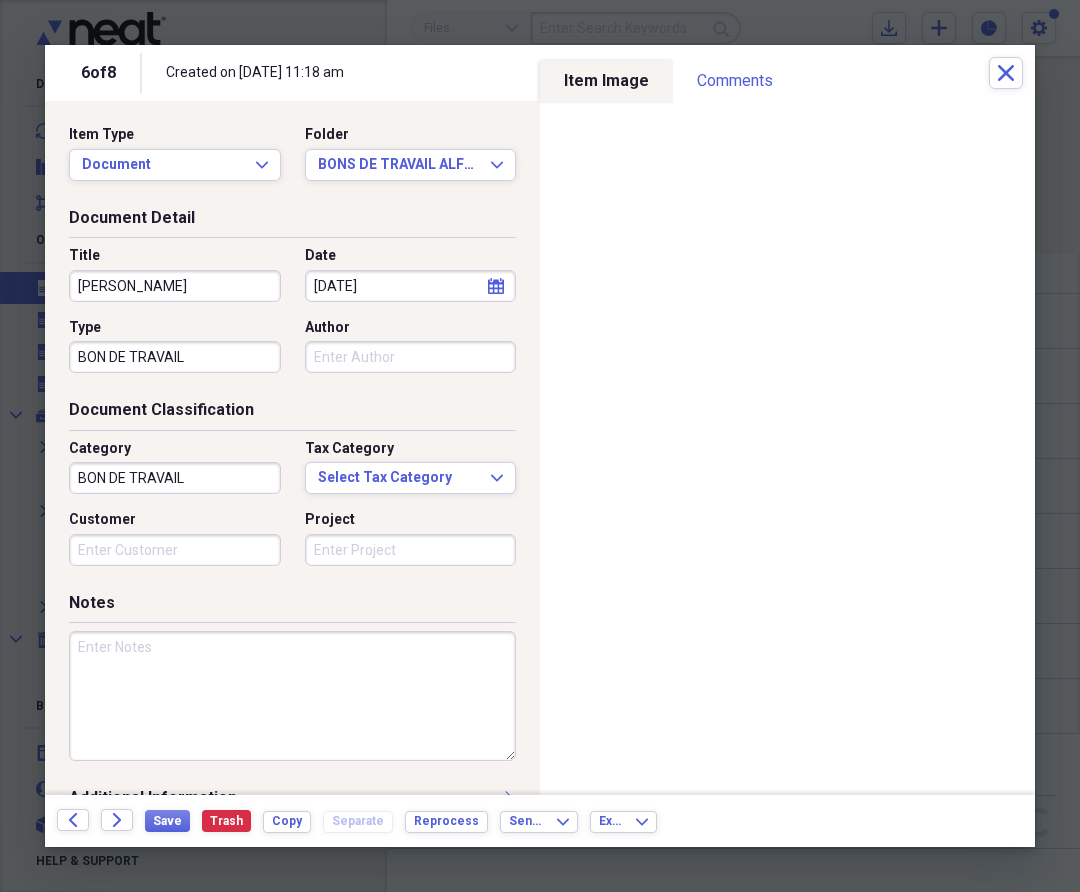 paste on "AS001862" 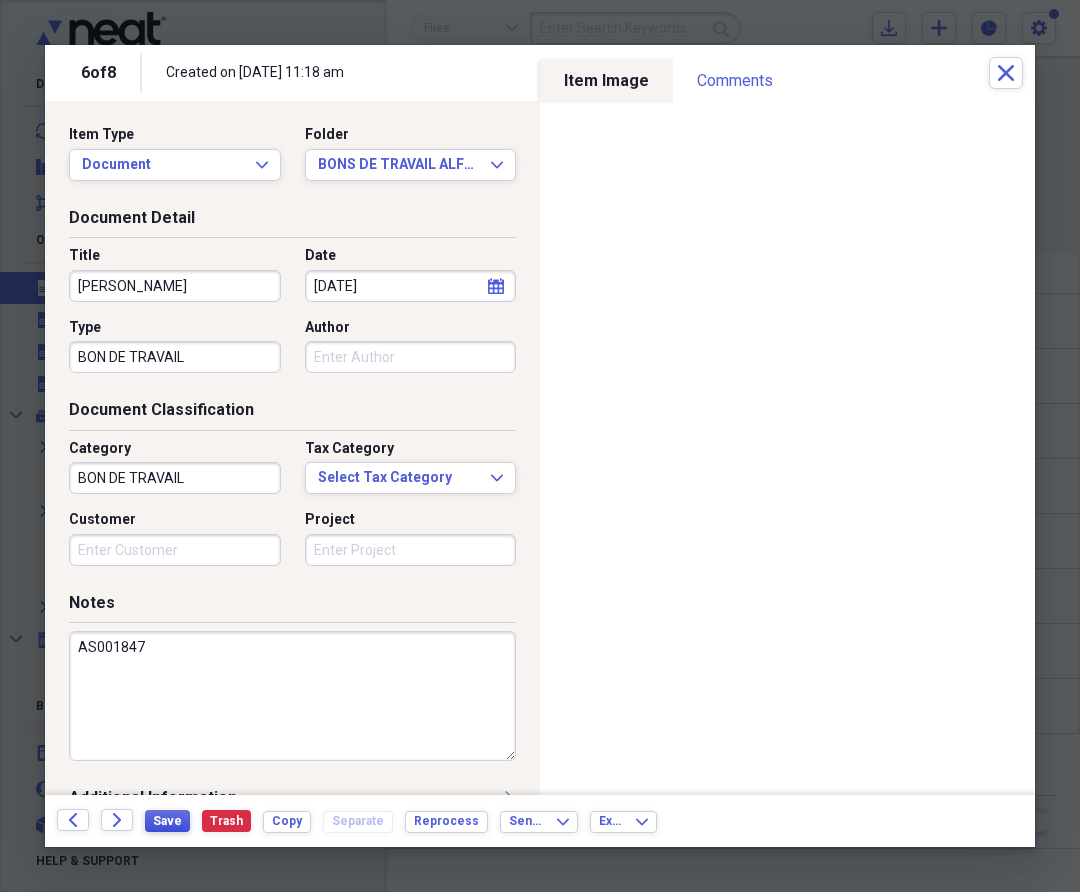 type on "AS001847" 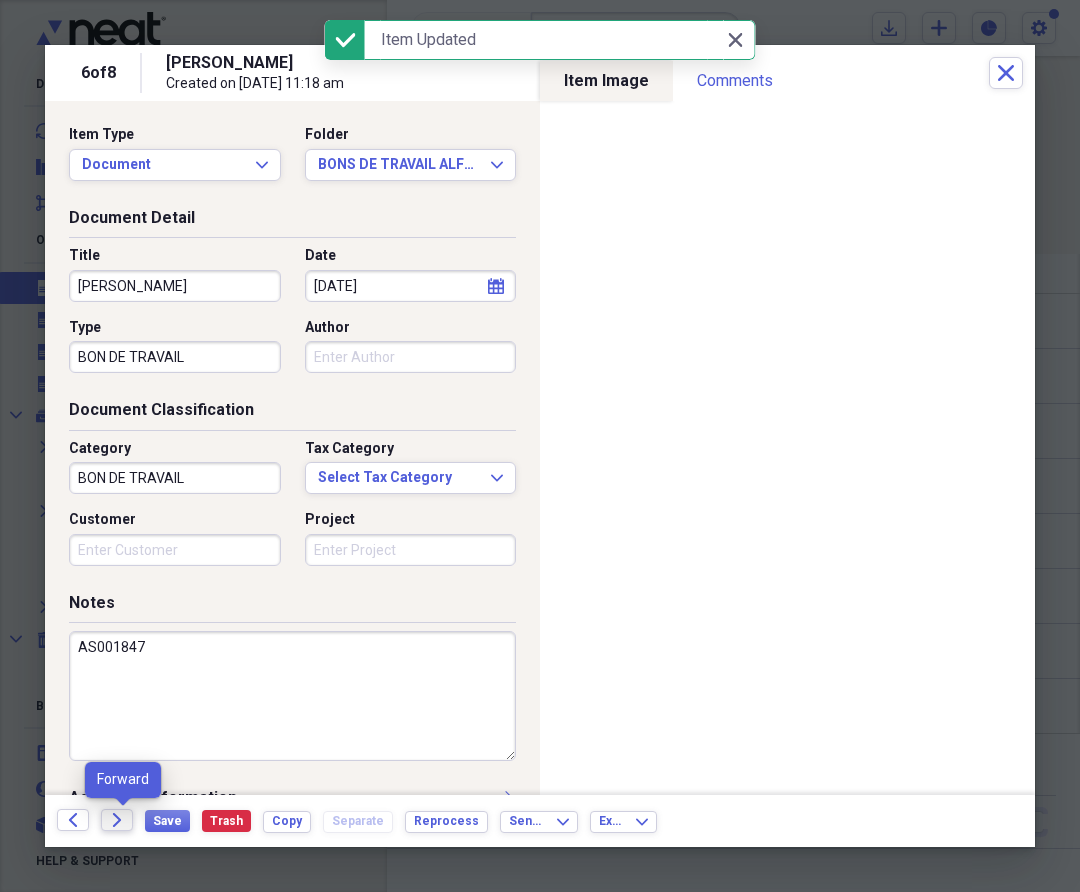 click on "Forward" at bounding box center (117, 820) 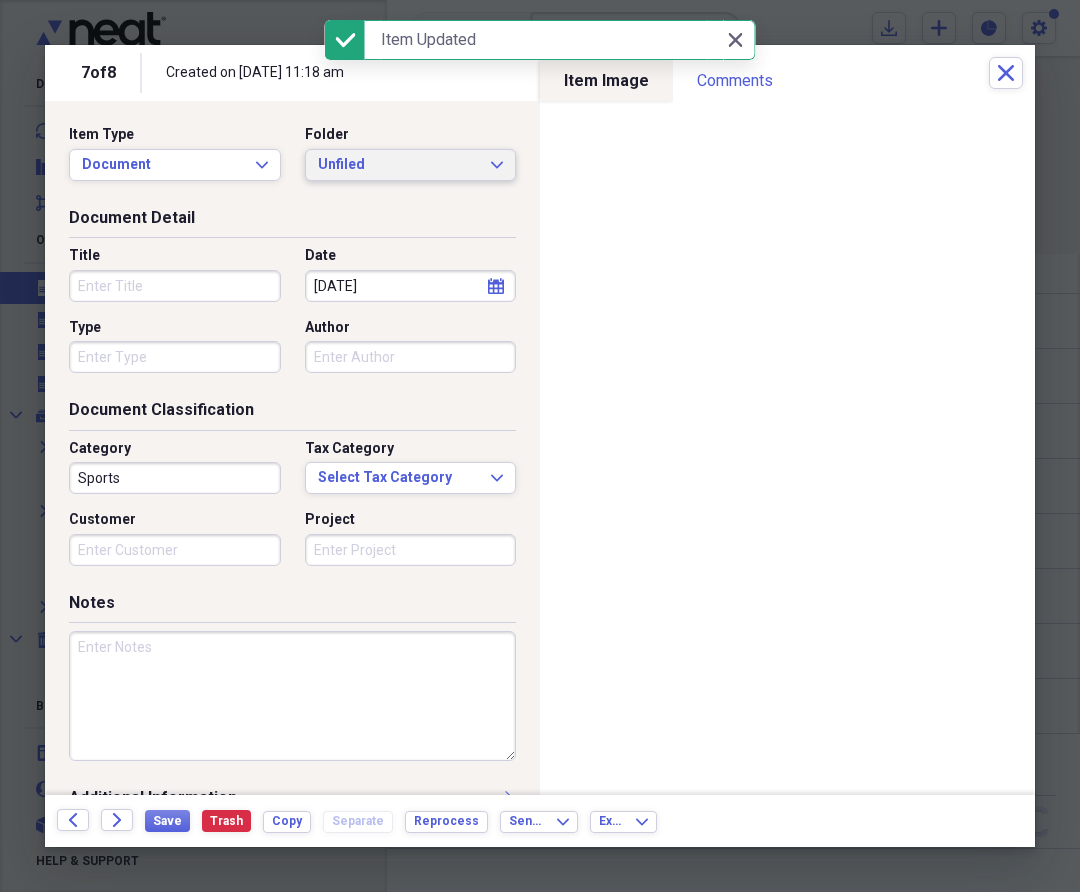 click on "Unfiled" at bounding box center [399, 165] 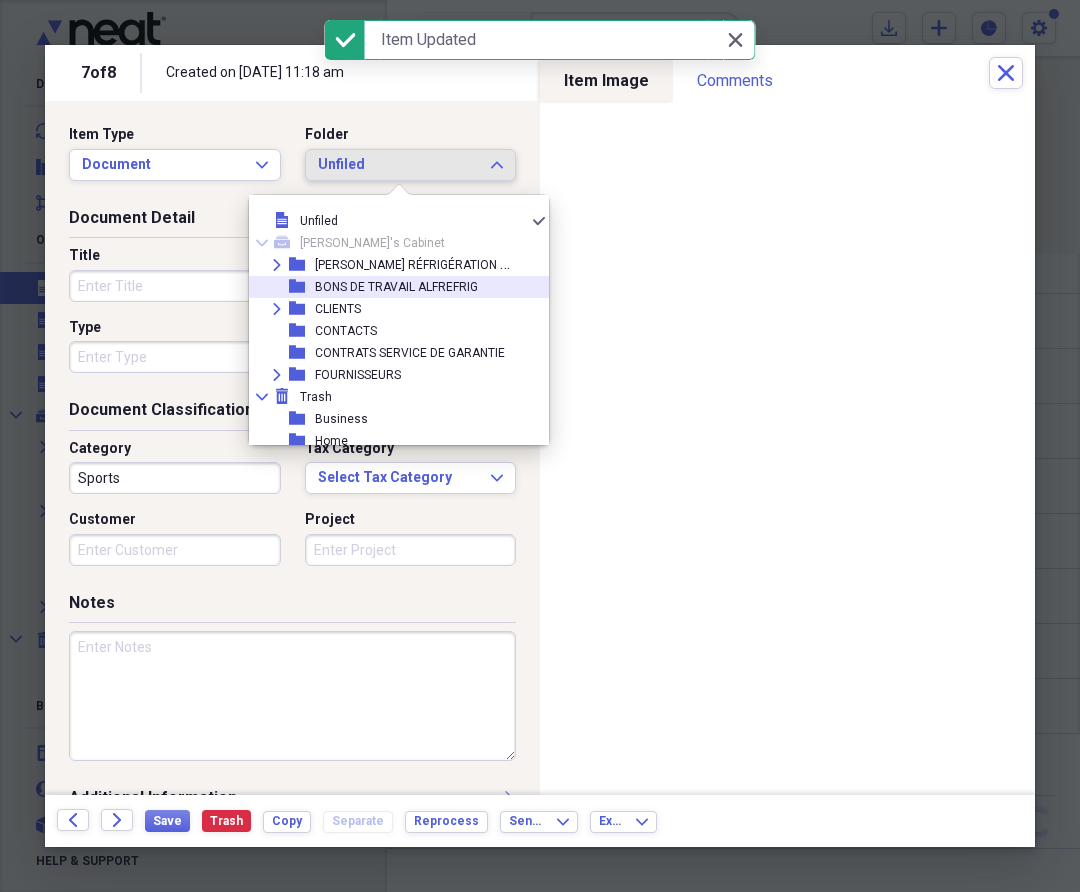 click on "BONS DE TRAVAIL ALFREFRIG" at bounding box center [396, 287] 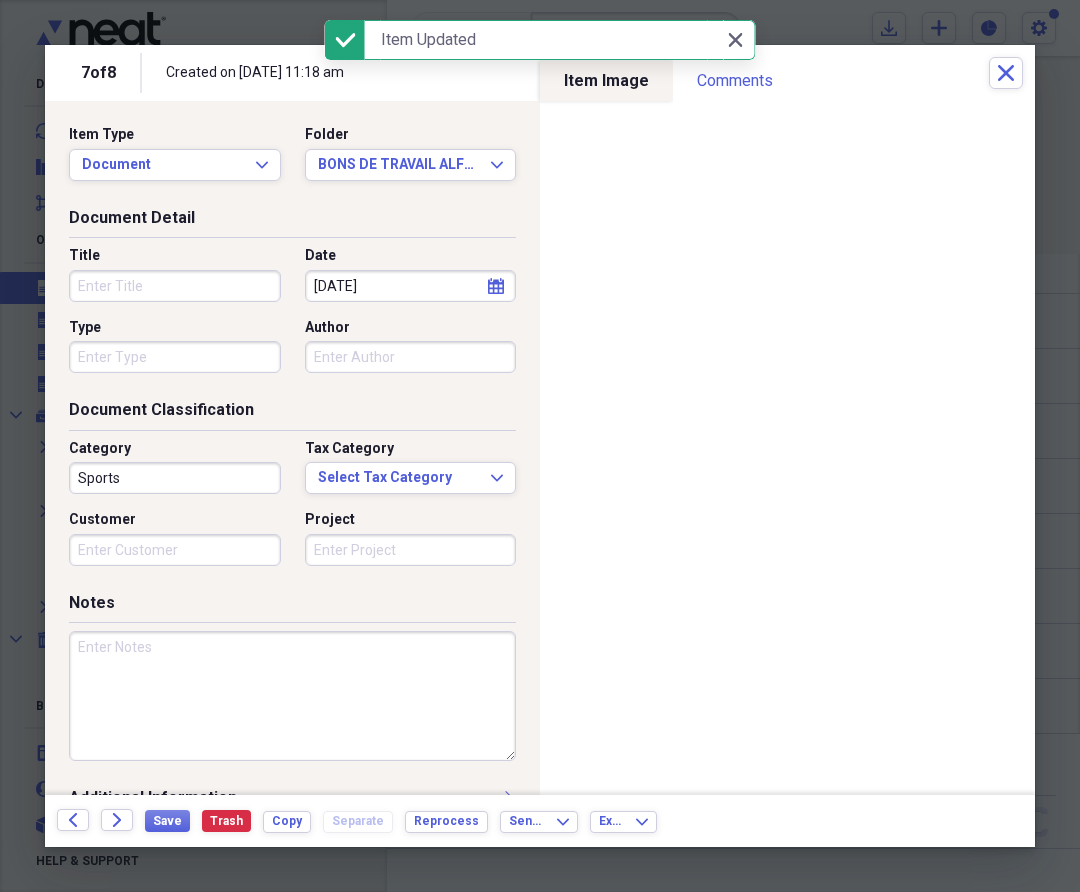 click on "Title" at bounding box center (175, 286) 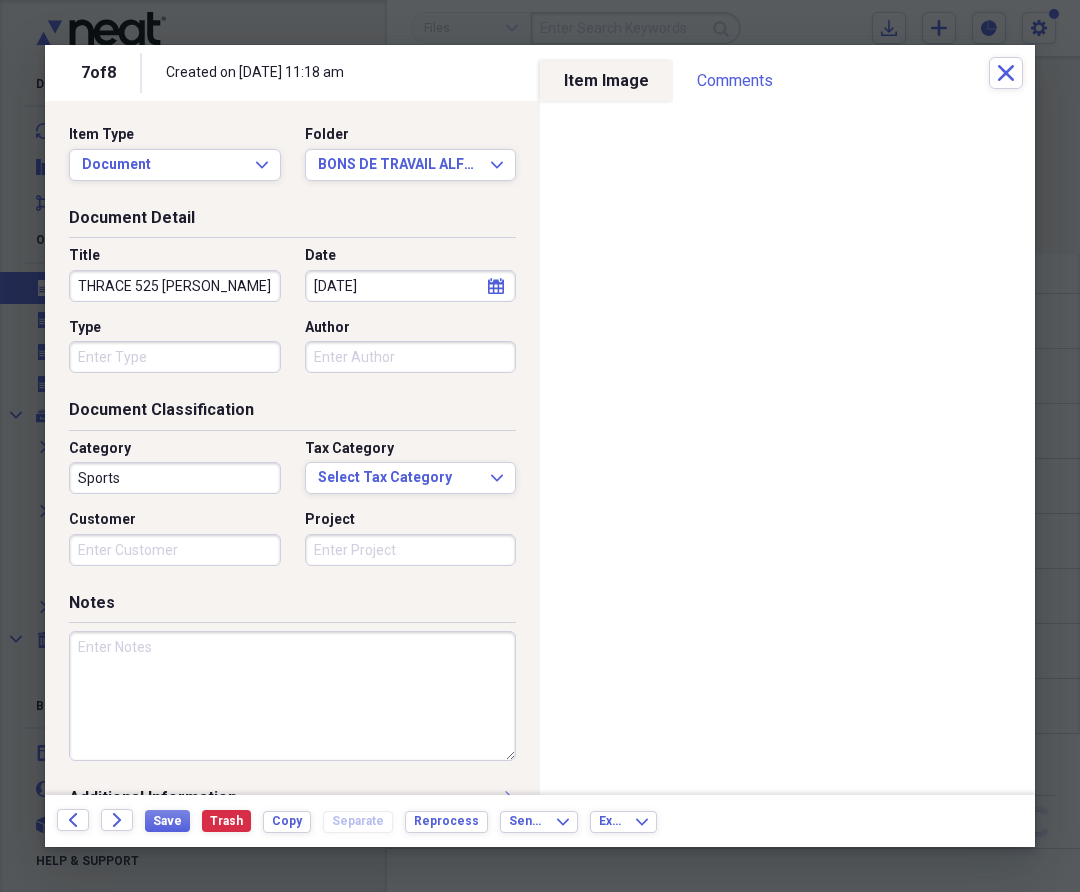 type on "THRACE 525 [PERSON_NAME]" 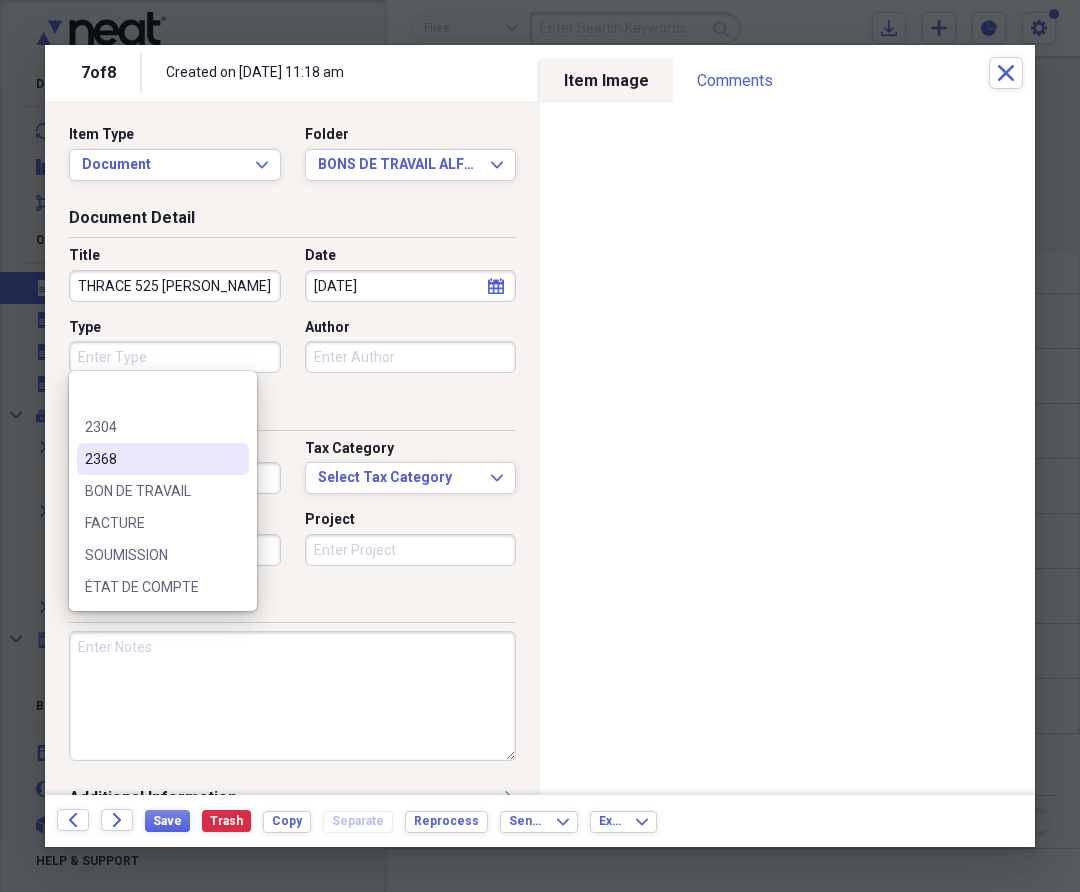 click on "BON DE TRAVAIL" at bounding box center (151, 491) 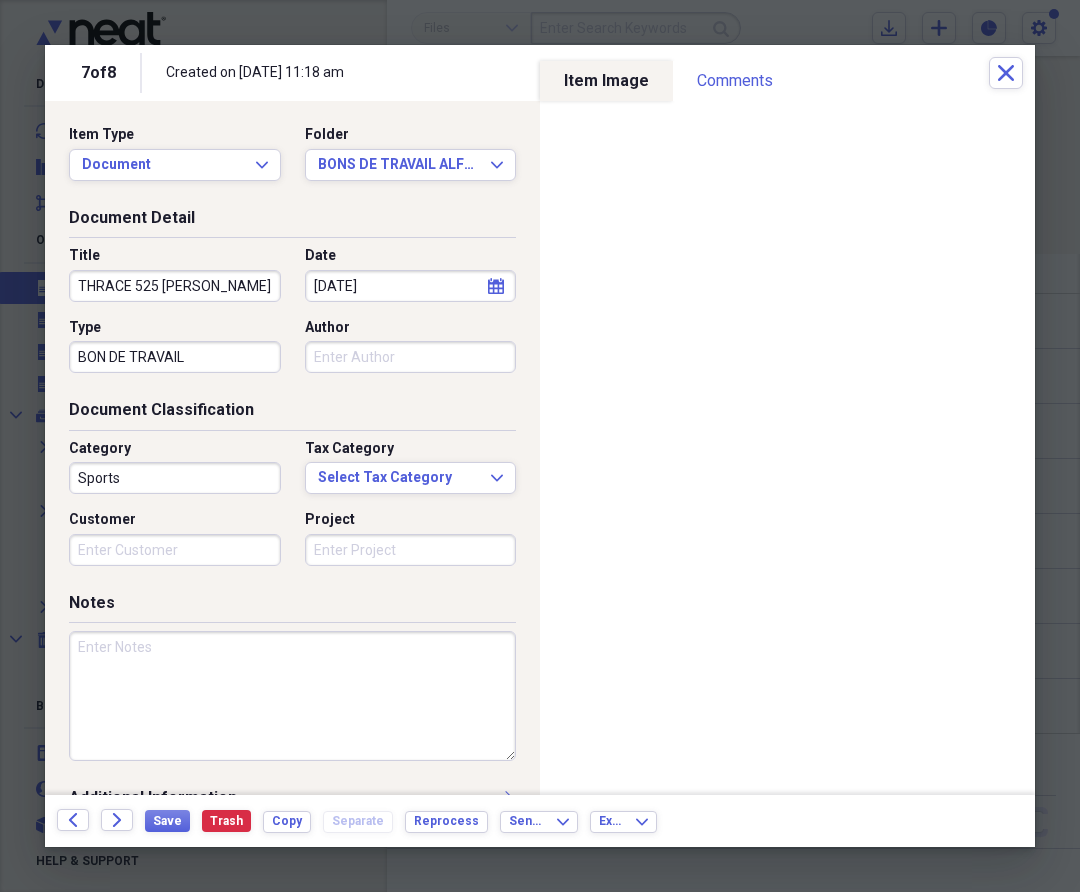 click on "Sports" at bounding box center [175, 478] 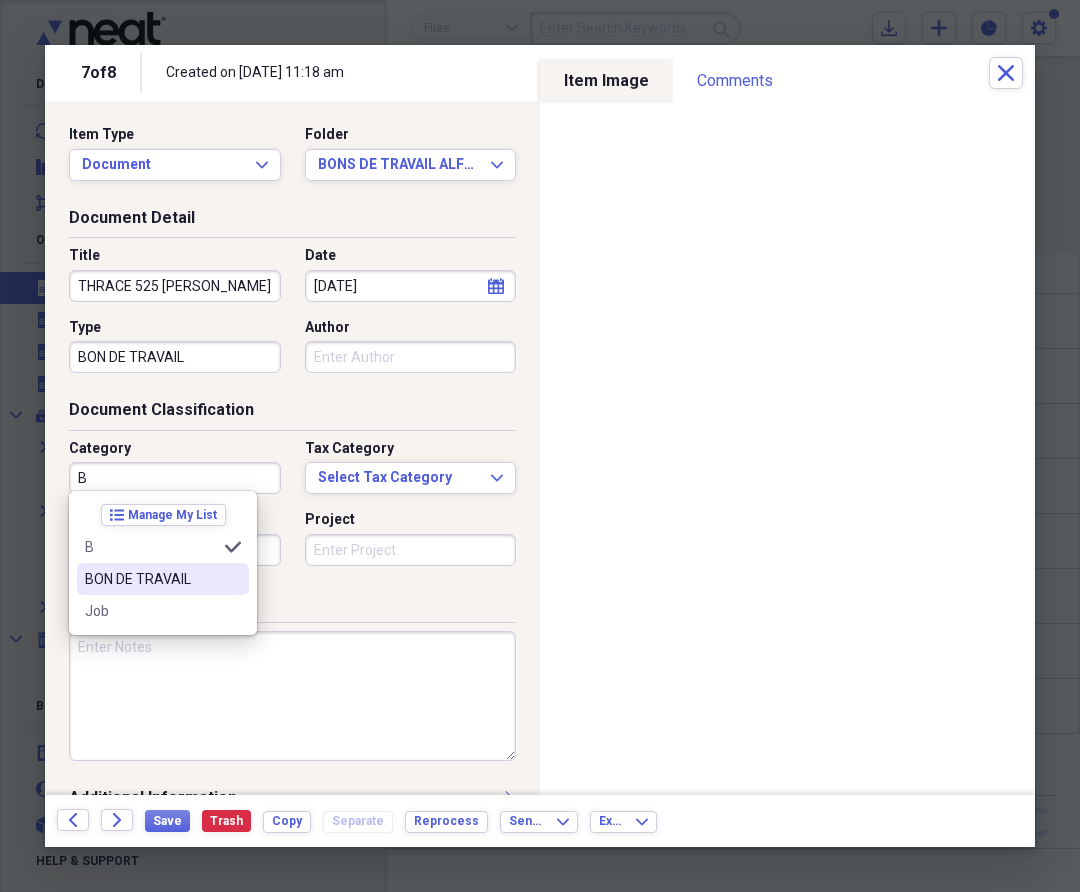 click on "BON DE TRAVAIL" at bounding box center [163, 579] 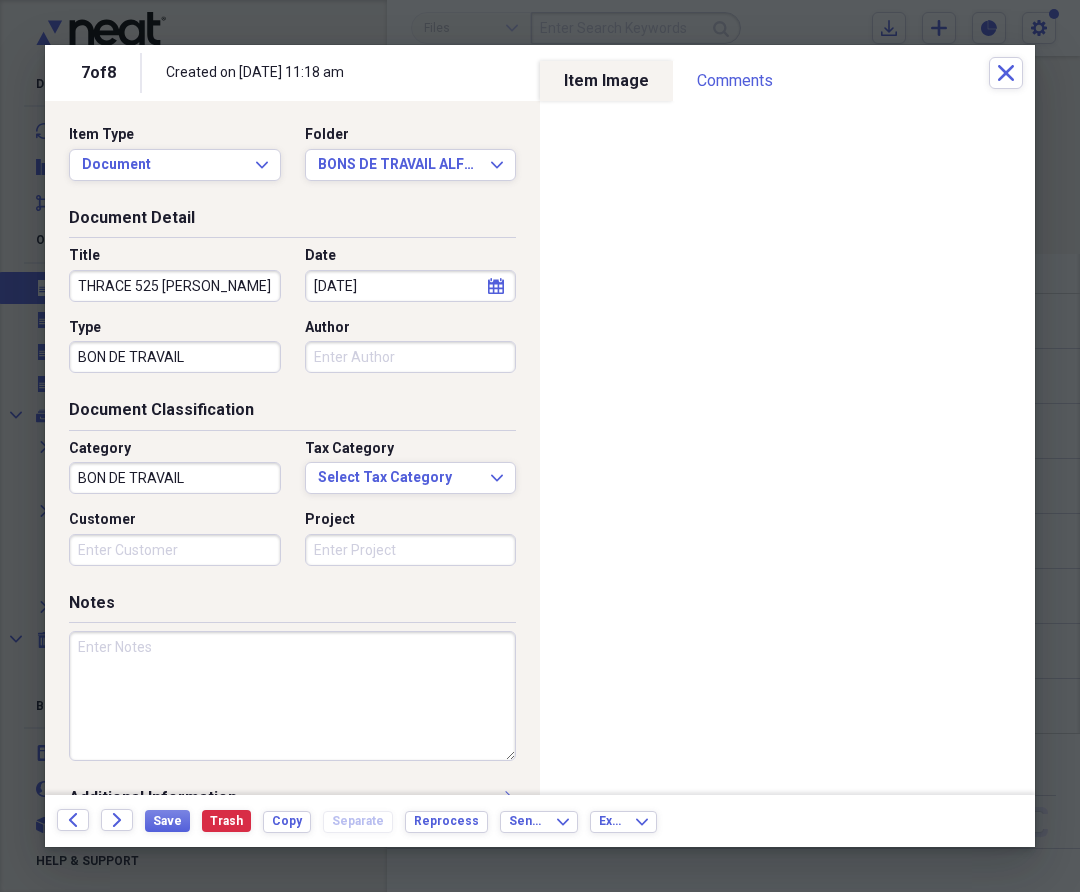 paste on "AS001862" 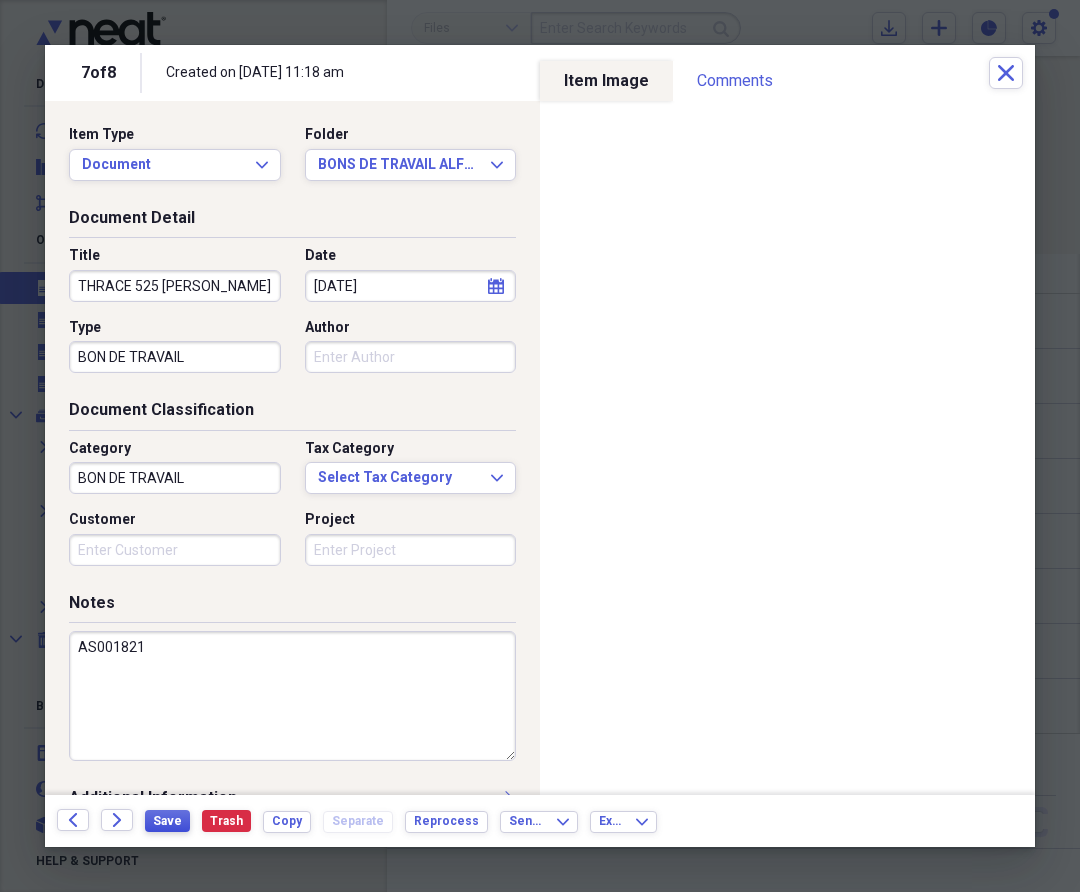 type on "AS001821" 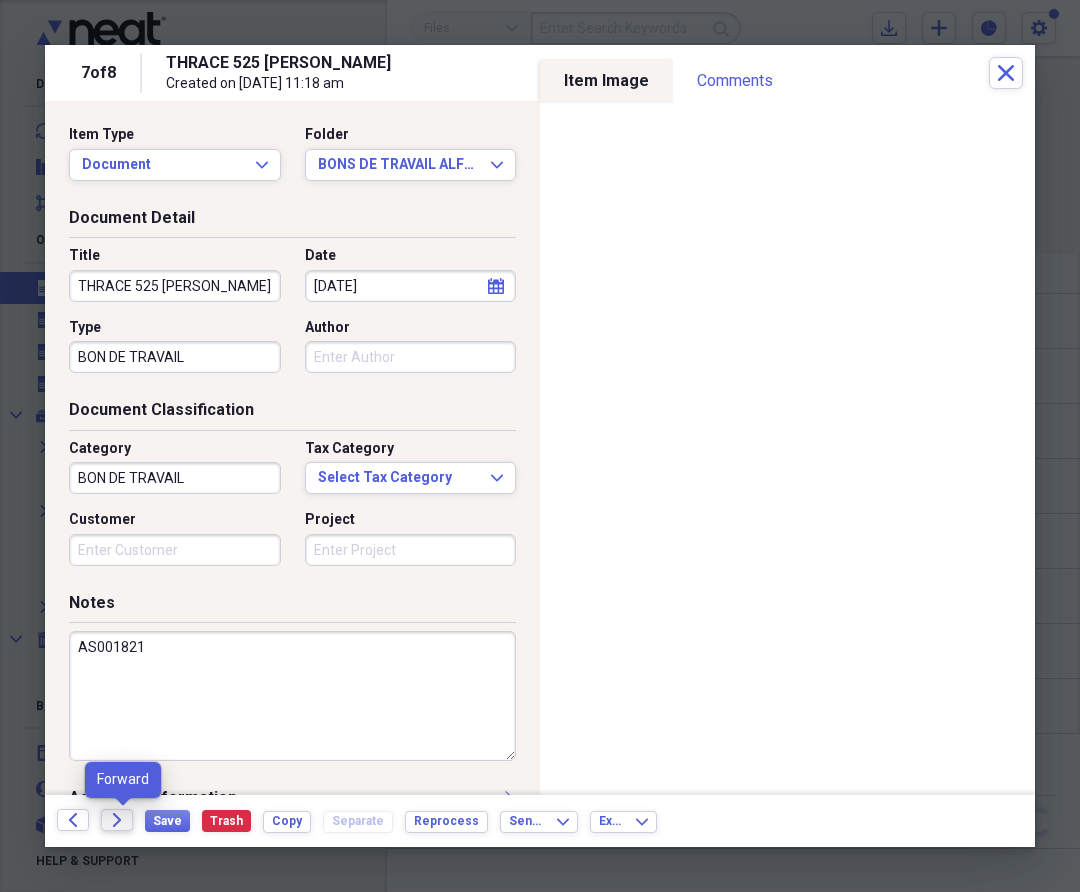 click on "Forward" 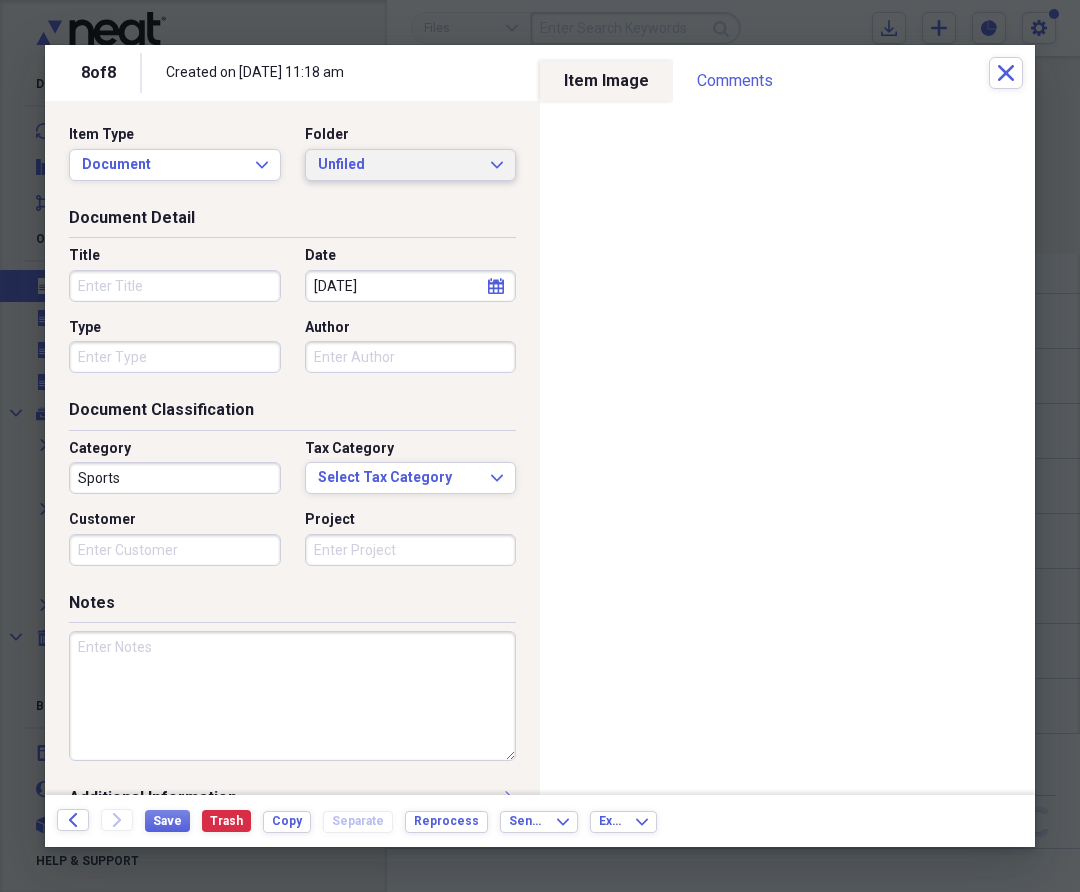 click on "Unfiled" at bounding box center [399, 165] 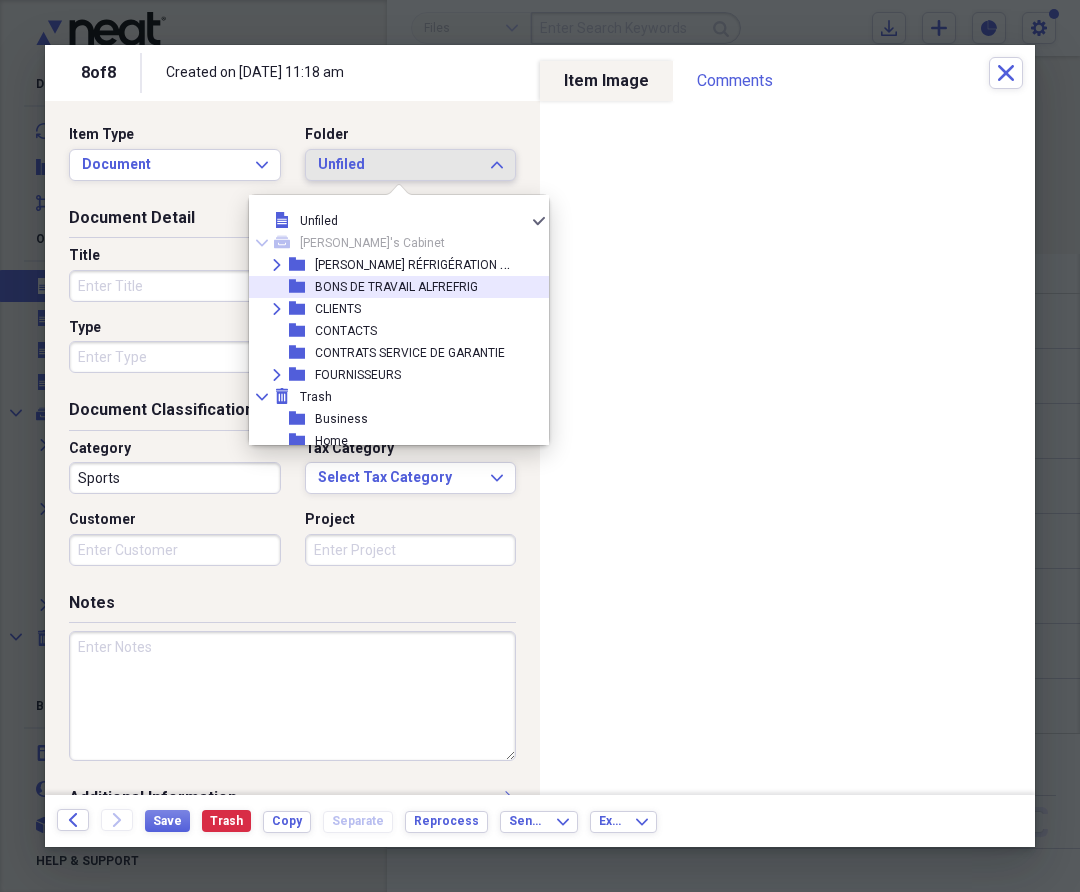 click on "BONS DE TRAVAIL ALFREFRIG" at bounding box center (396, 287) 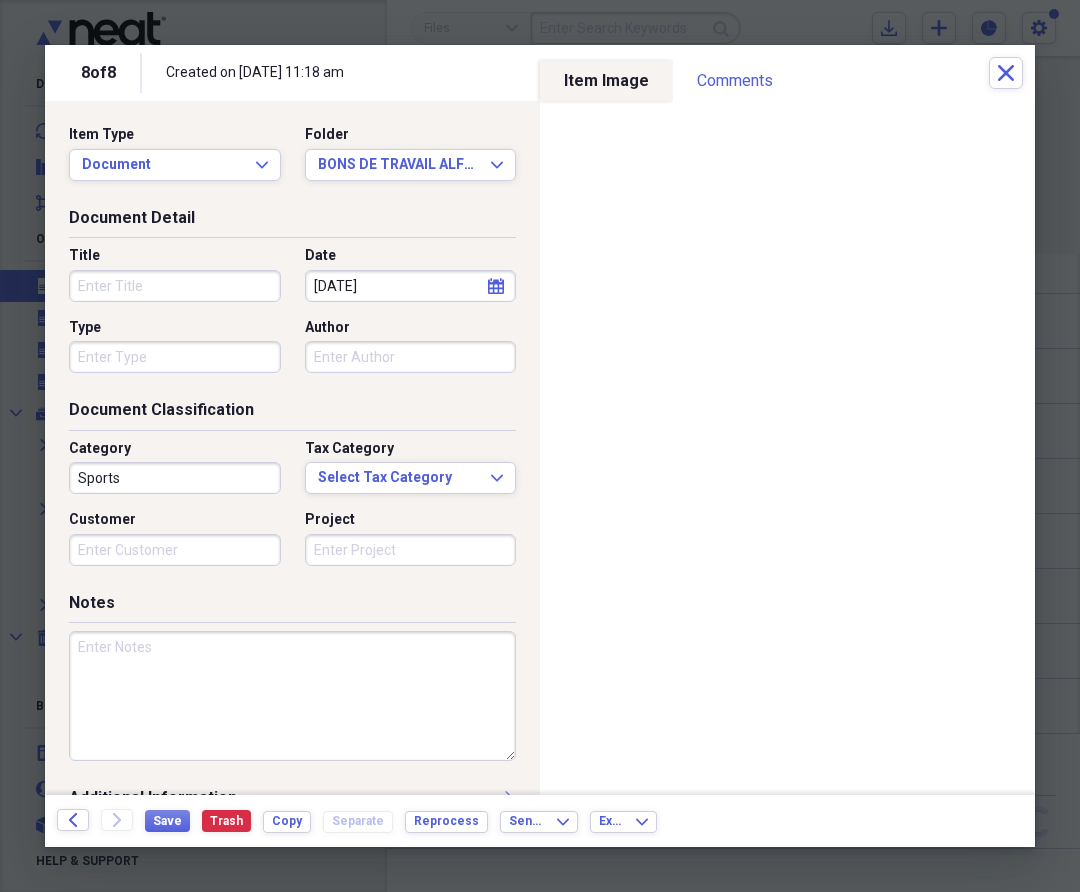 click on "Title" at bounding box center (175, 286) 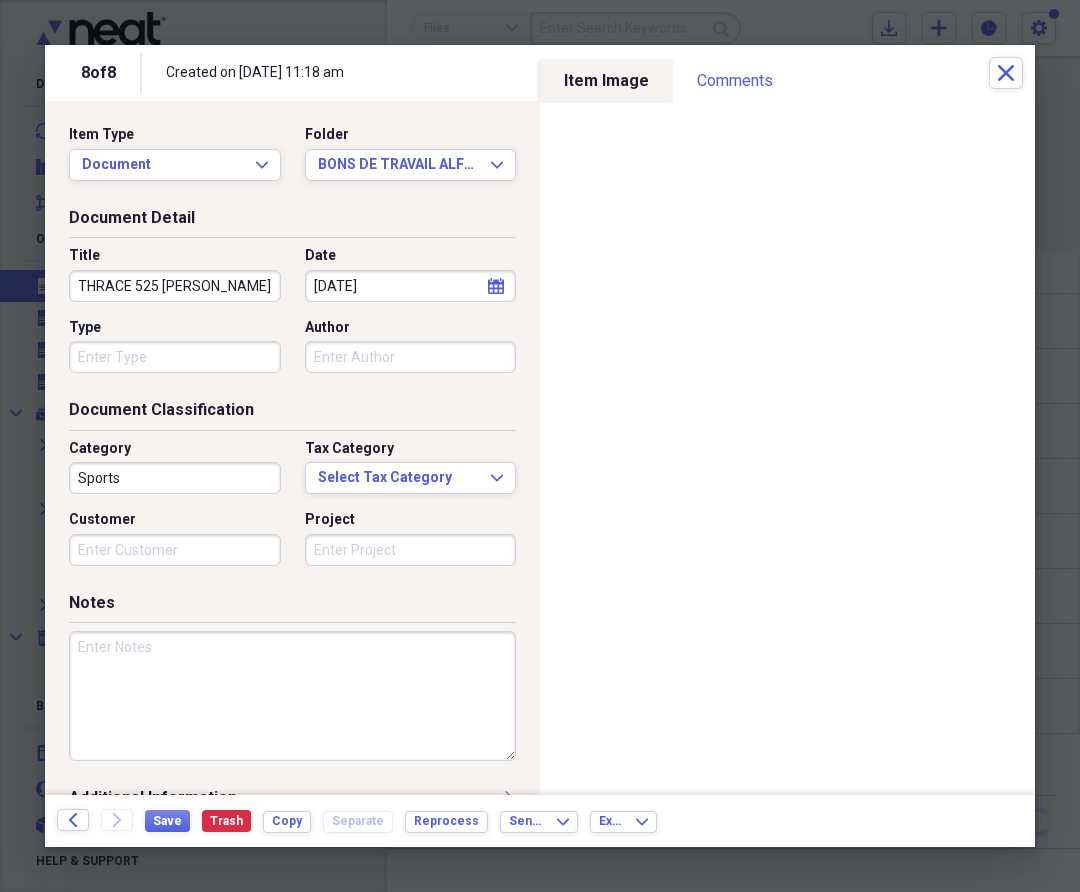 type on "THRACE 525 [PERSON_NAME]" 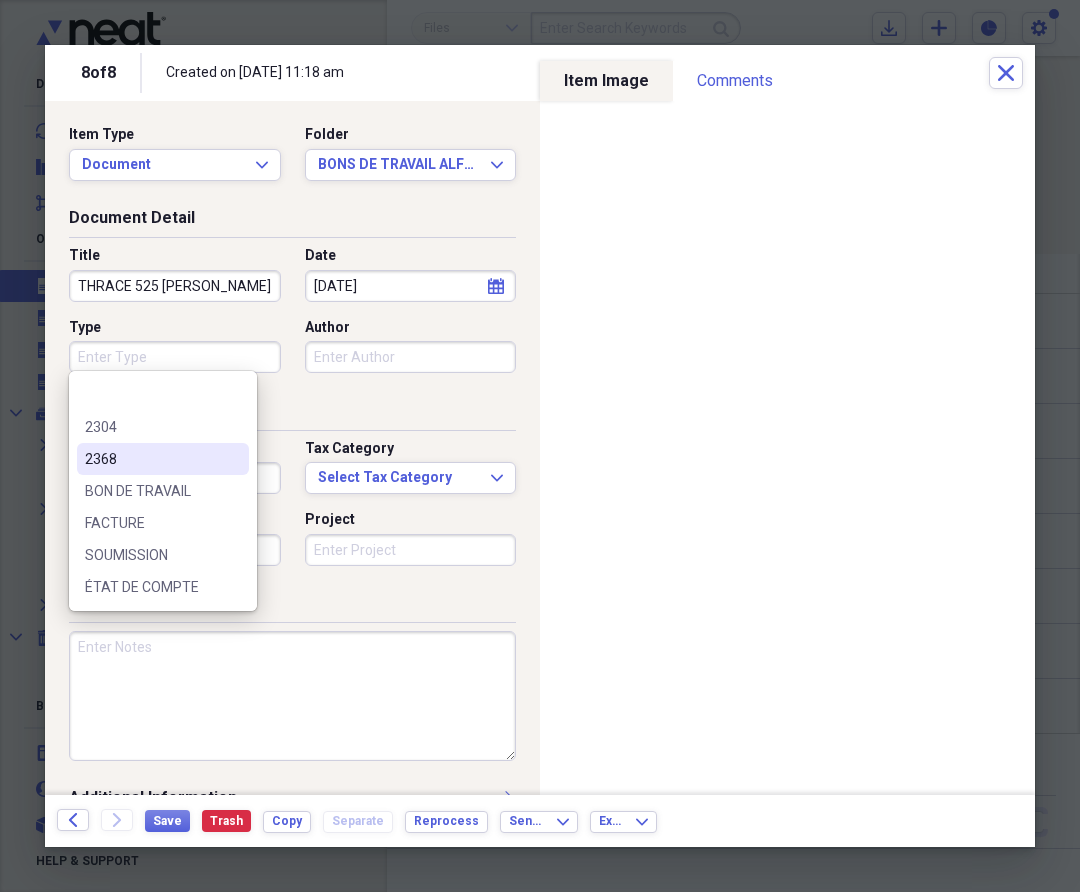 click on "BON DE TRAVAIL" at bounding box center [163, 491] 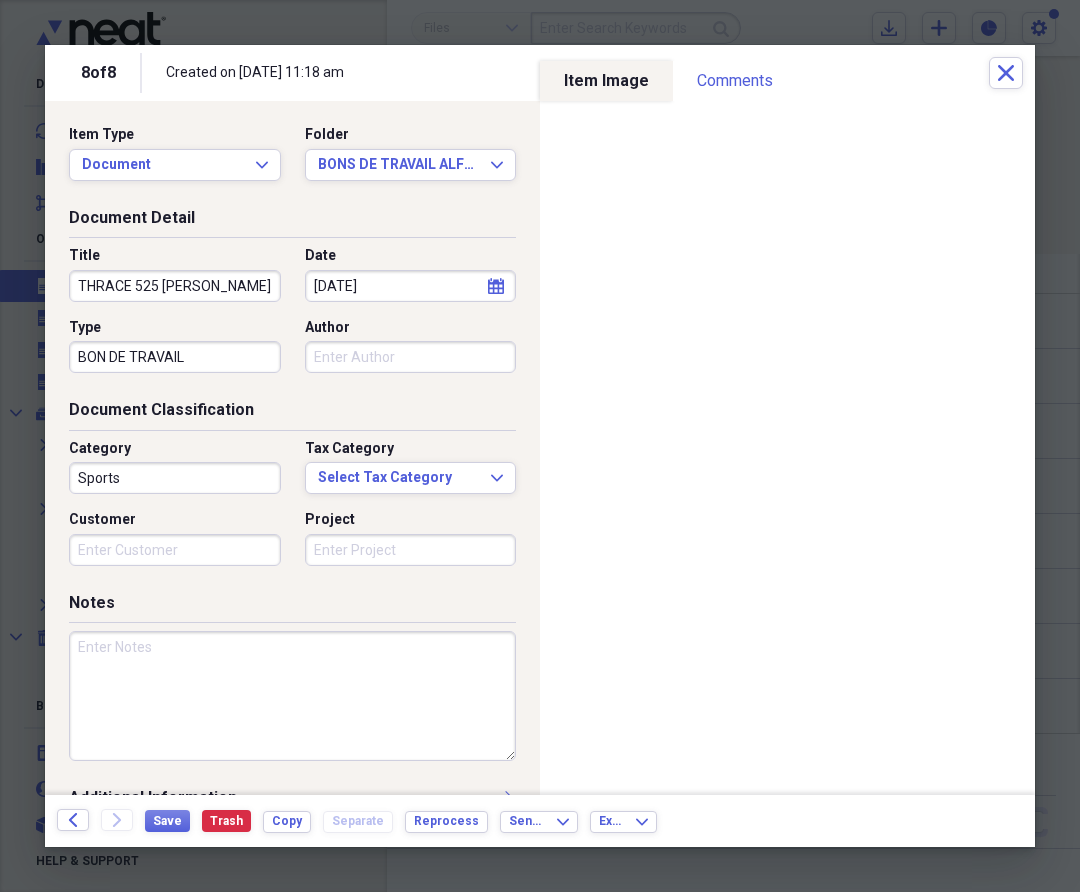 click on "Sports" at bounding box center (175, 478) 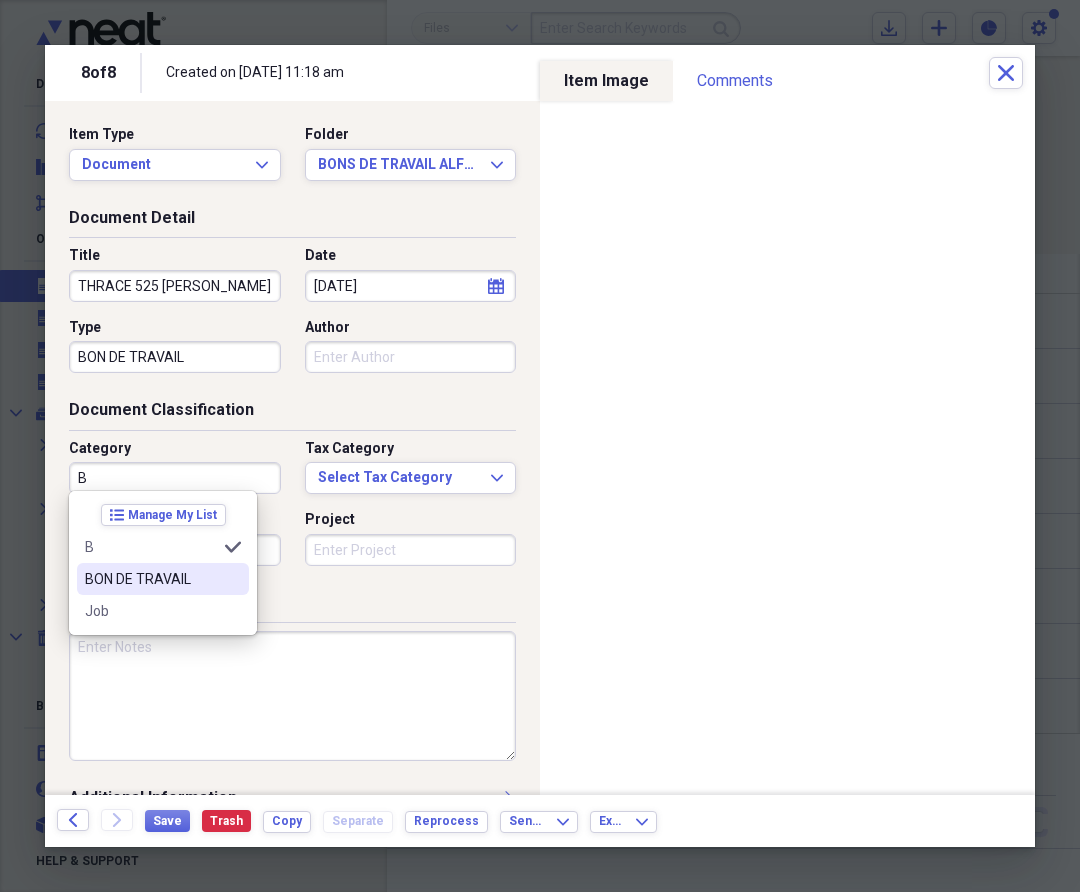 click on "BON DE TRAVAIL" at bounding box center (151, 579) 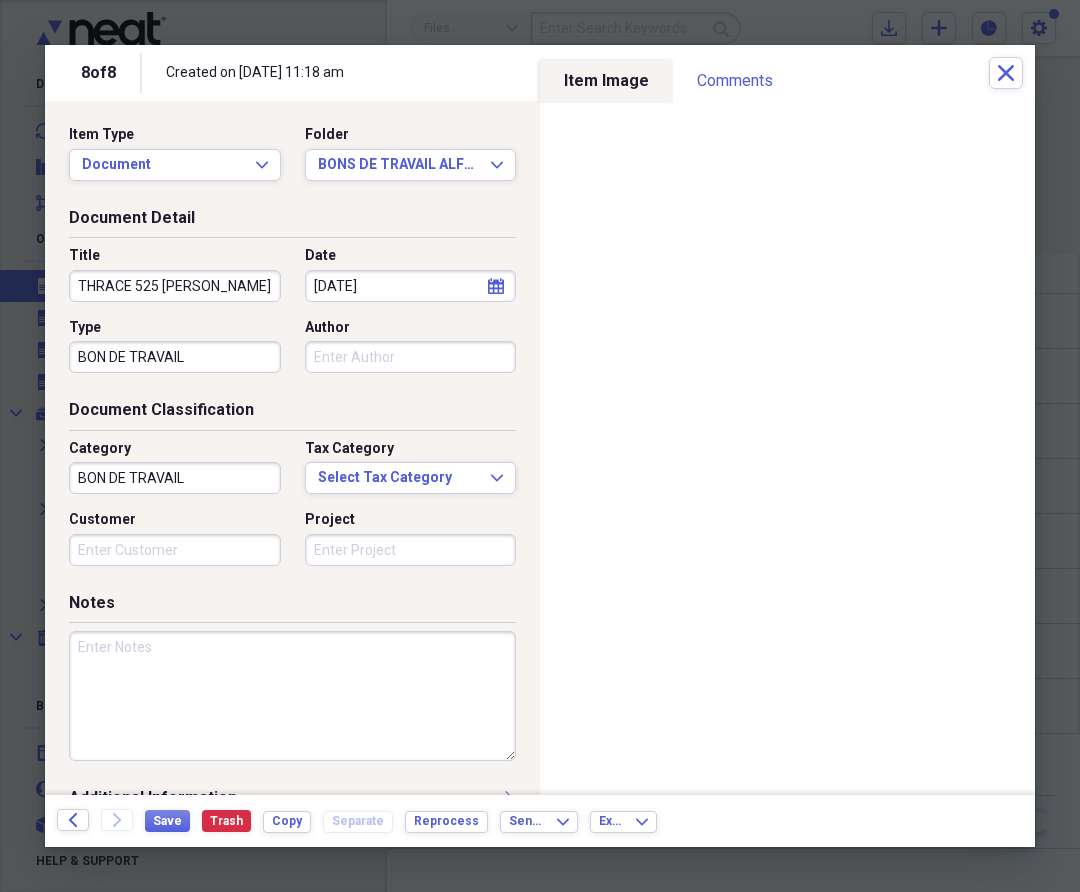 paste on "AS001862" 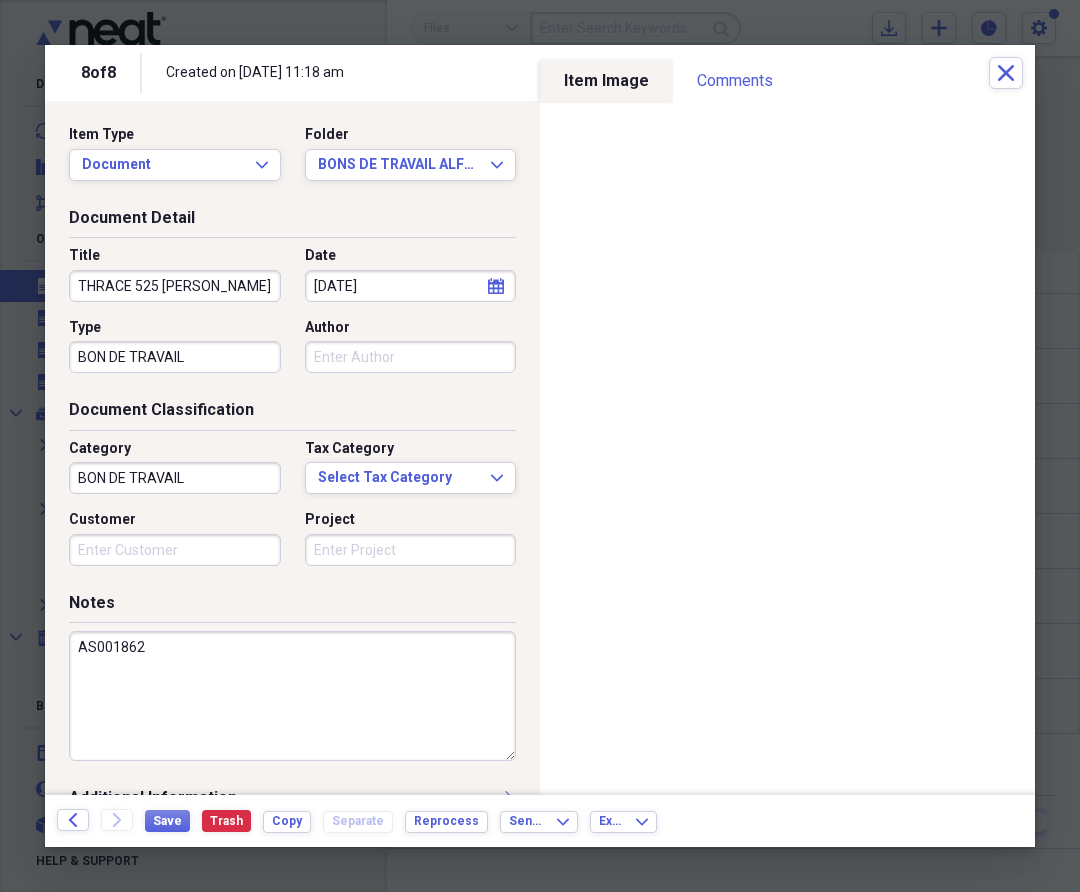 drag, startPoint x: 149, startPoint y: 650, endPoint x: 130, endPoint y: 645, distance: 19.646883 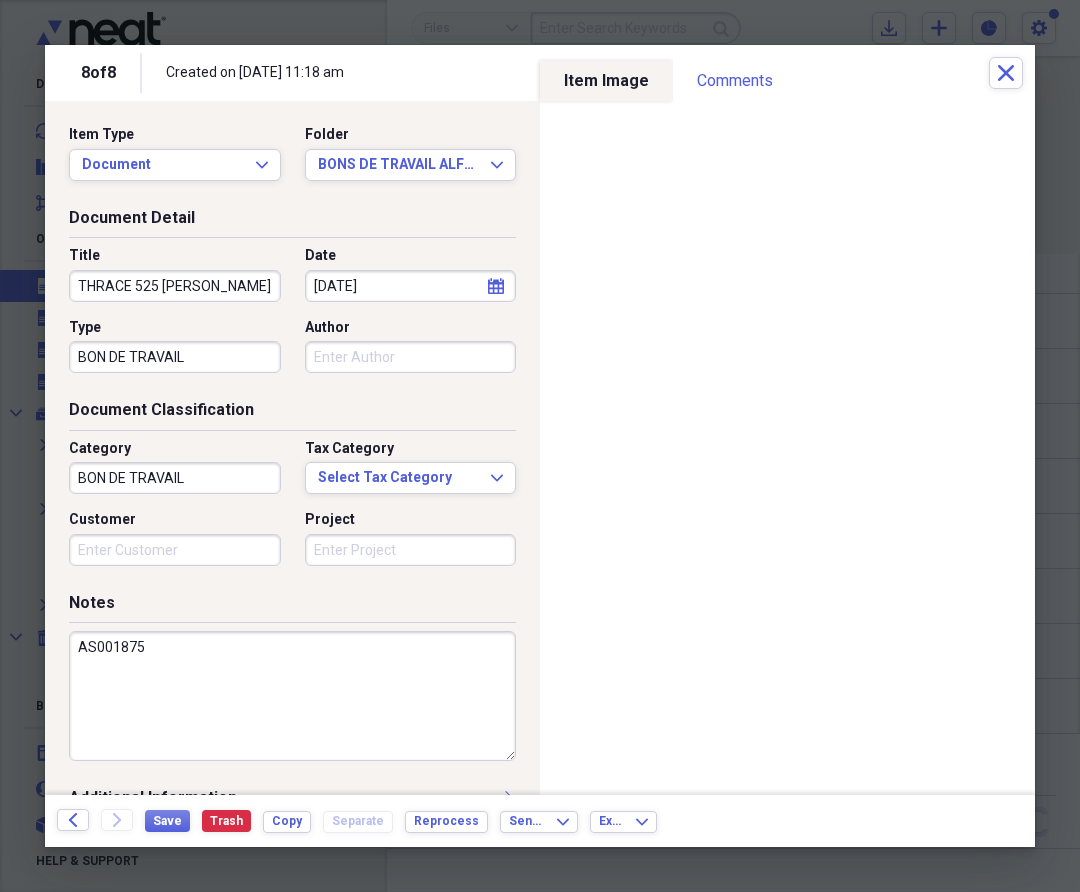 type on "AS001875" 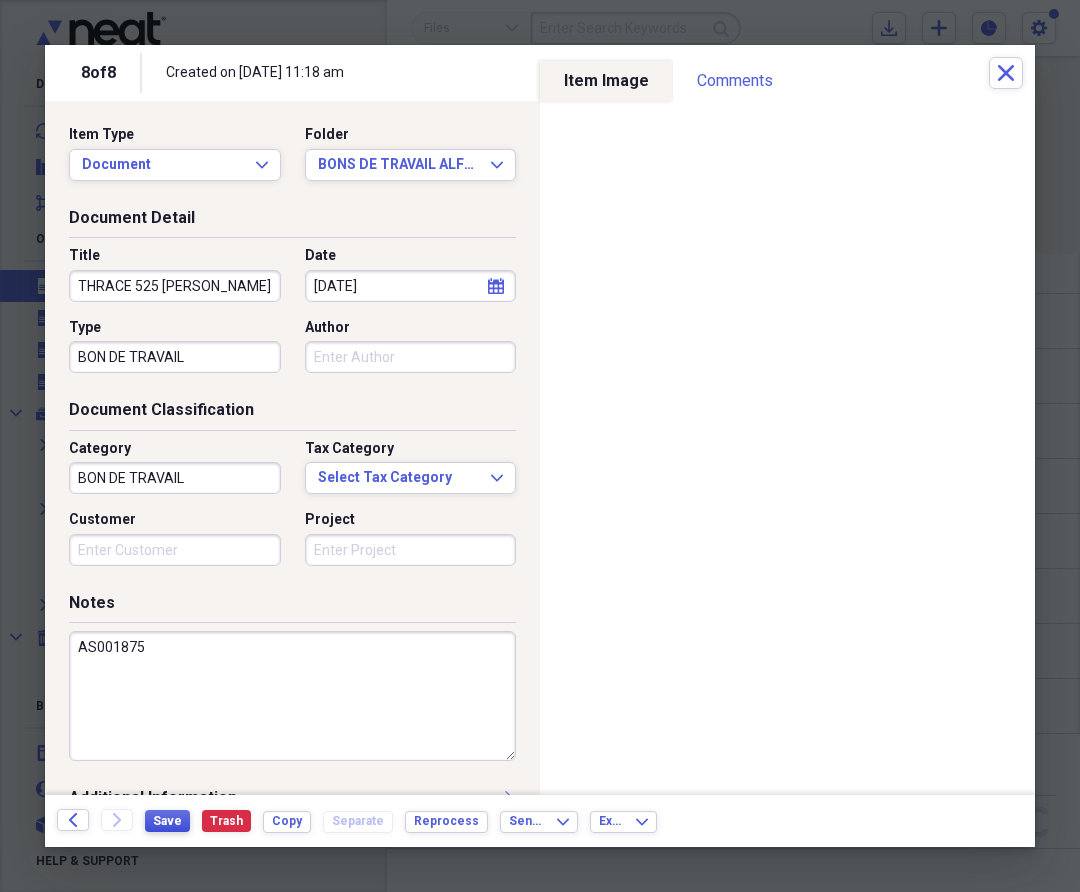 click on "Save" at bounding box center [167, 821] 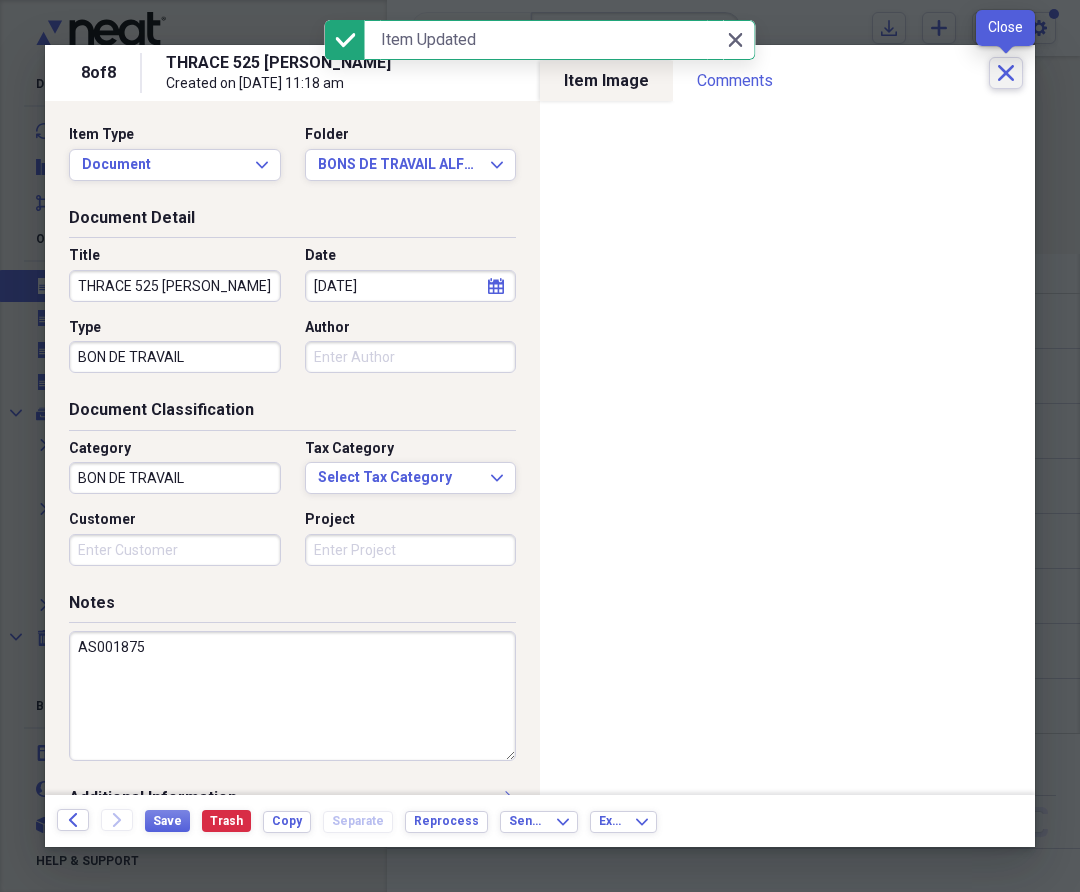 click on "Close" at bounding box center [1006, 73] 